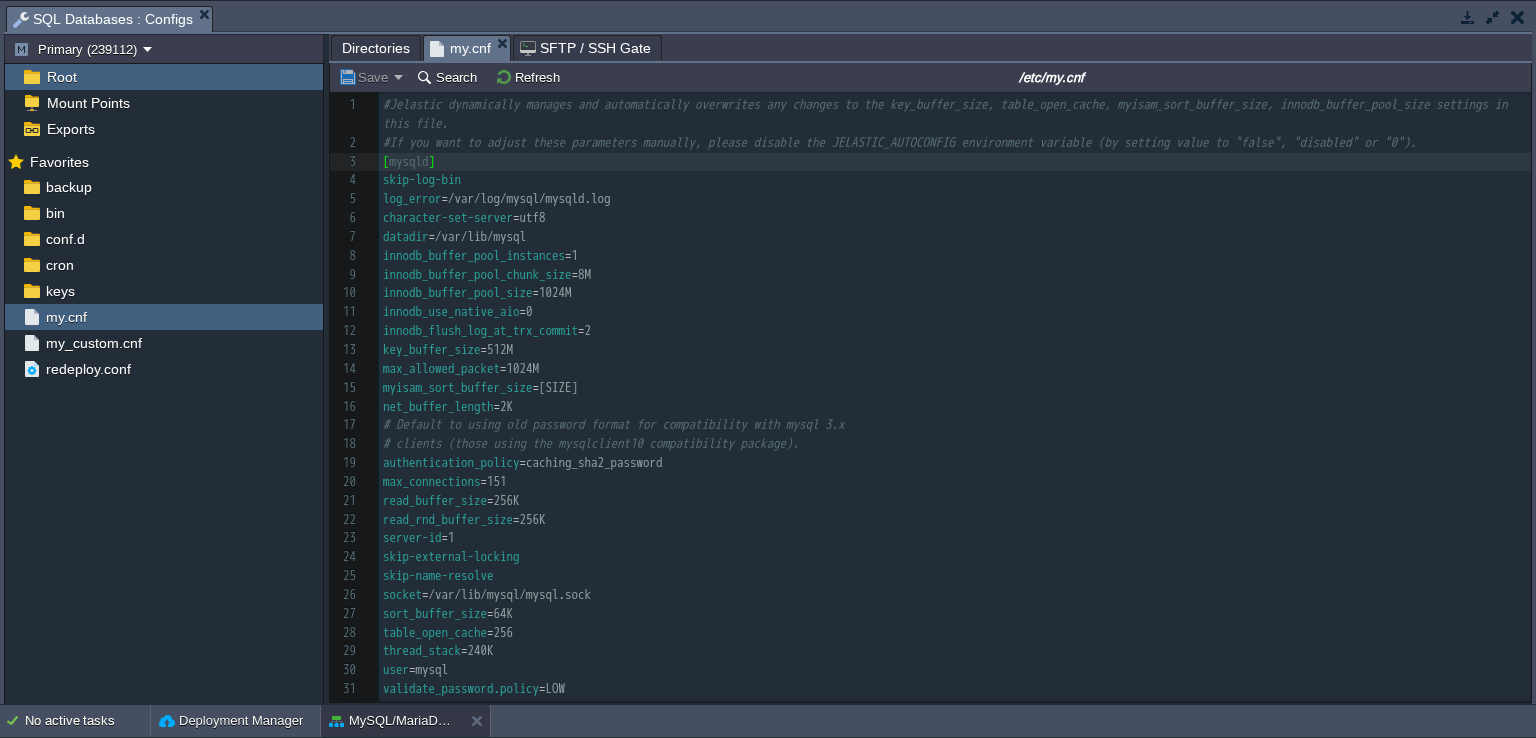 scroll, scrollTop: 0, scrollLeft: 0, axis: both 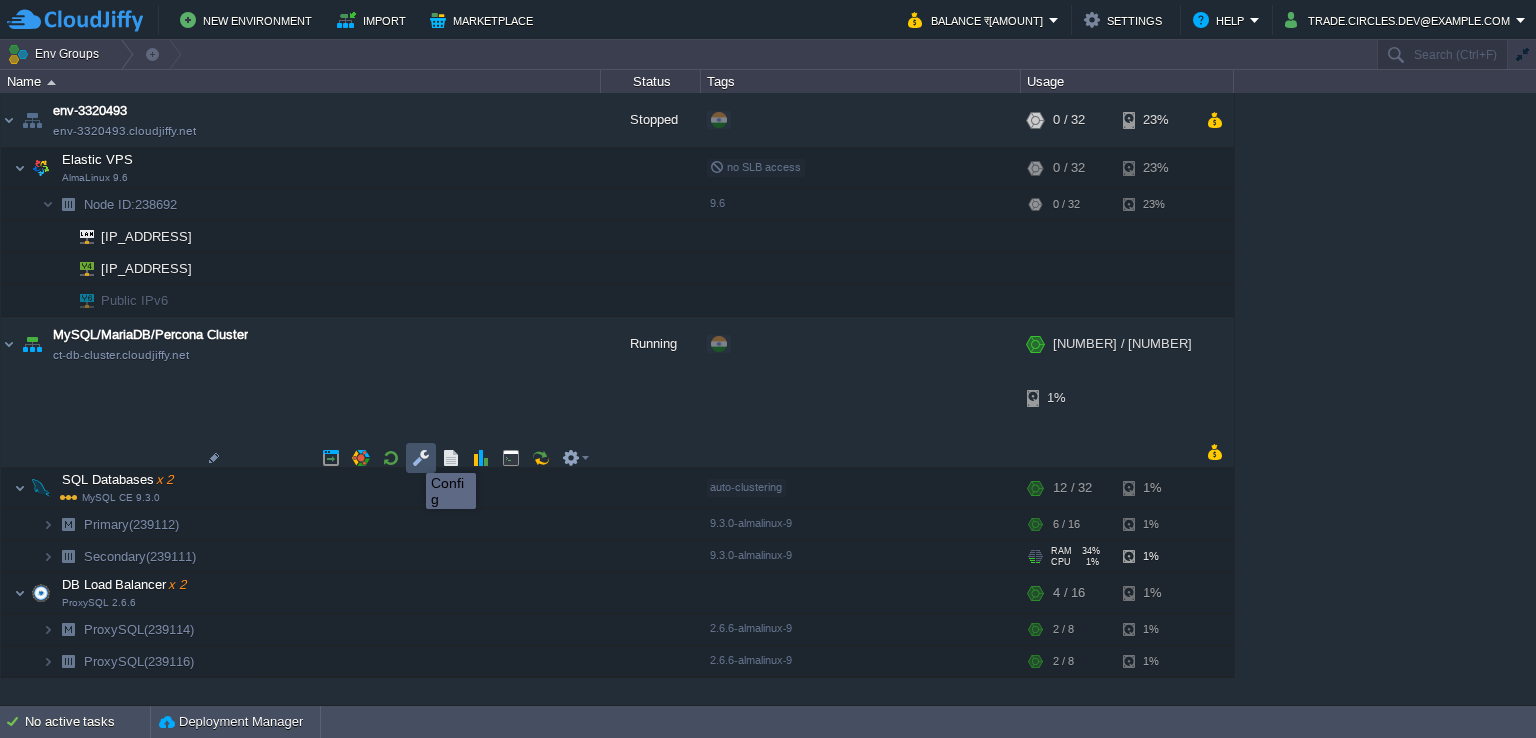 click at bounding box center (421, 458) 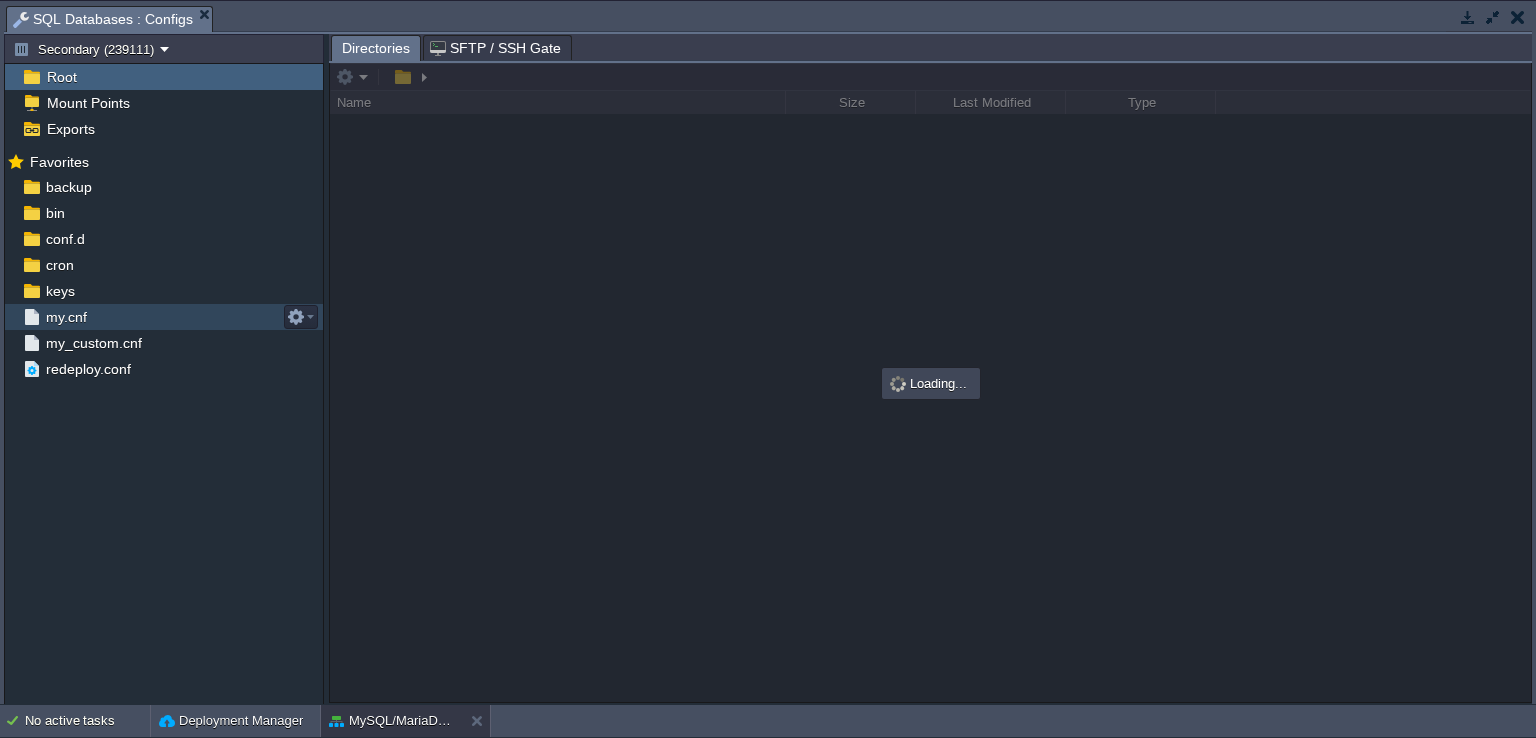 click on "my.cnf" at bounding box center (66, 317) 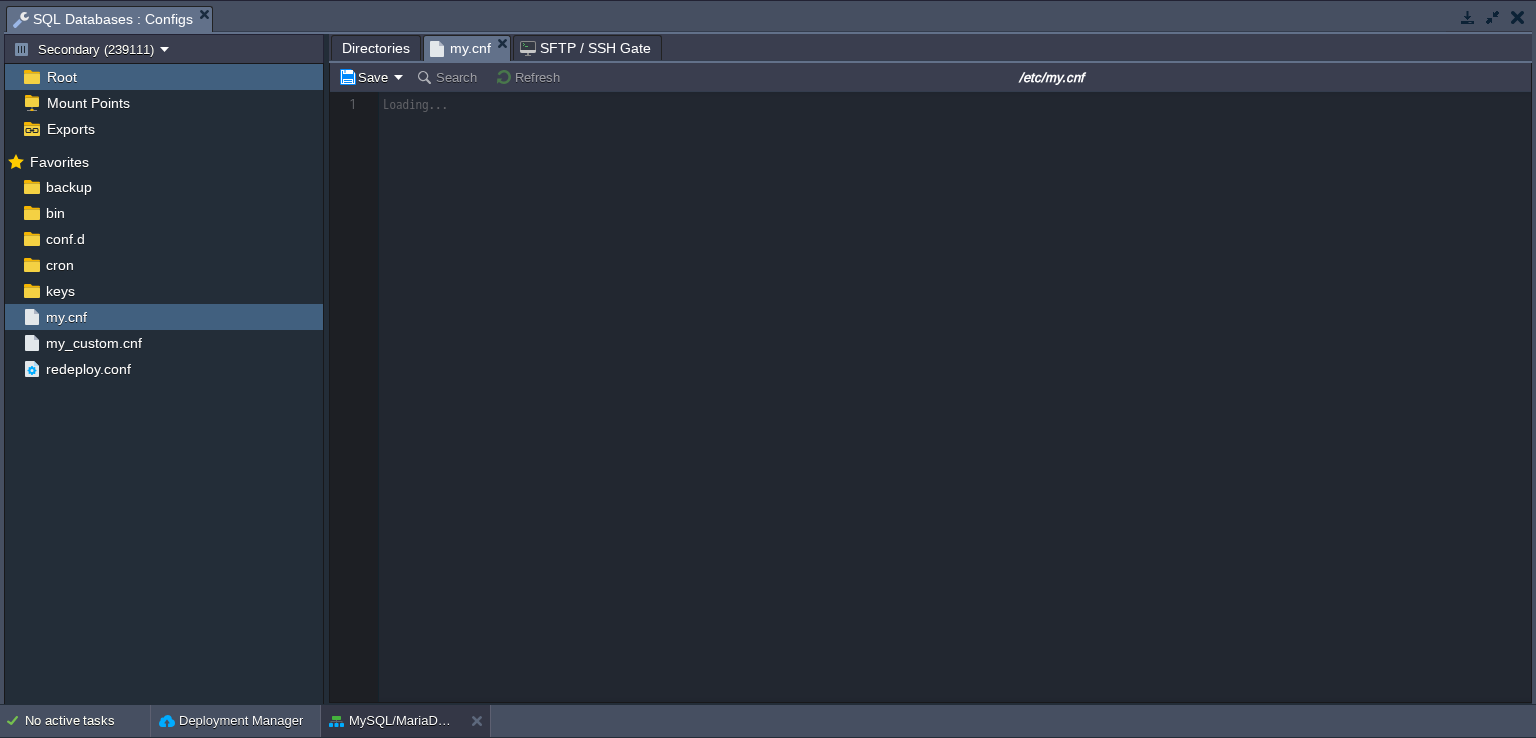 scroll, scrollTop: 6, scrollLeft: 0, axis: vertical 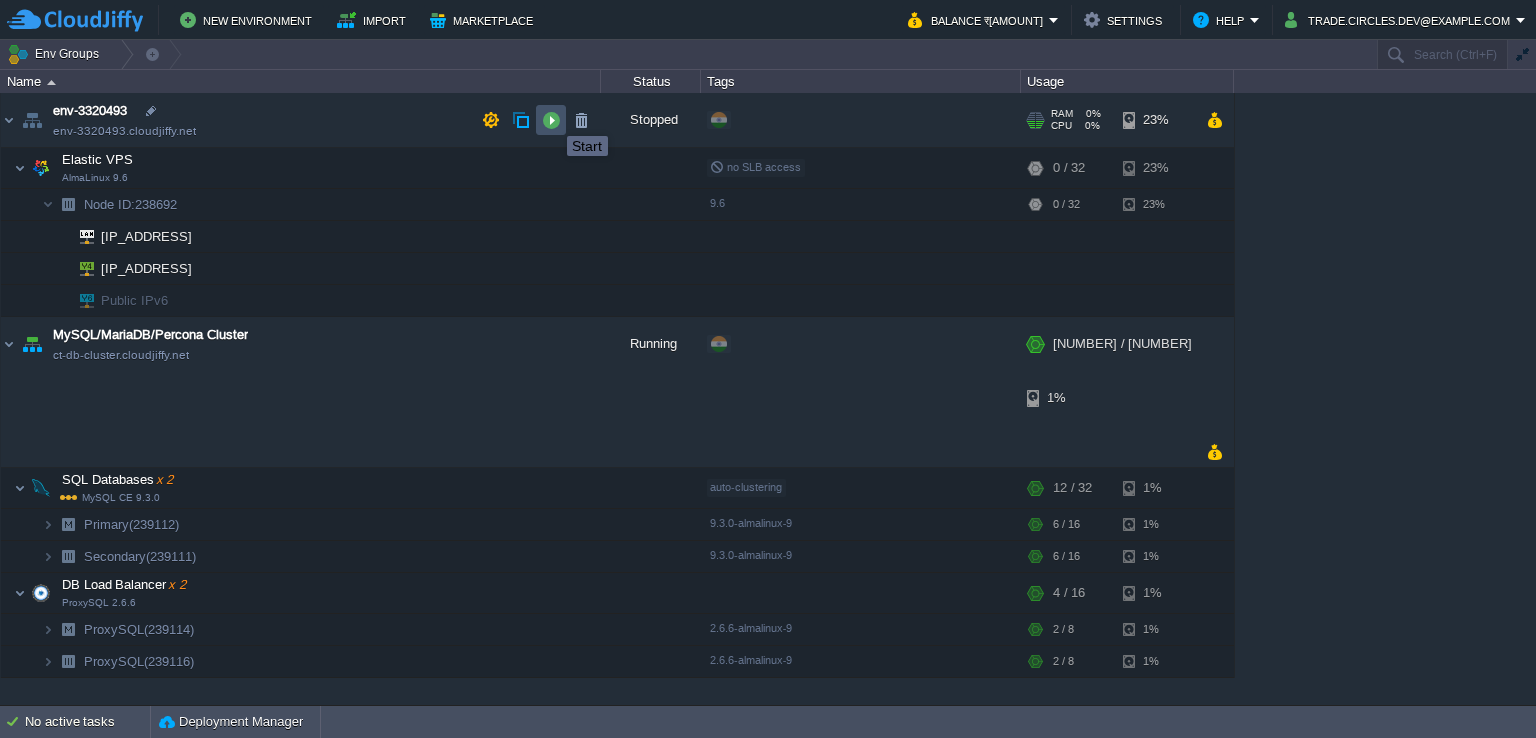 click at bounding box center (551, 120) 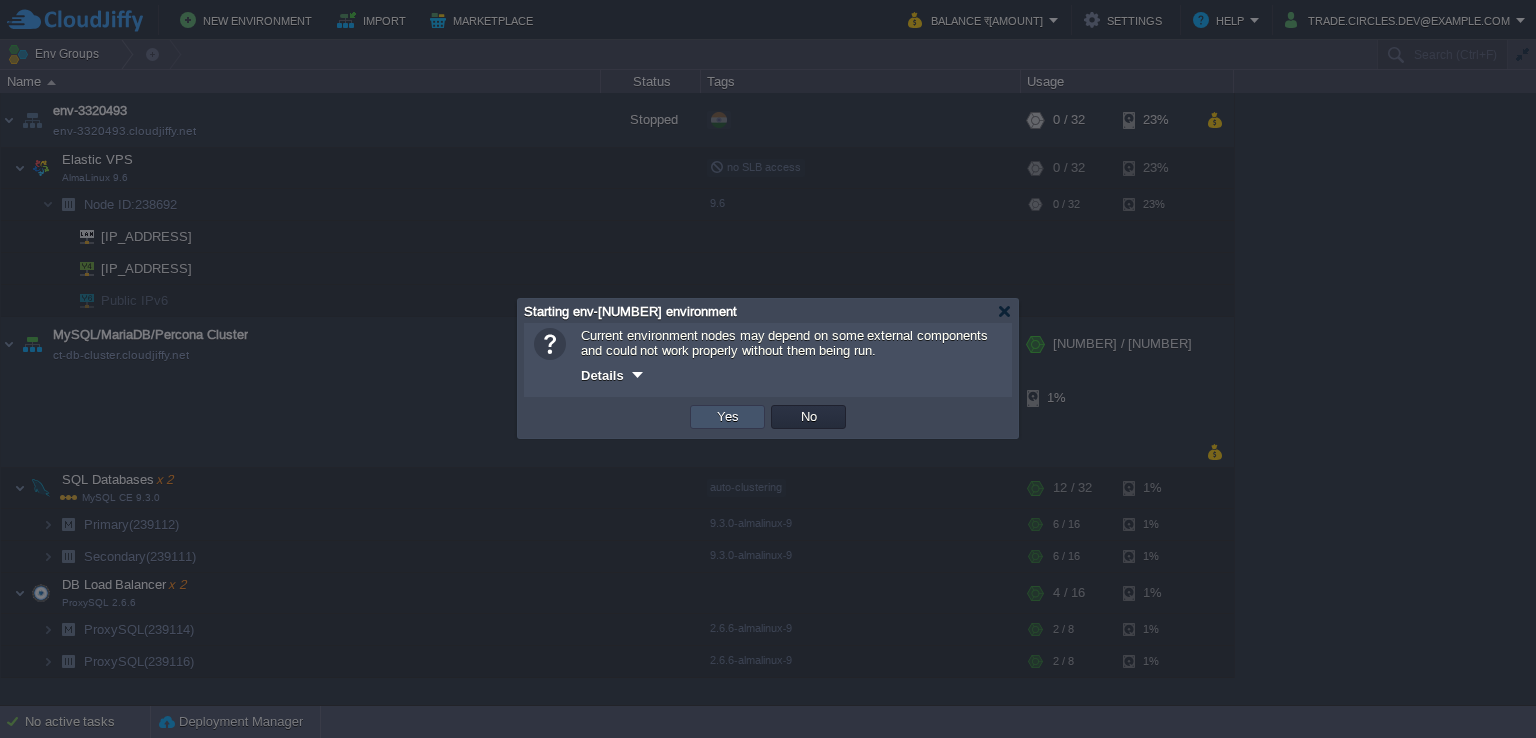 click on "Yes" at bounding box center [728, 417] 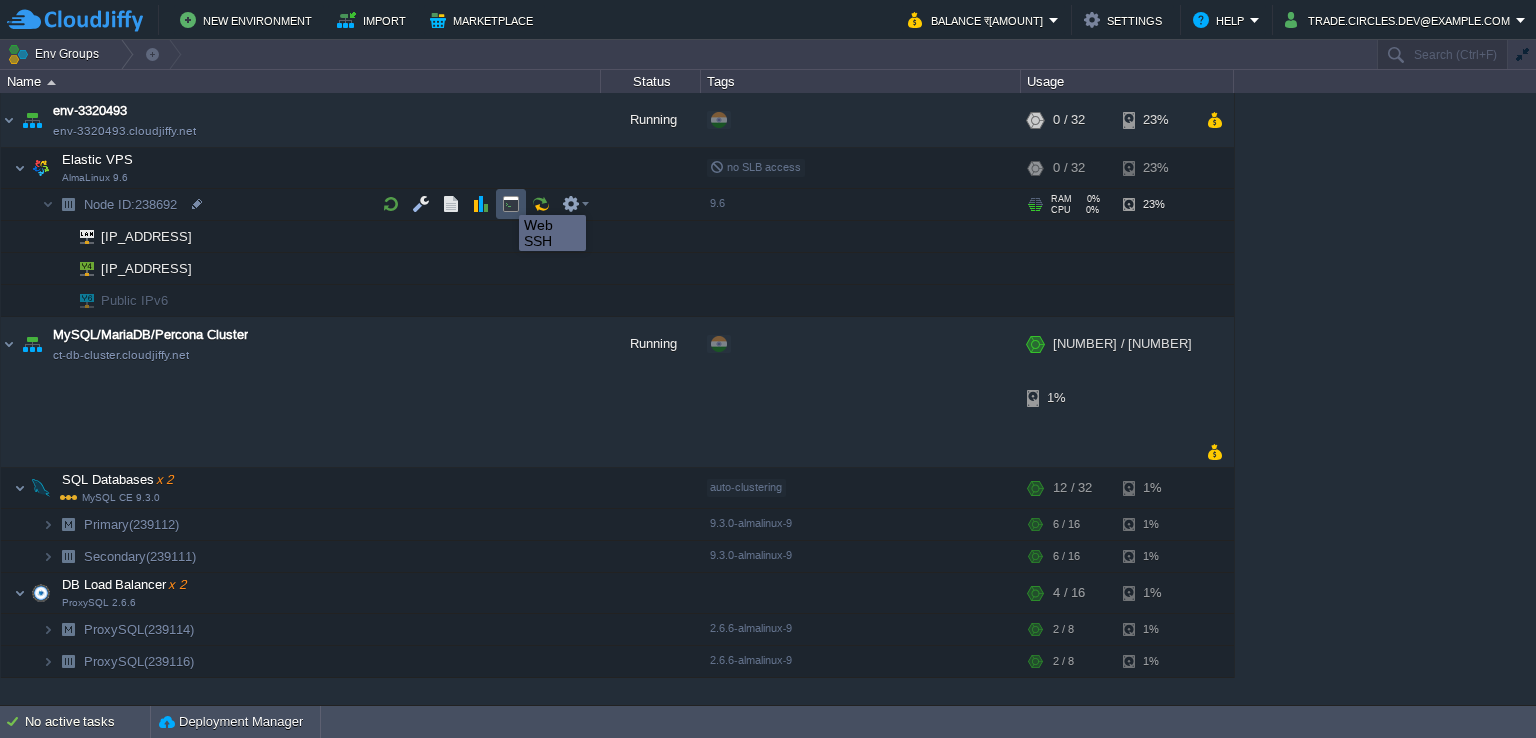 click at bounding box center [511, 204] 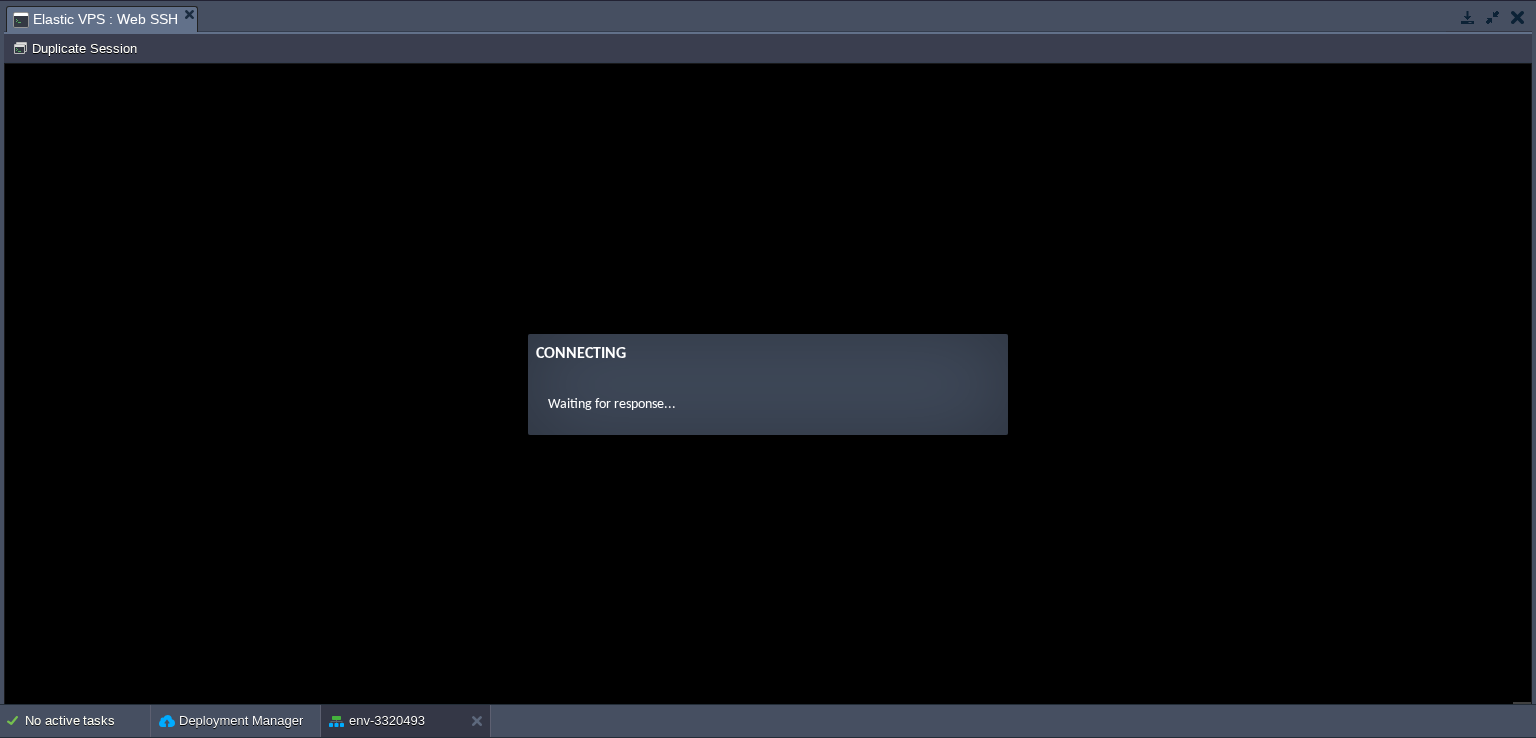 scroll, scrollTop: 0, scrollLeft: 0, axis: both 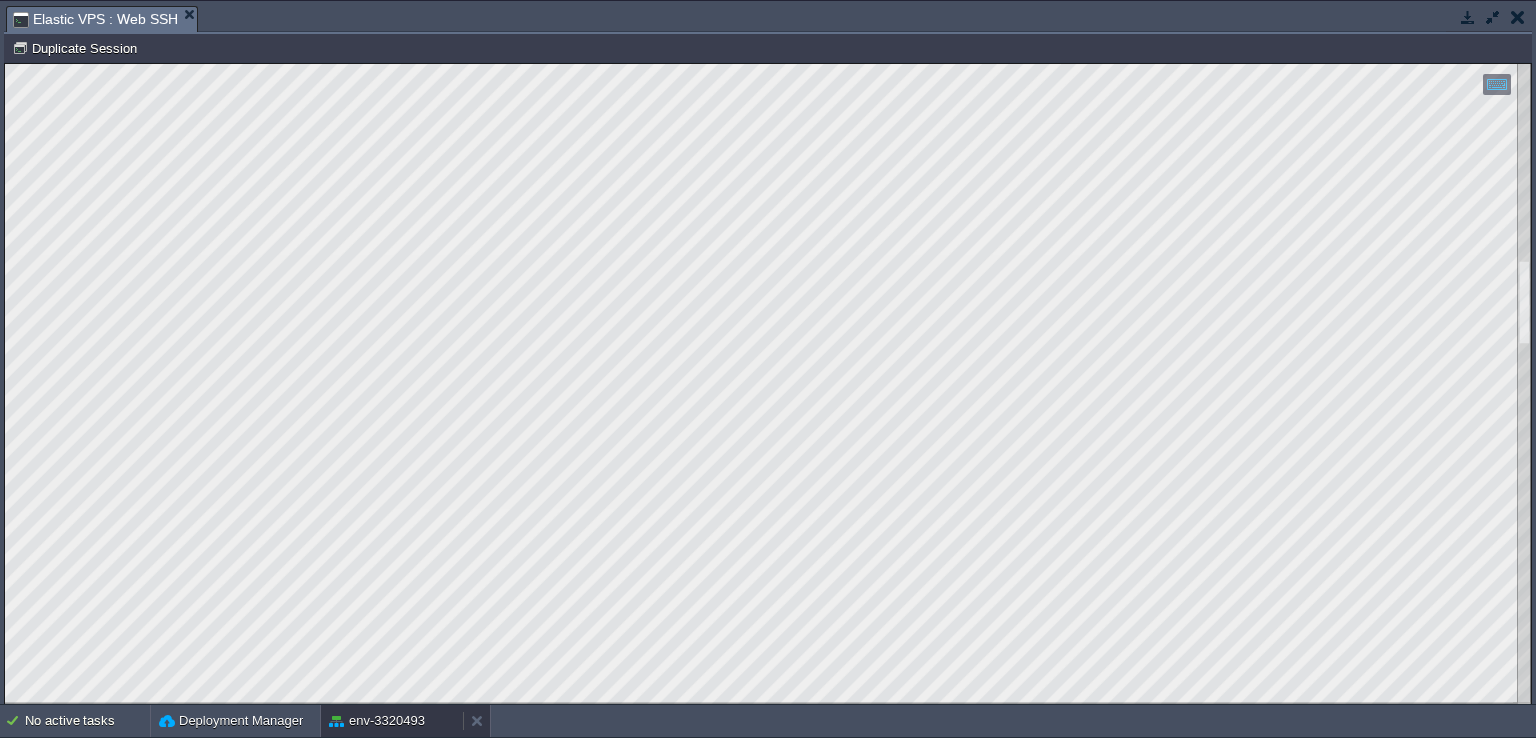 click on "env-3320493" at bounding box center (377, 721) 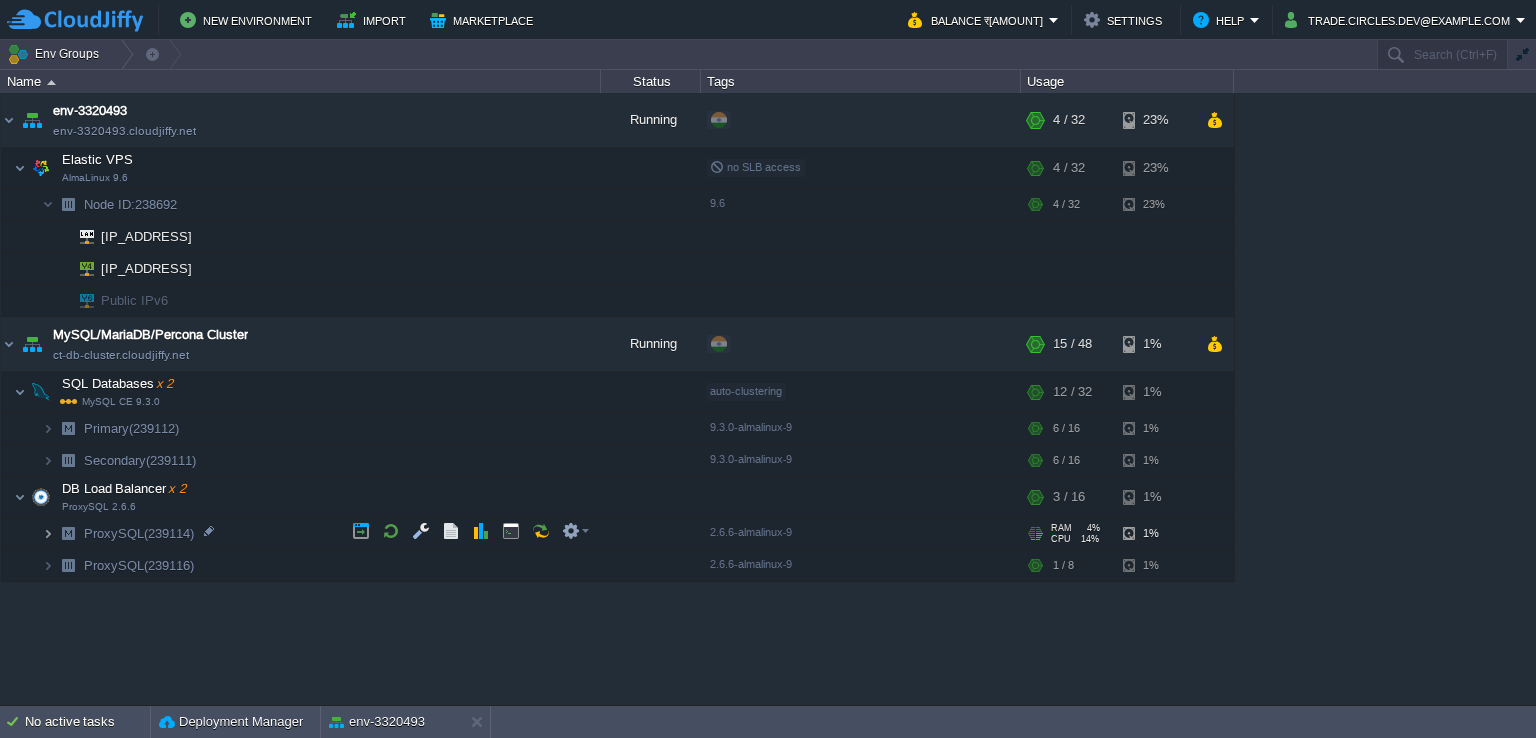 click at bounding box center (48, 533) 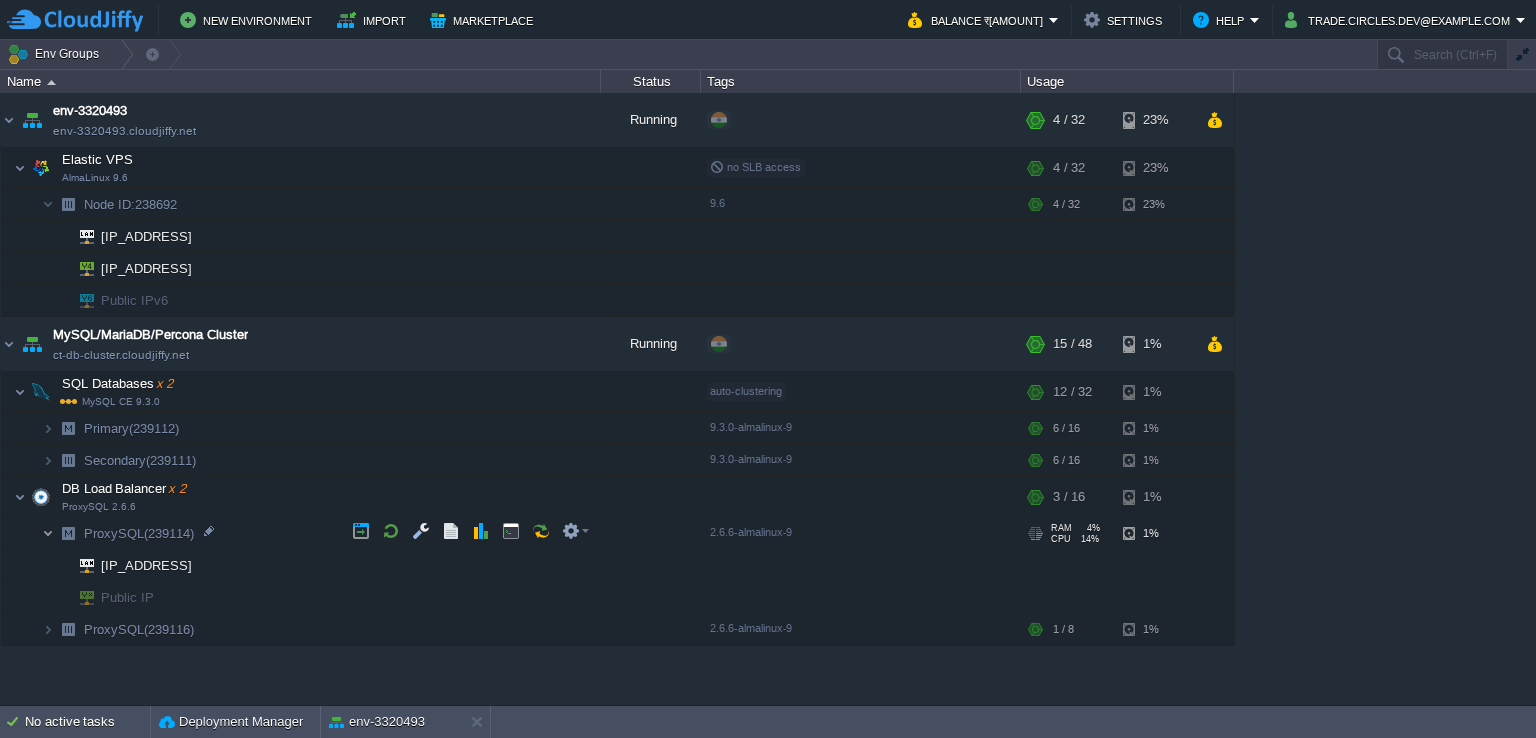 click at bounding box center (48, 533) 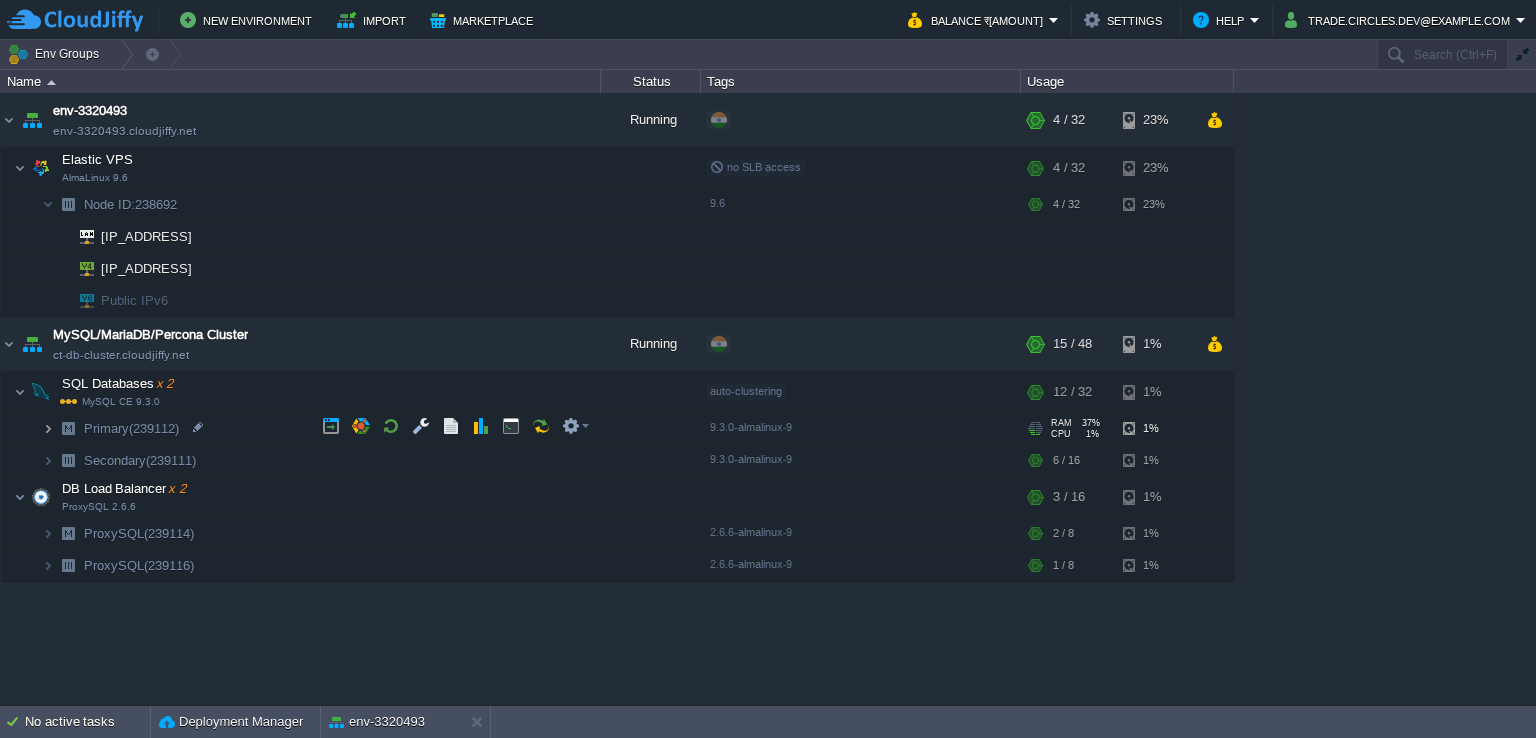 click at bounding box center [48, 428] 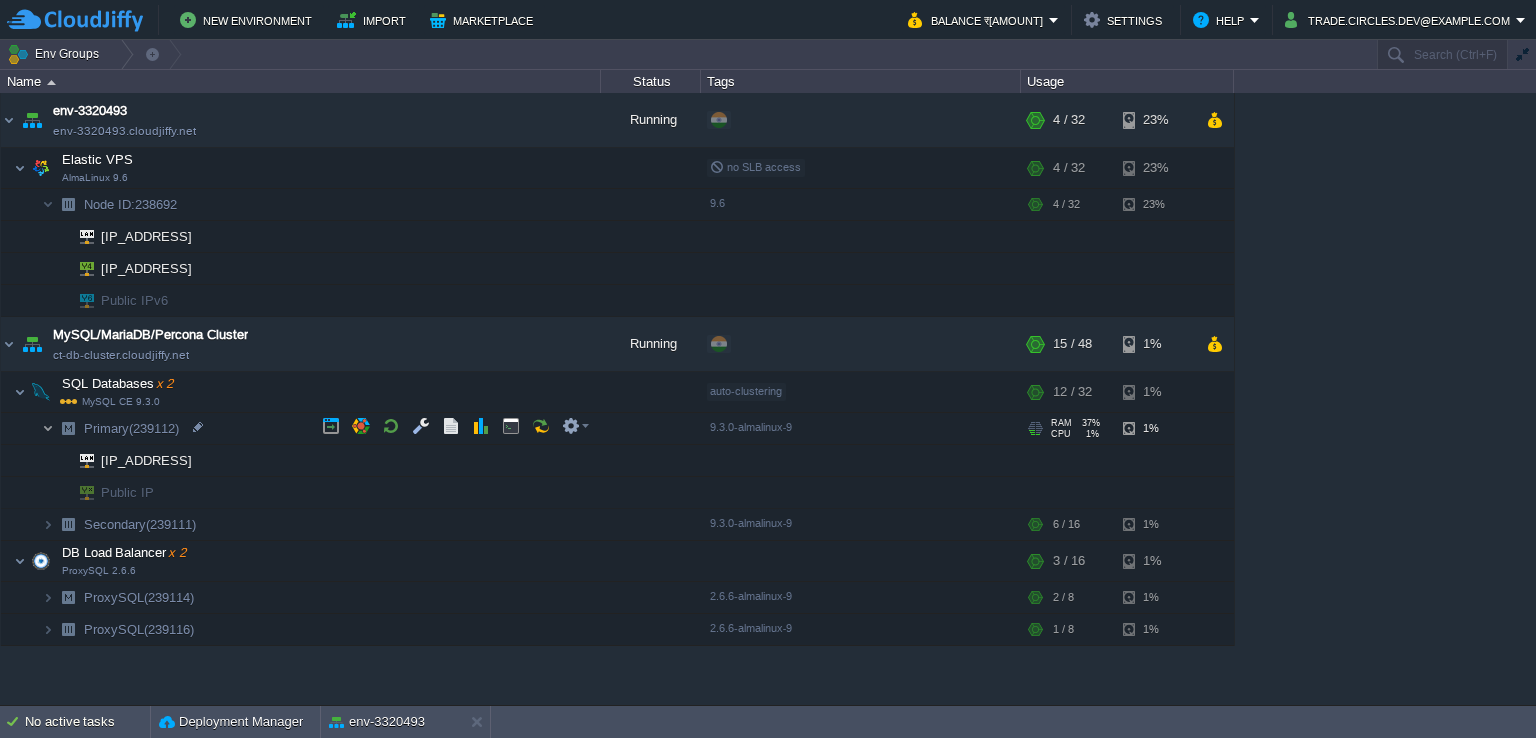 click at bounding box center (48, 428) 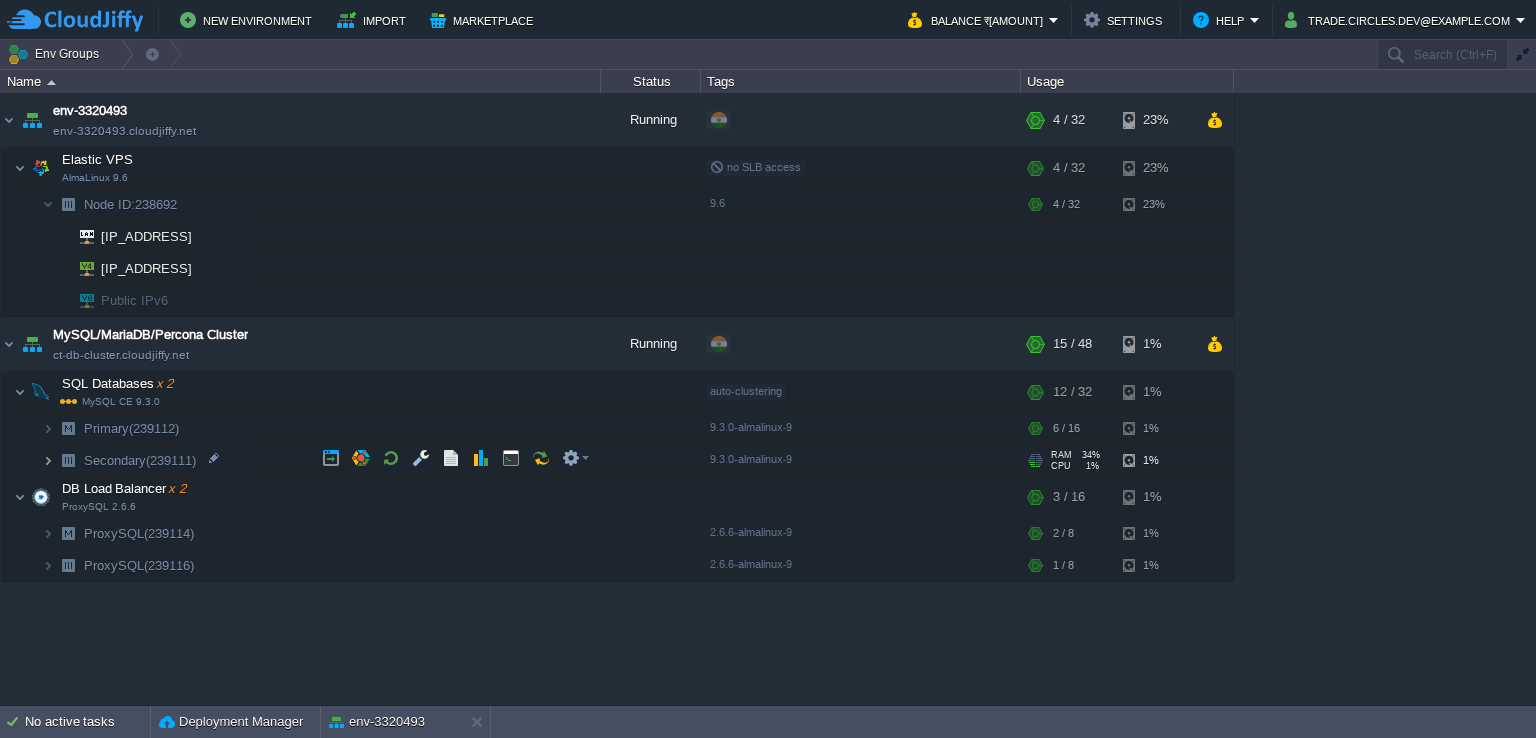 click at bounding box center (48, 460) 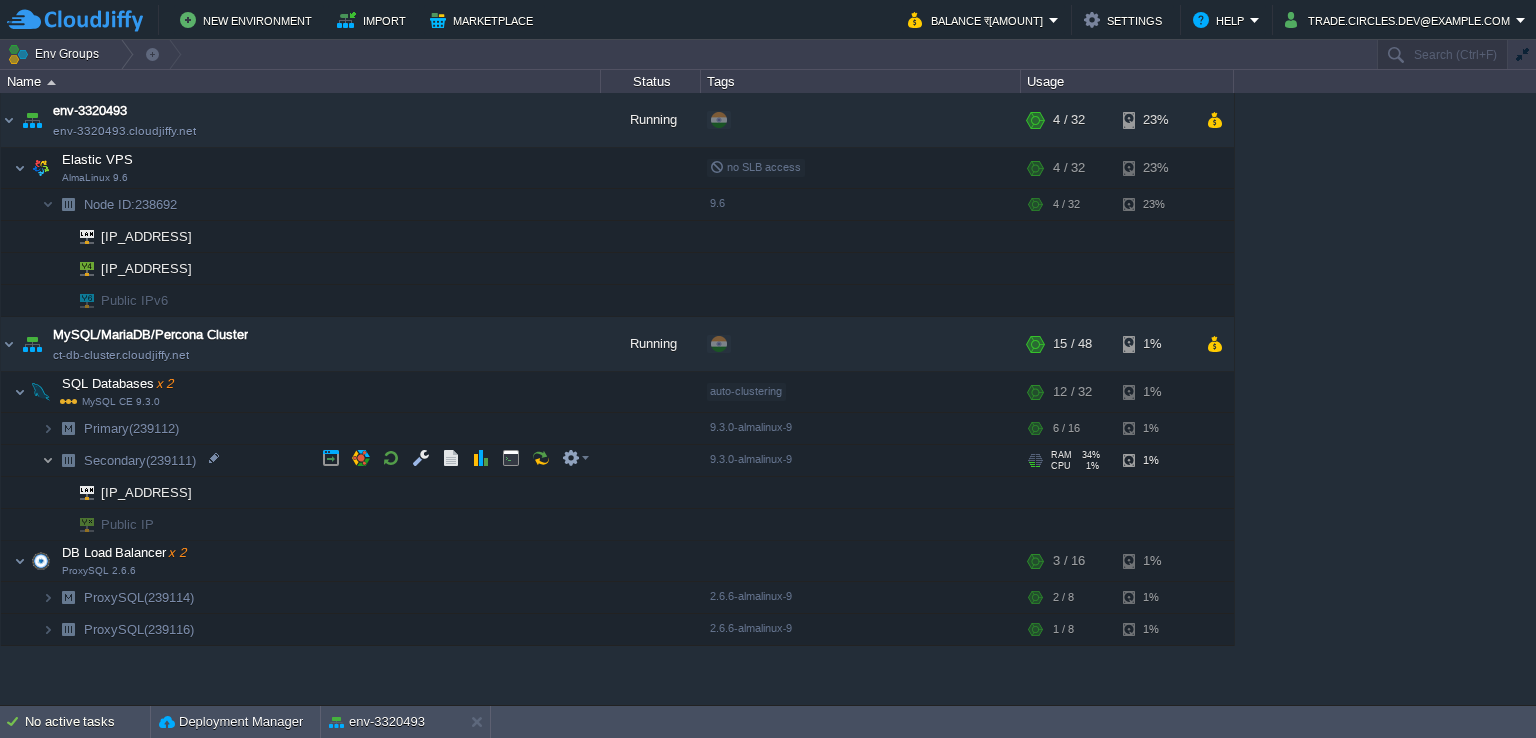click at bounding box center (48, 460) 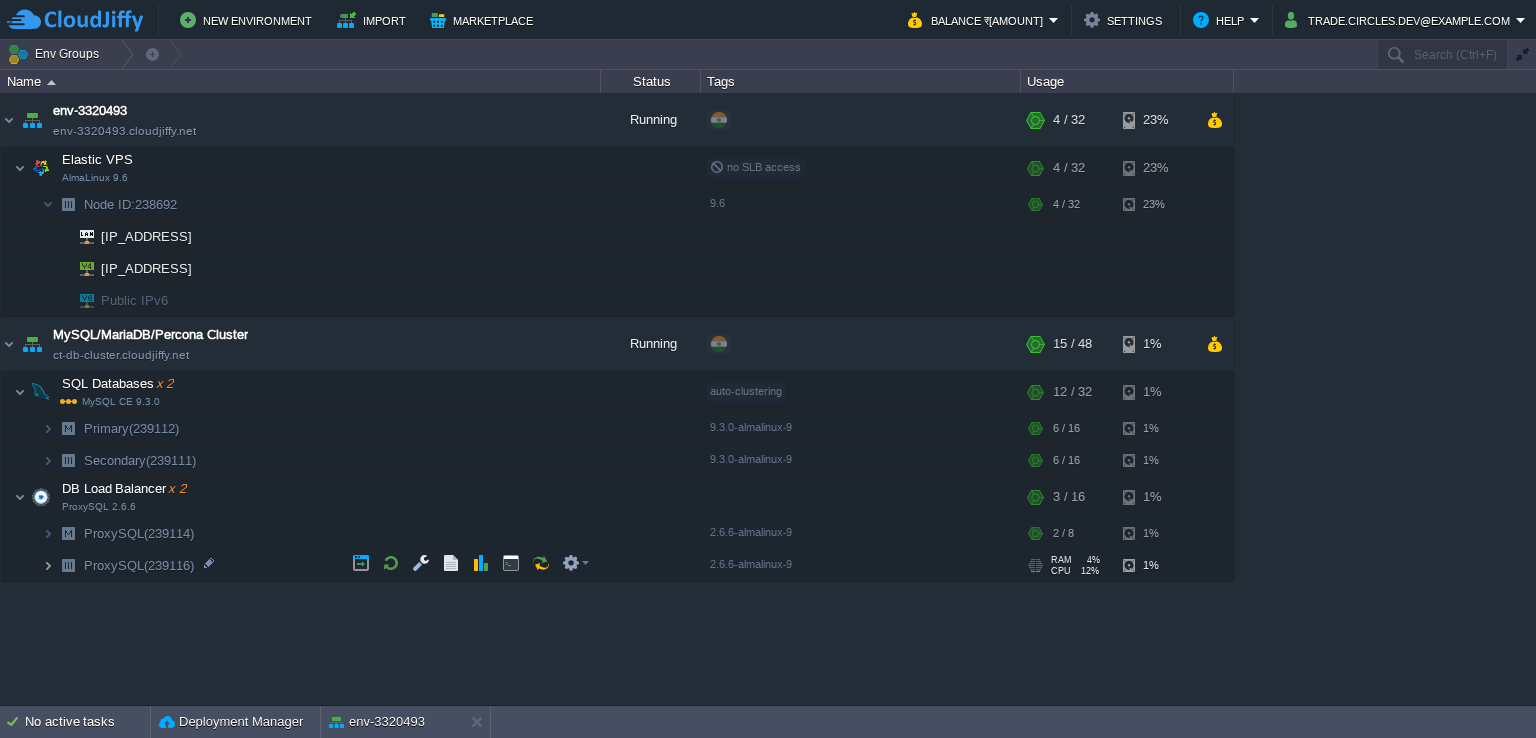 click at bounding box center [48, 565] 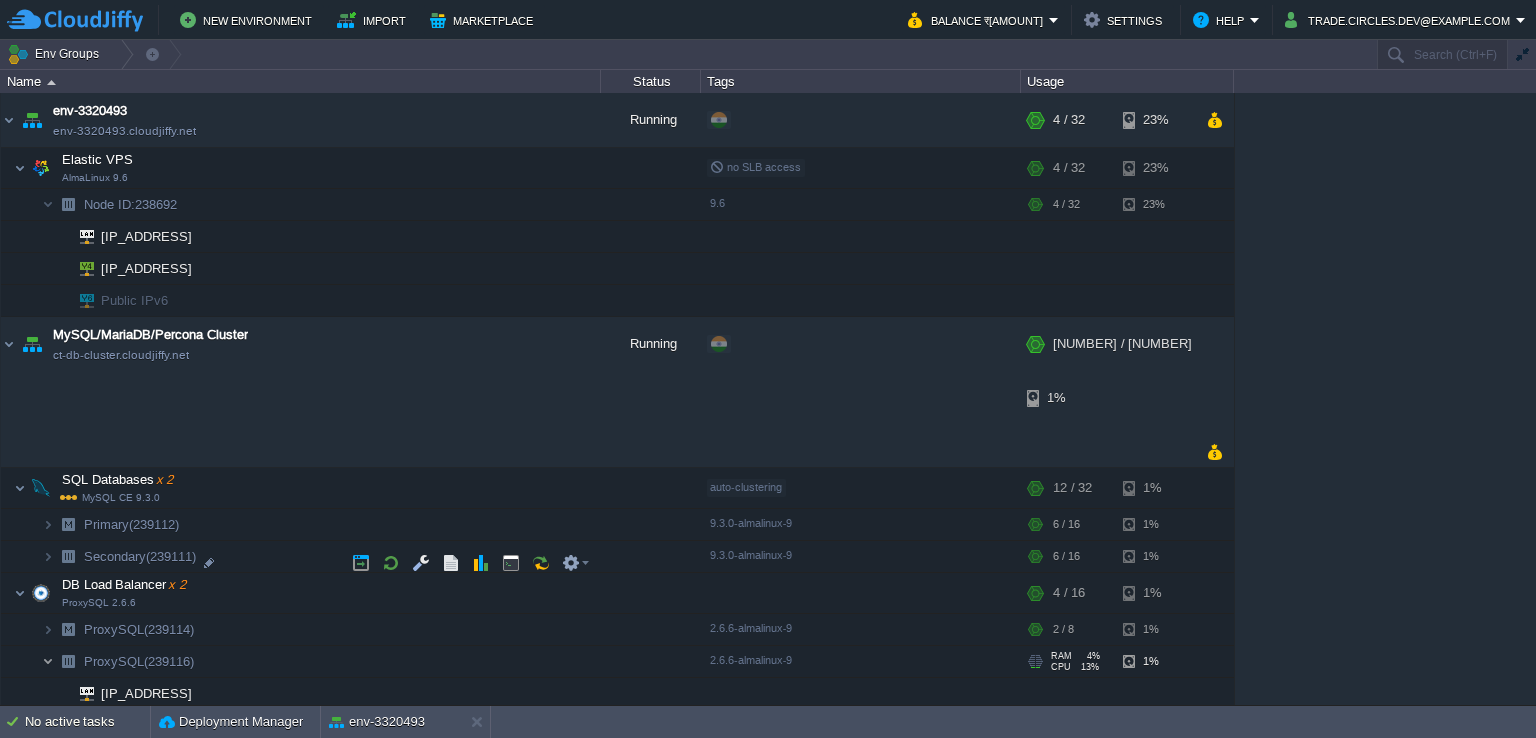 click at bounding box center (48, 661) 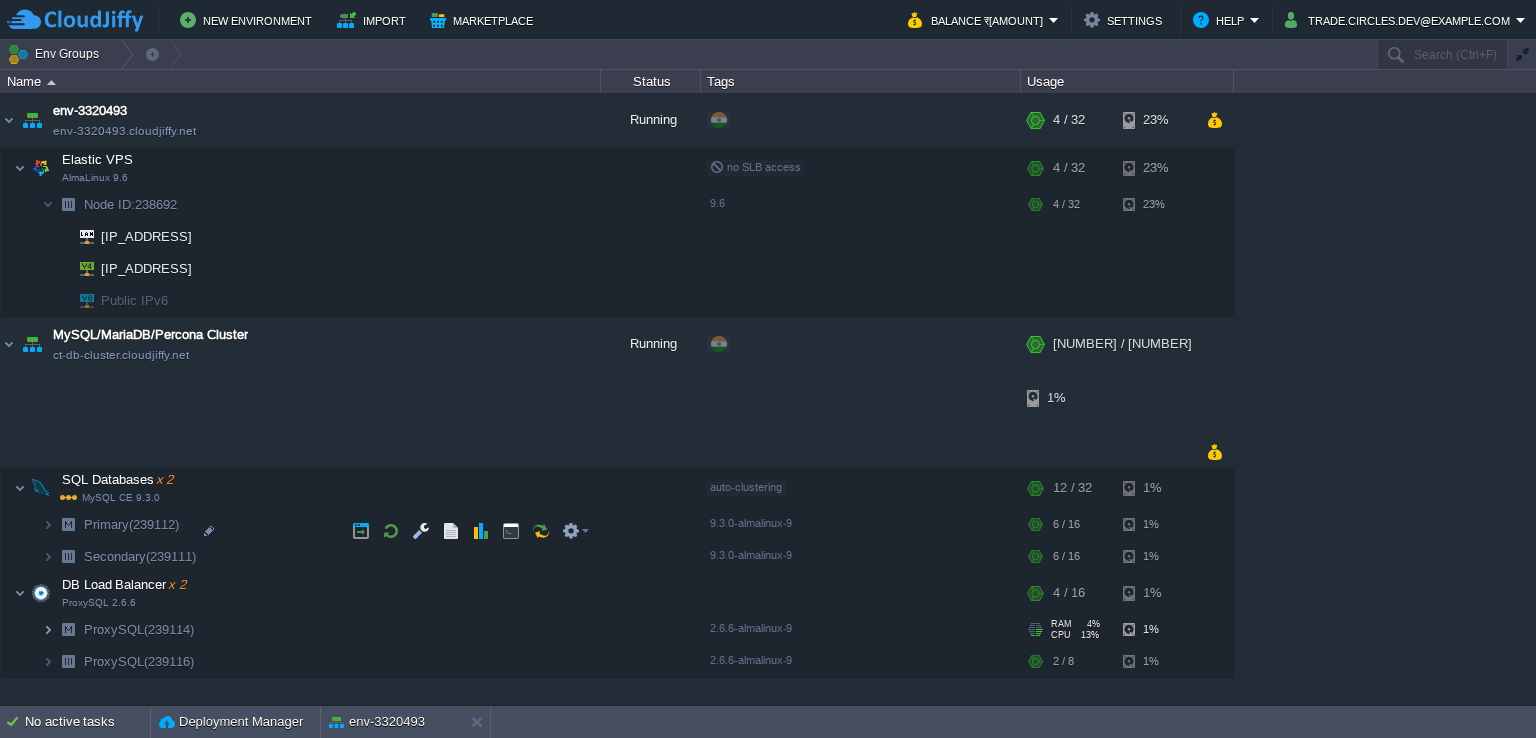click at bounding box center (48, 629) 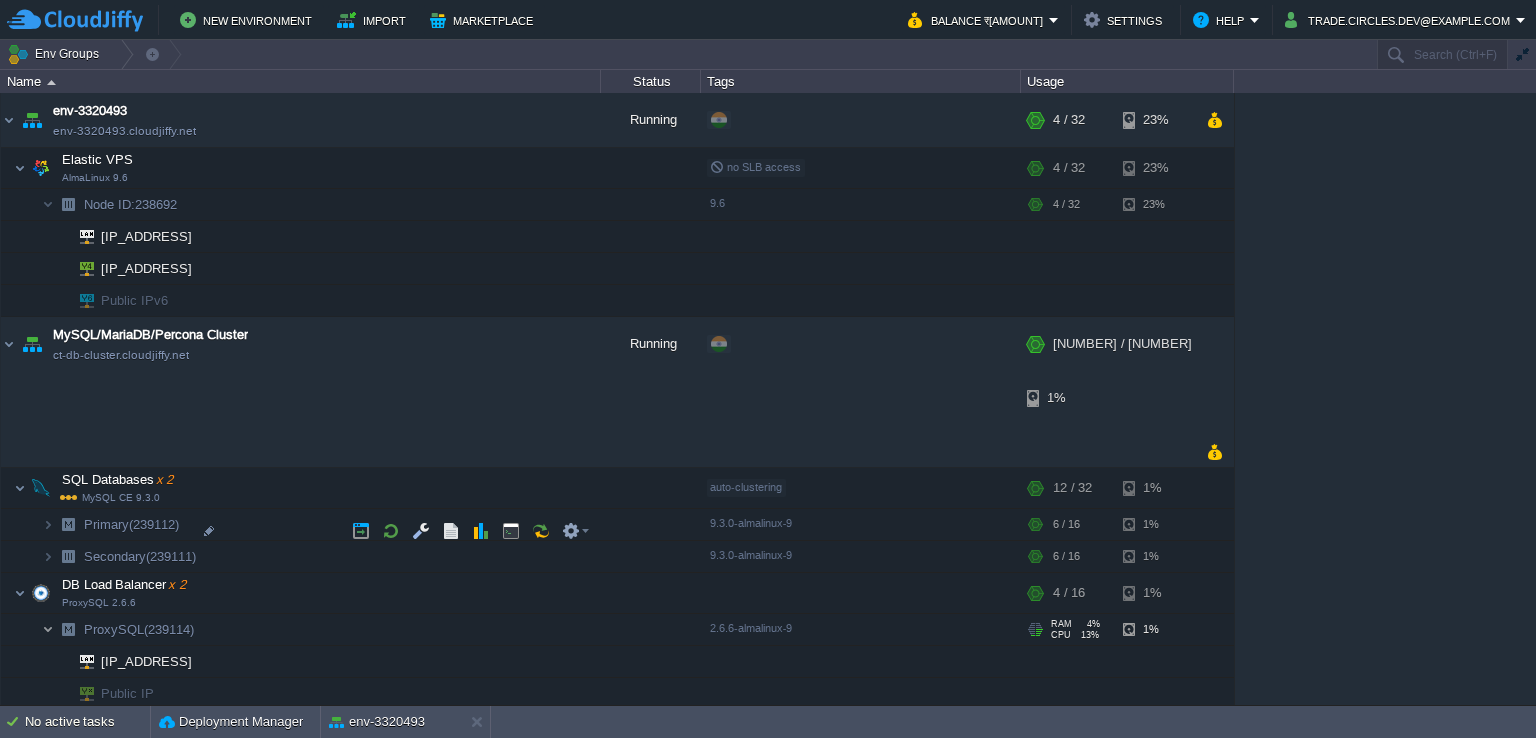 click at bounding box center (48, 629) 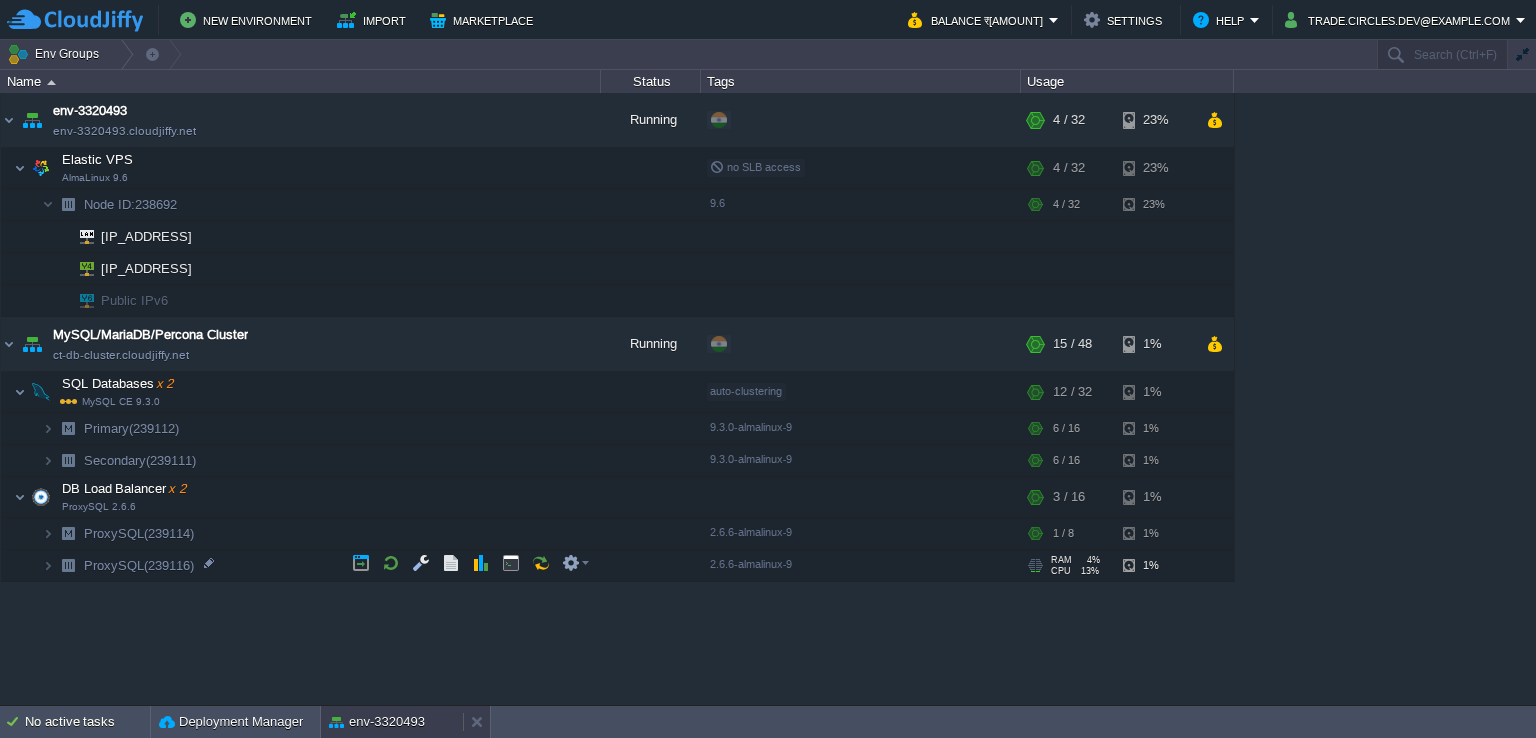 click on "env-3320493" at bounding box center [377, 722] 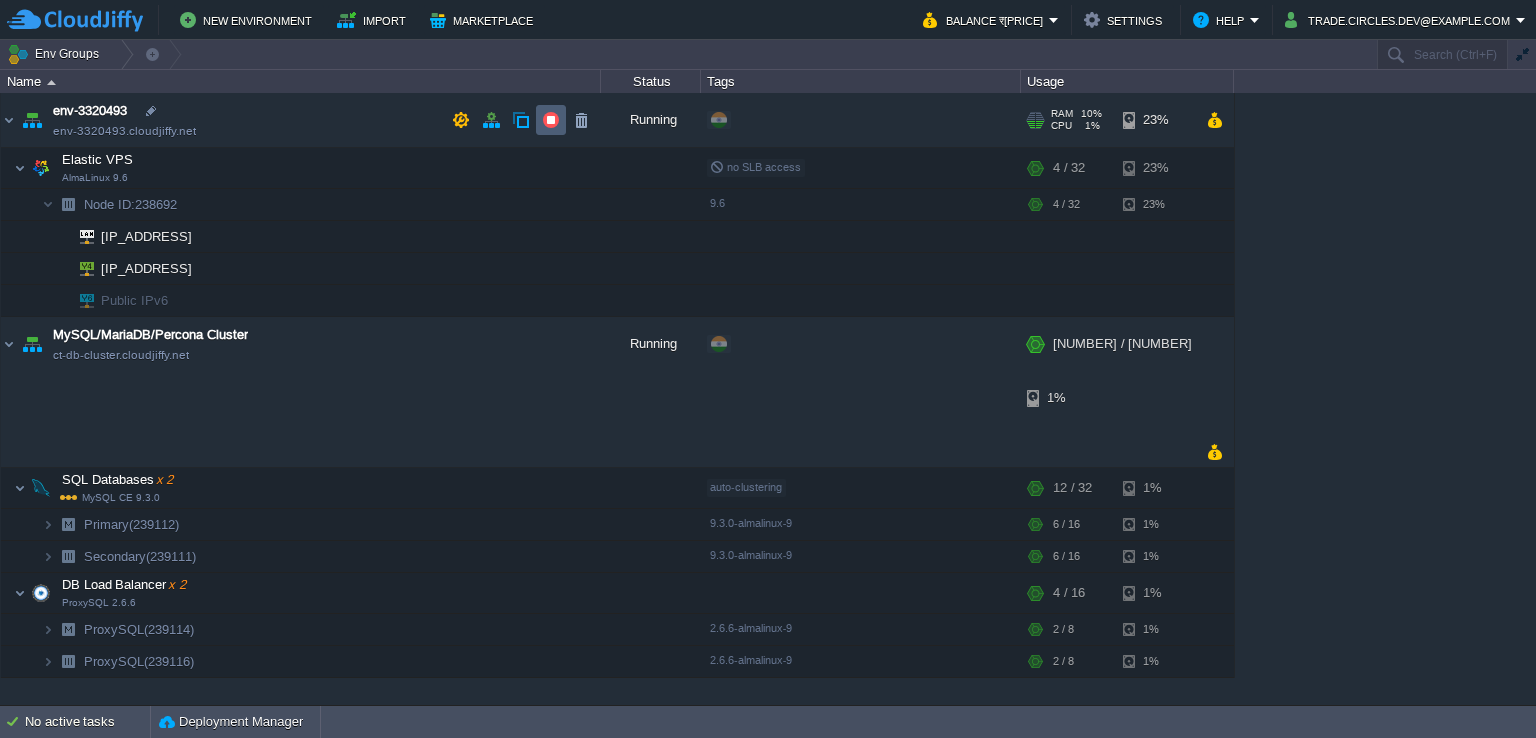 click at bounding box center [551, 120] 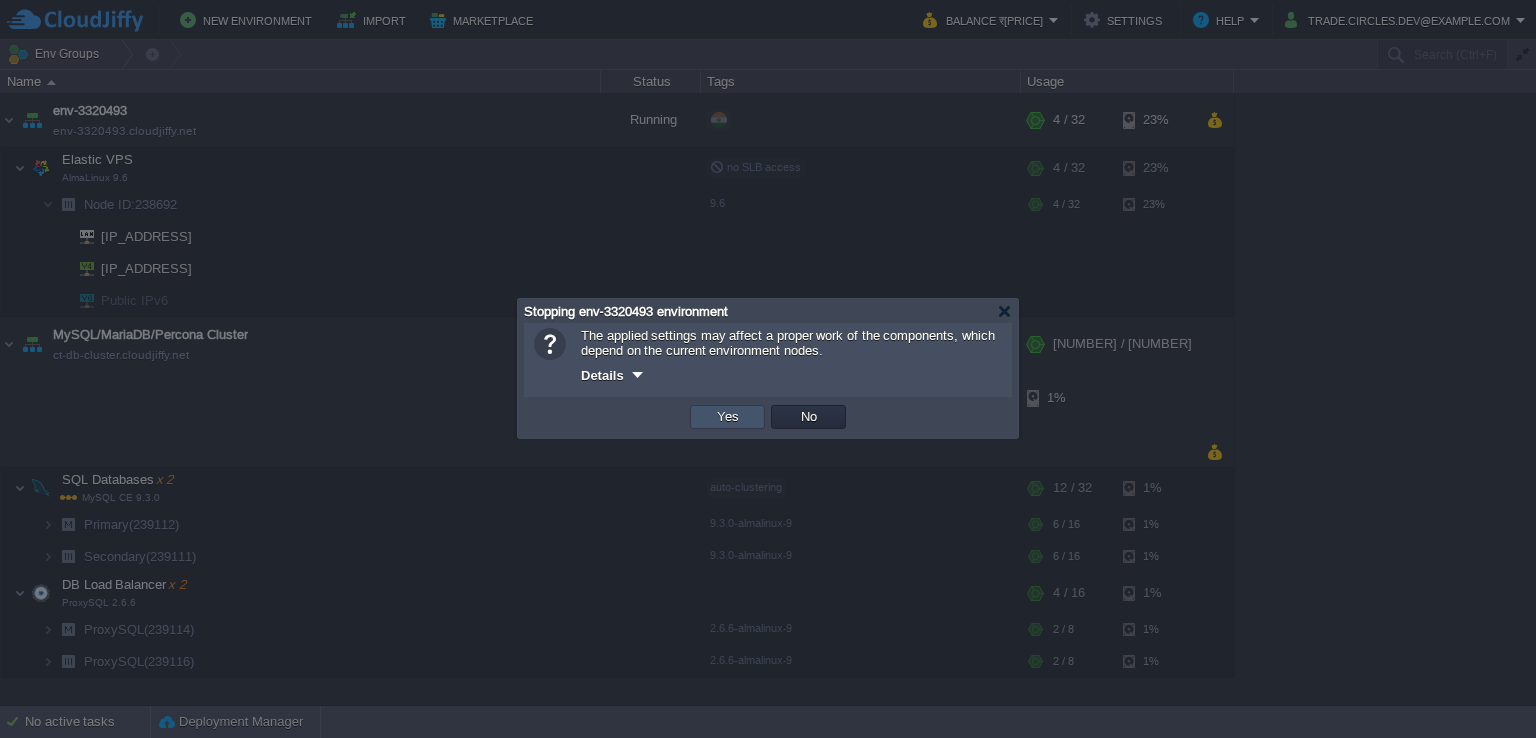 click on "Yes" at bounding box center [728, 417] 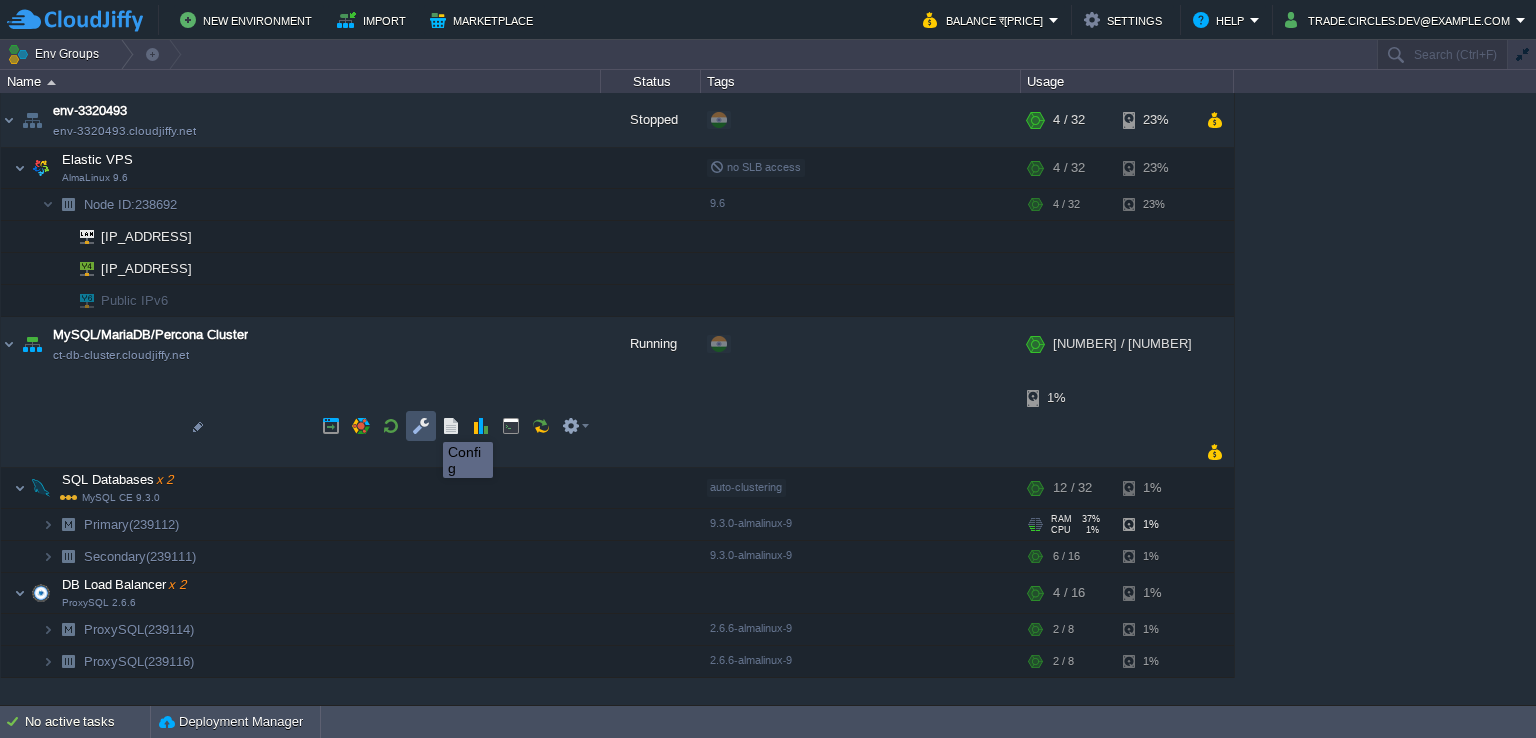 click at bounding box center (421, 426) 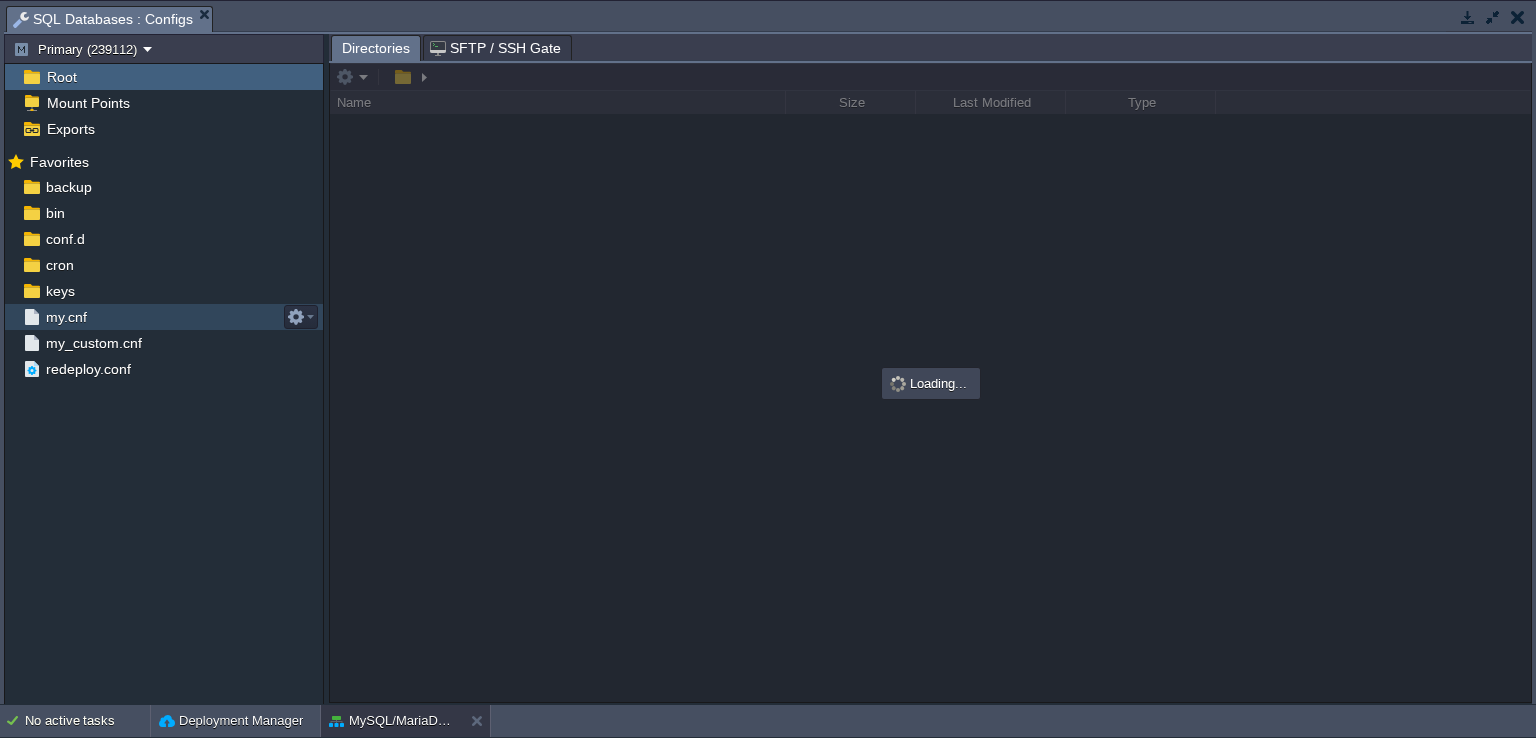 click on "my.cnf" at bounding box center [66, 317] 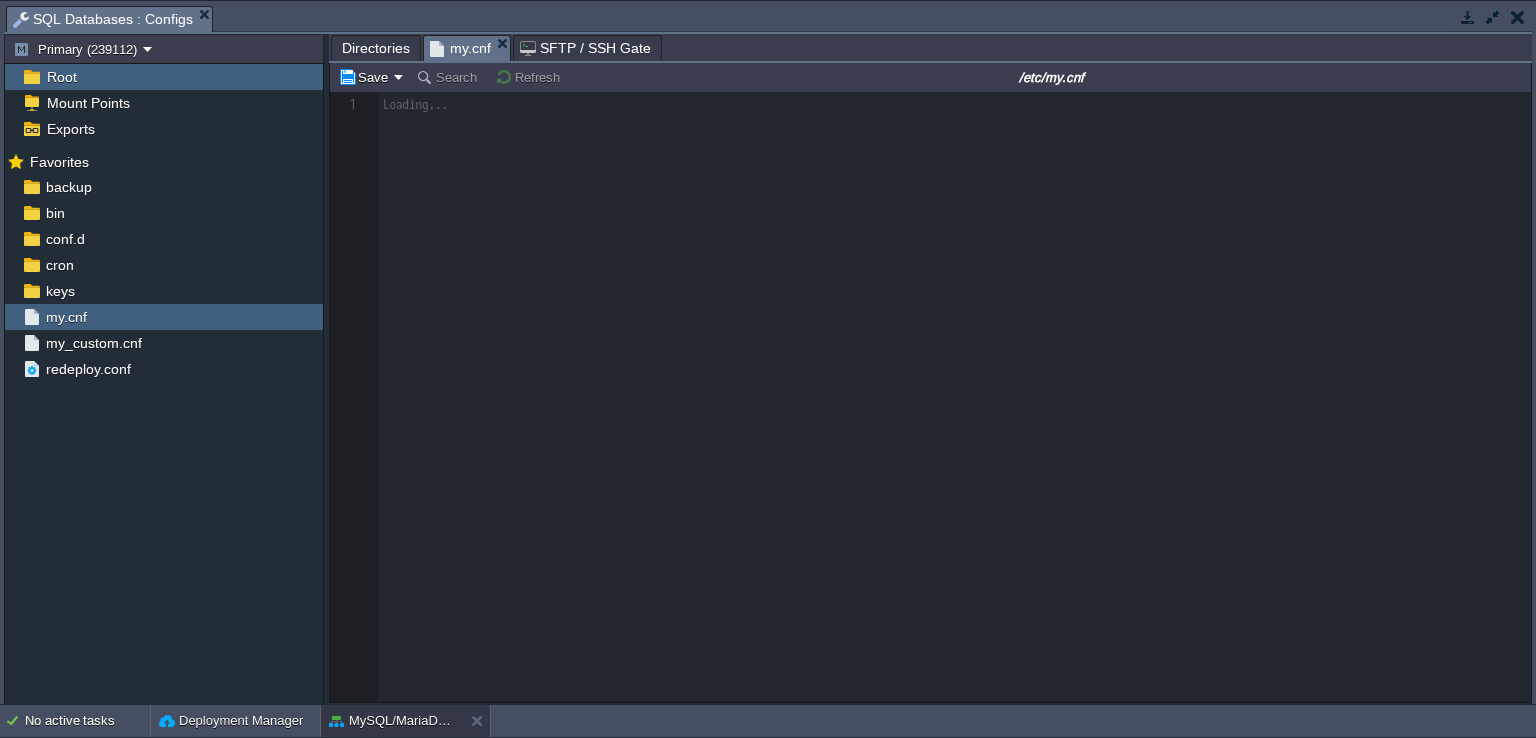 scroll, scrollTop: 6, scrollLeft: 0, axis: vertical 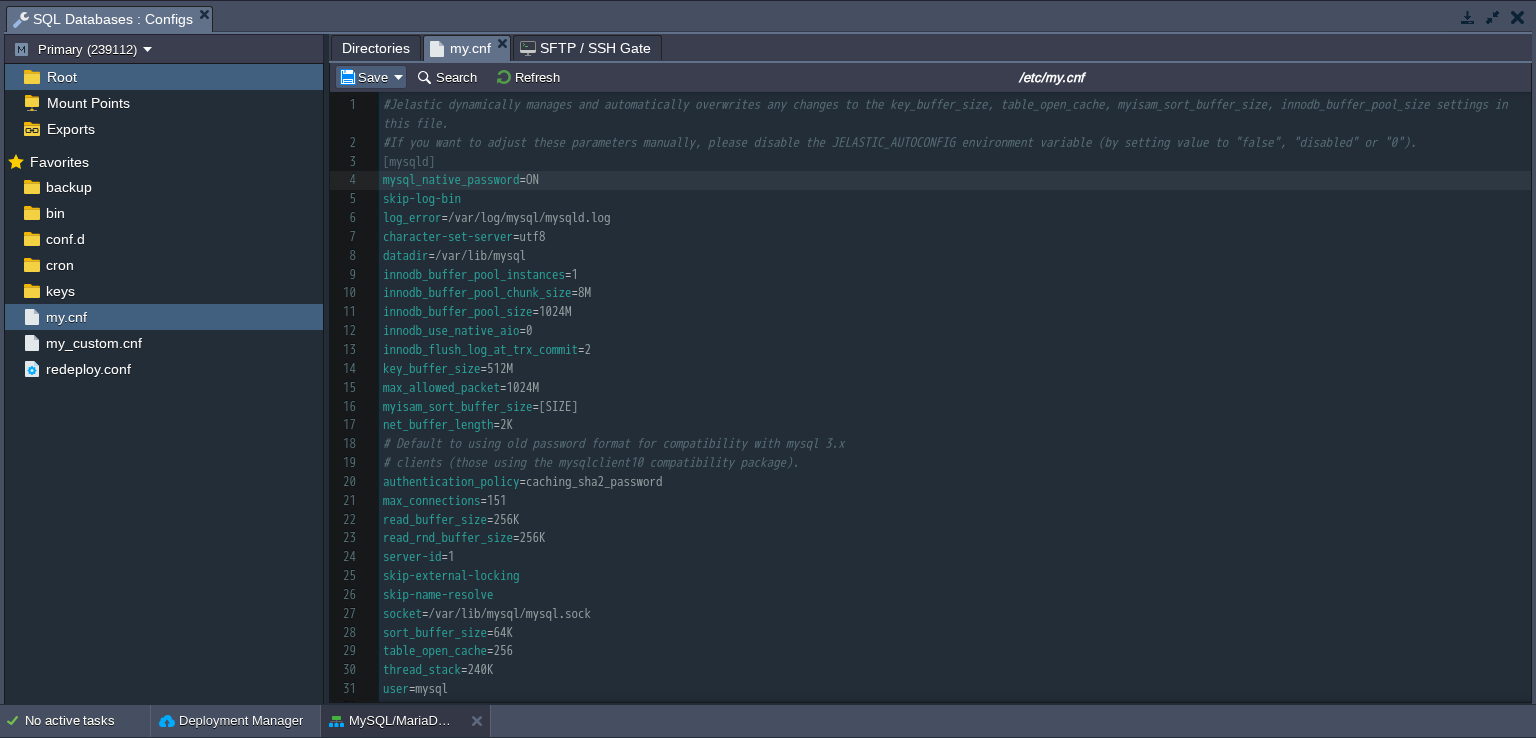 click on "Save" at bounding box center [371, 77] 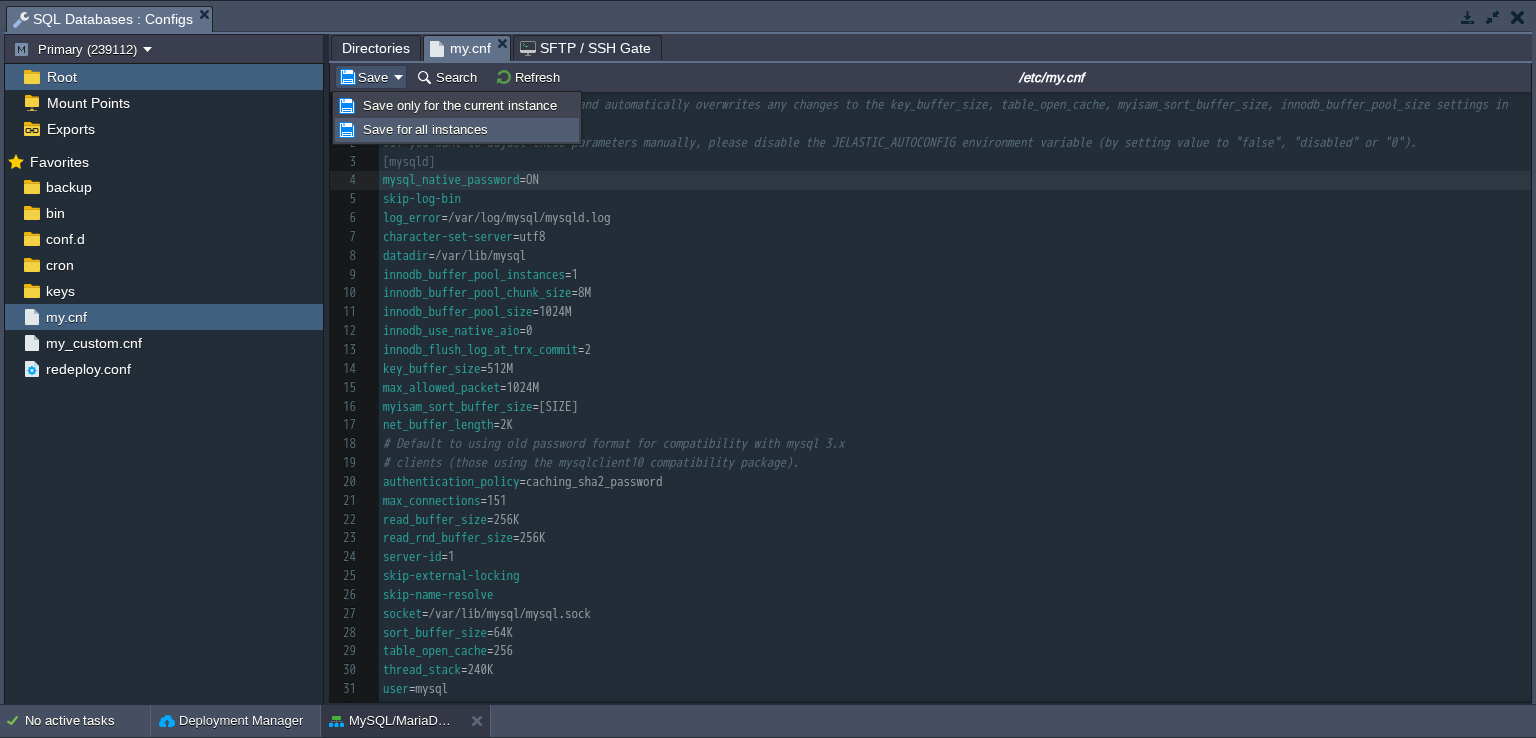 click on "Save for all instances" at bounding box center [425, 129] 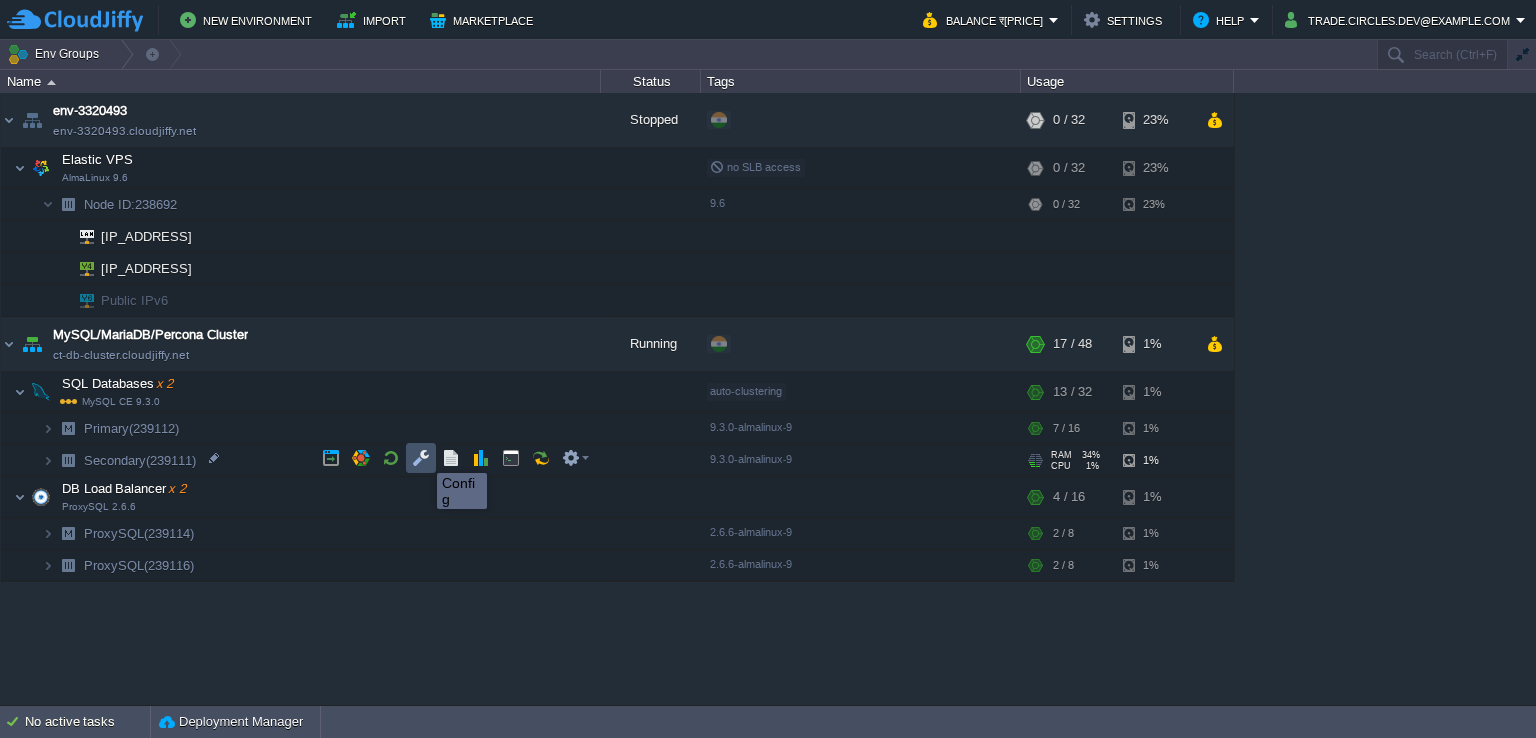 click at bounding box center (421, 458) 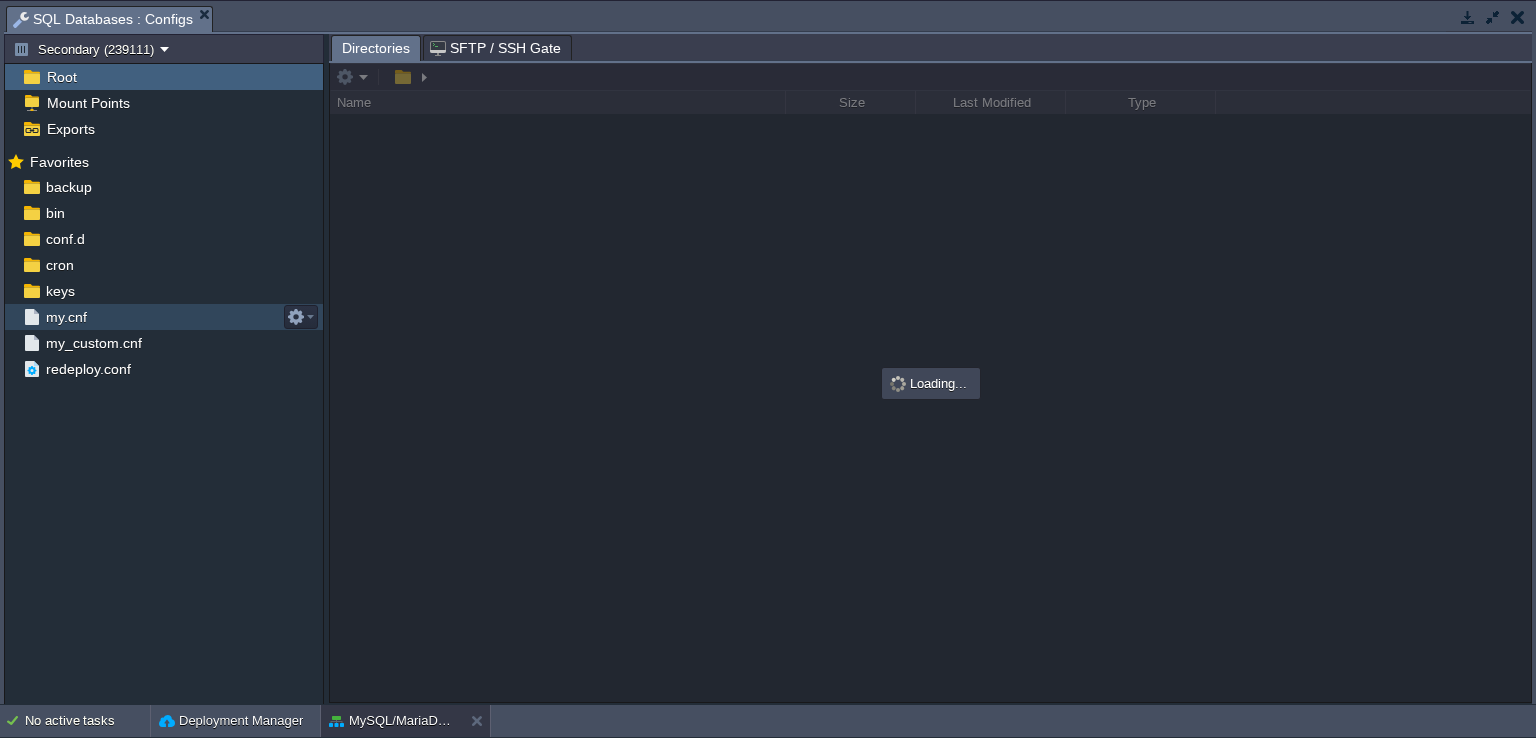 click on "my.cnf" at bounding box center [66, 317] 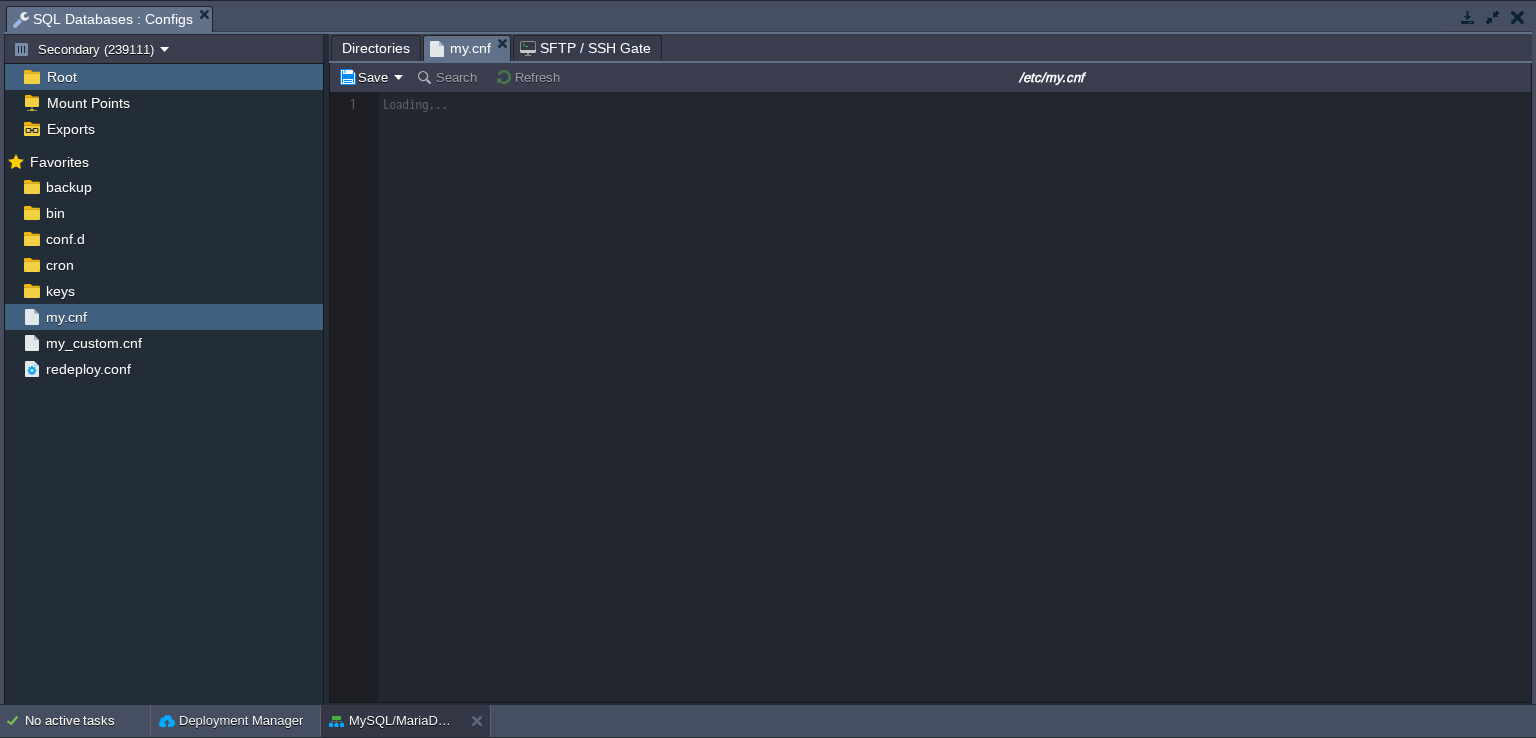 scroll, scrollTop: 6, scrollLeft: 0, axis: vertical 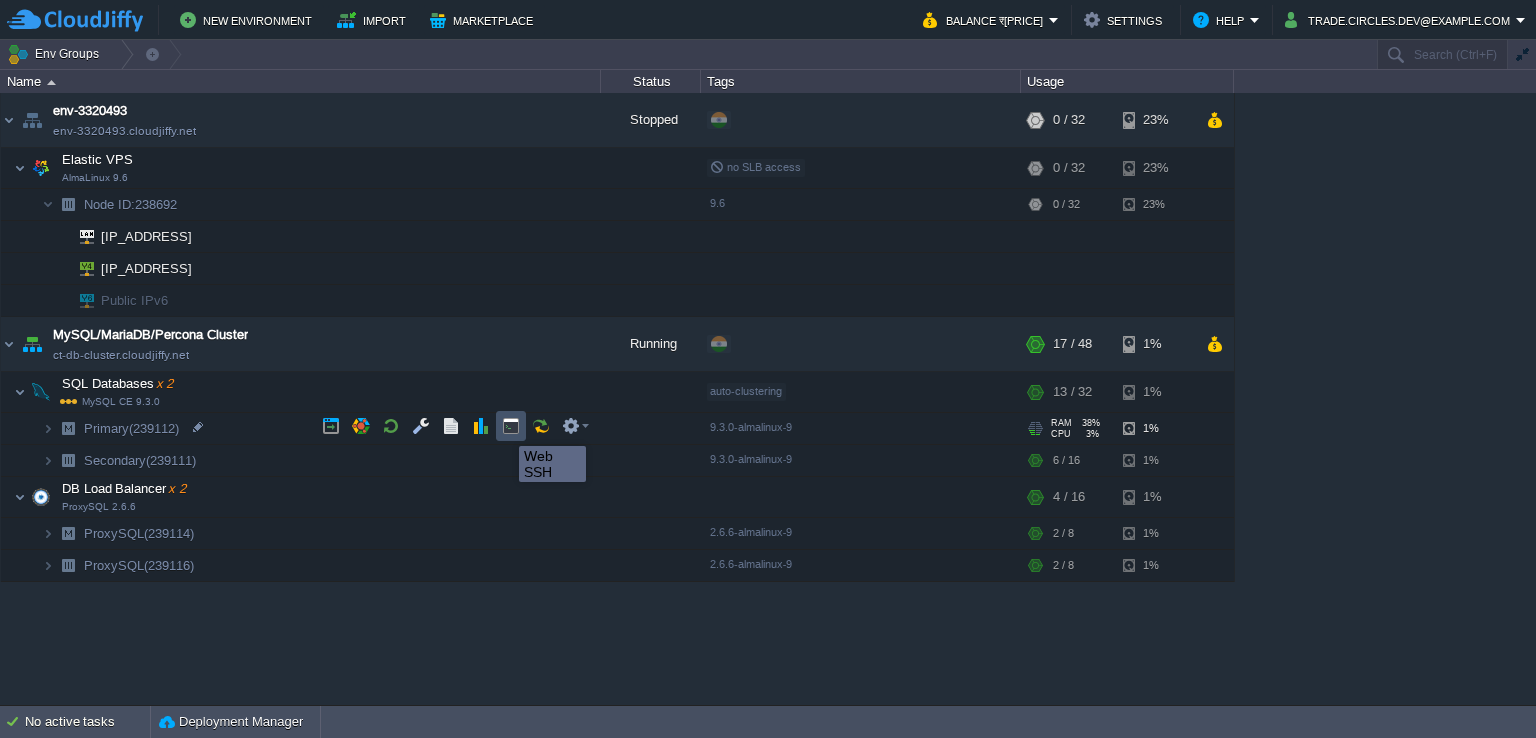 click at bounding box center [511, 426] 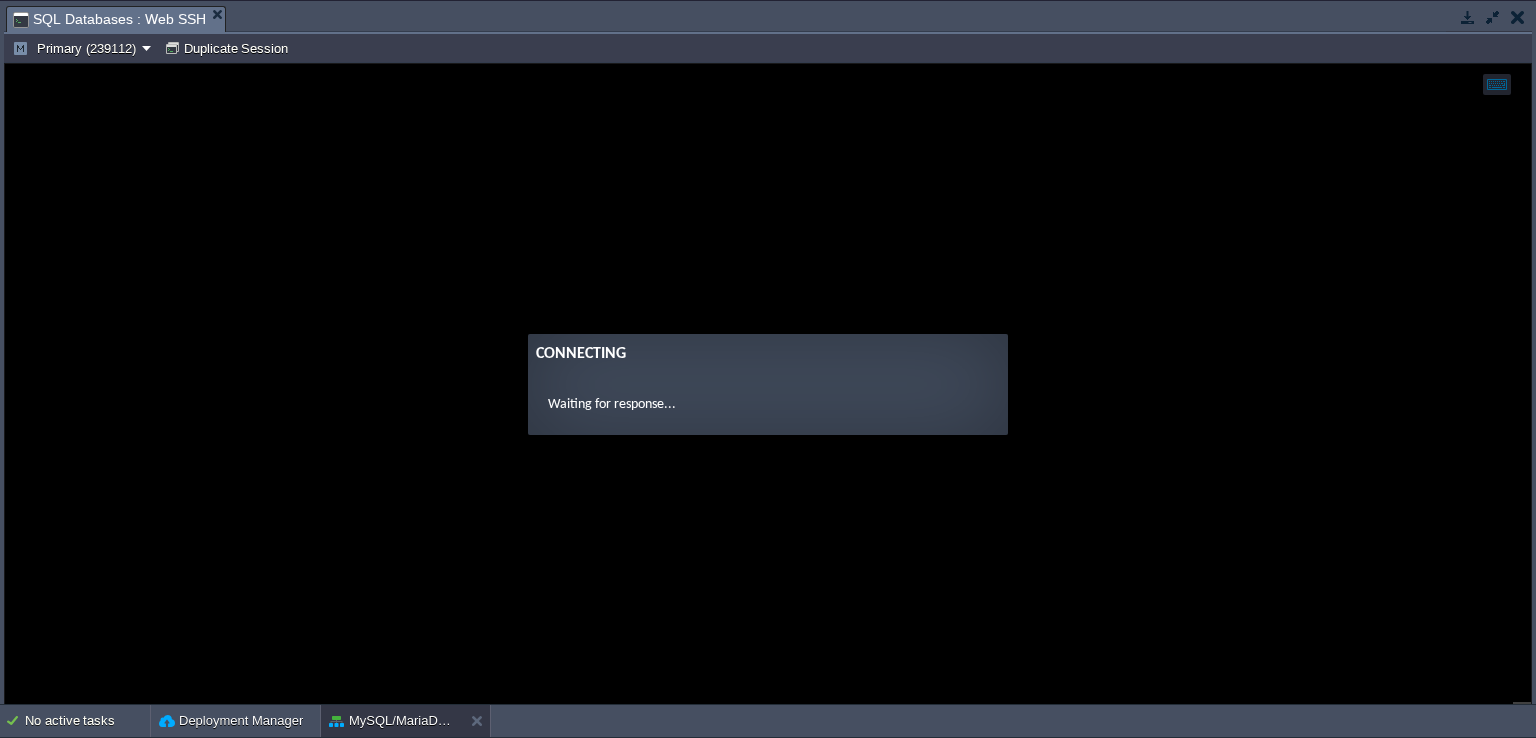 scroll, scrollTop: 0, scrollLeft: 0, axis: both 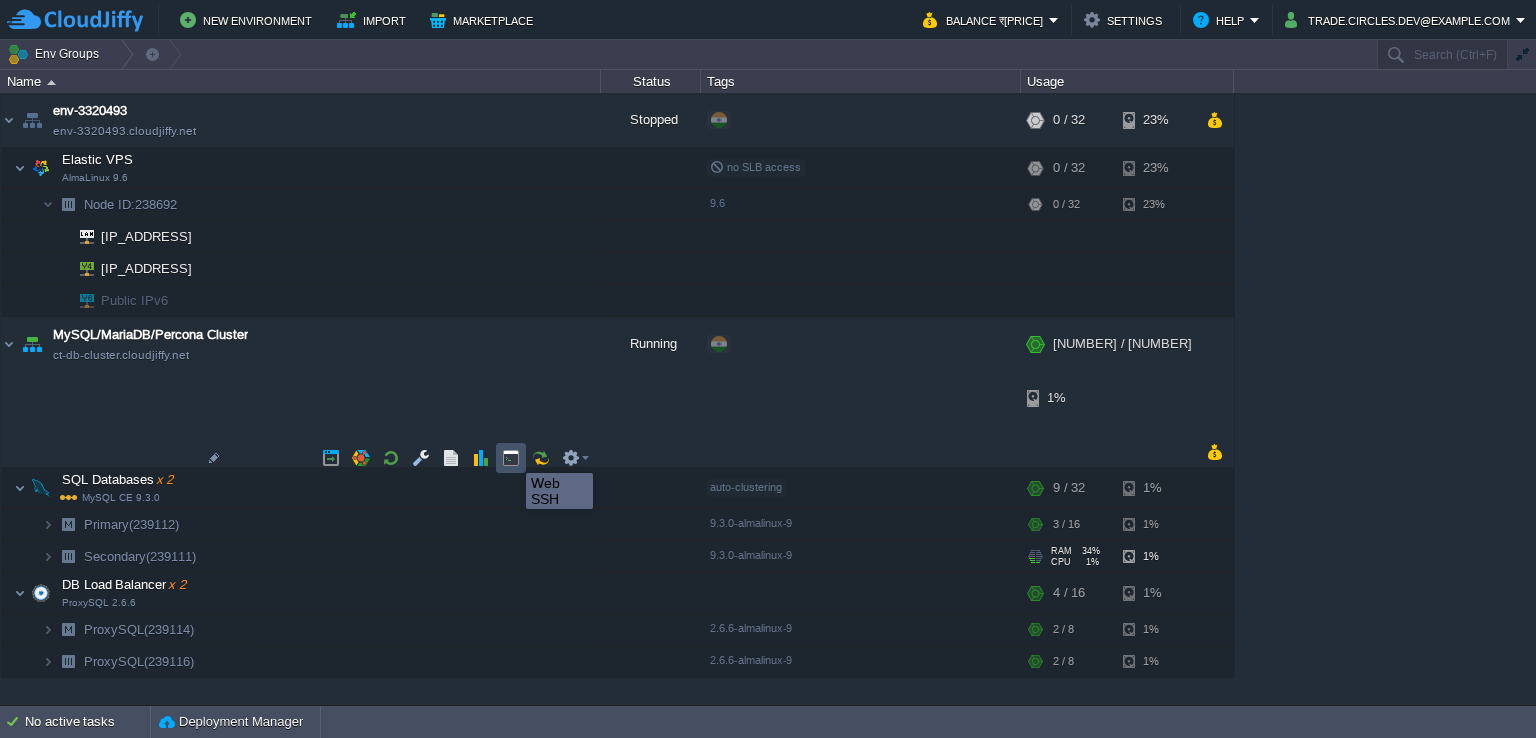 click at bounding box center [511, 458] 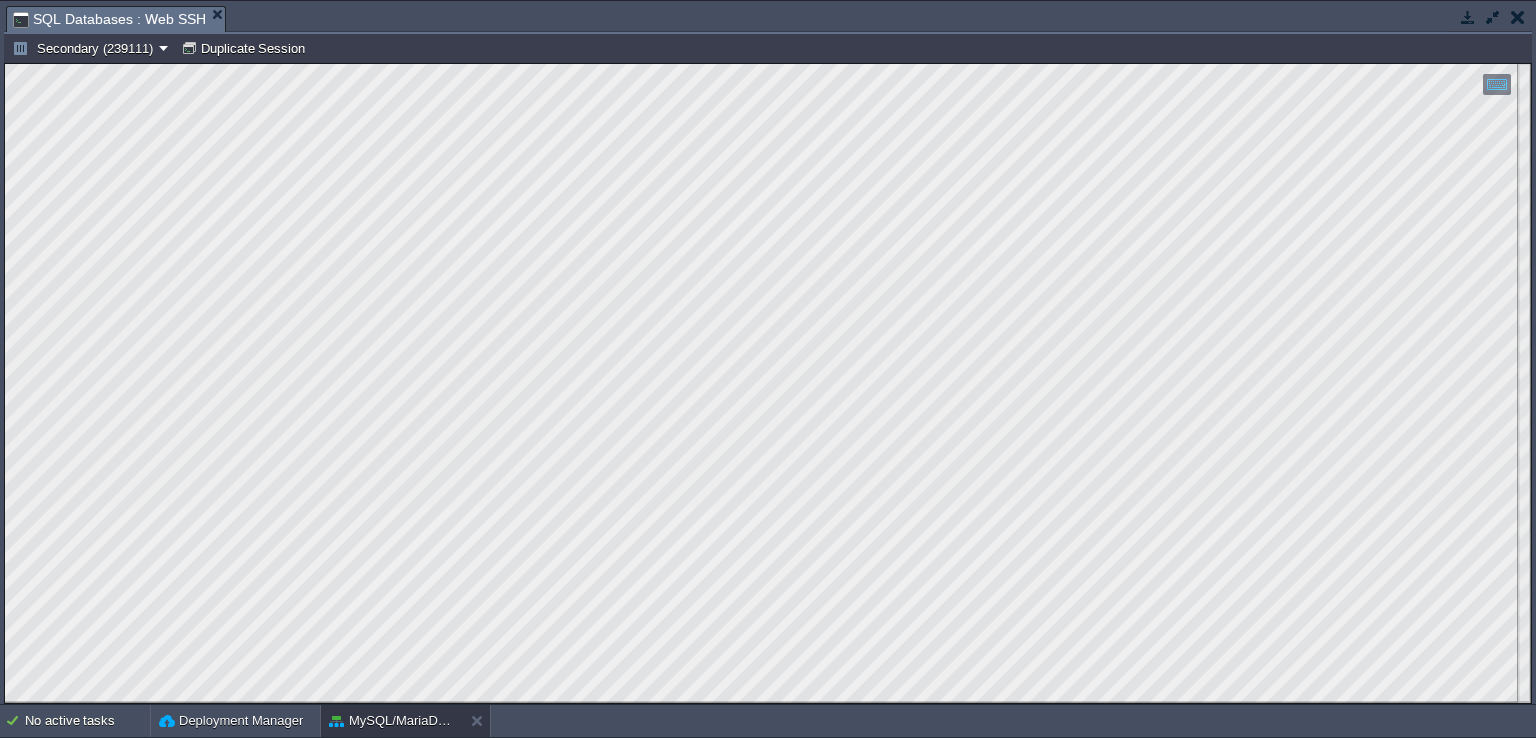 scroll, scrollTop: 0, scrollLeft: 0, axis: both 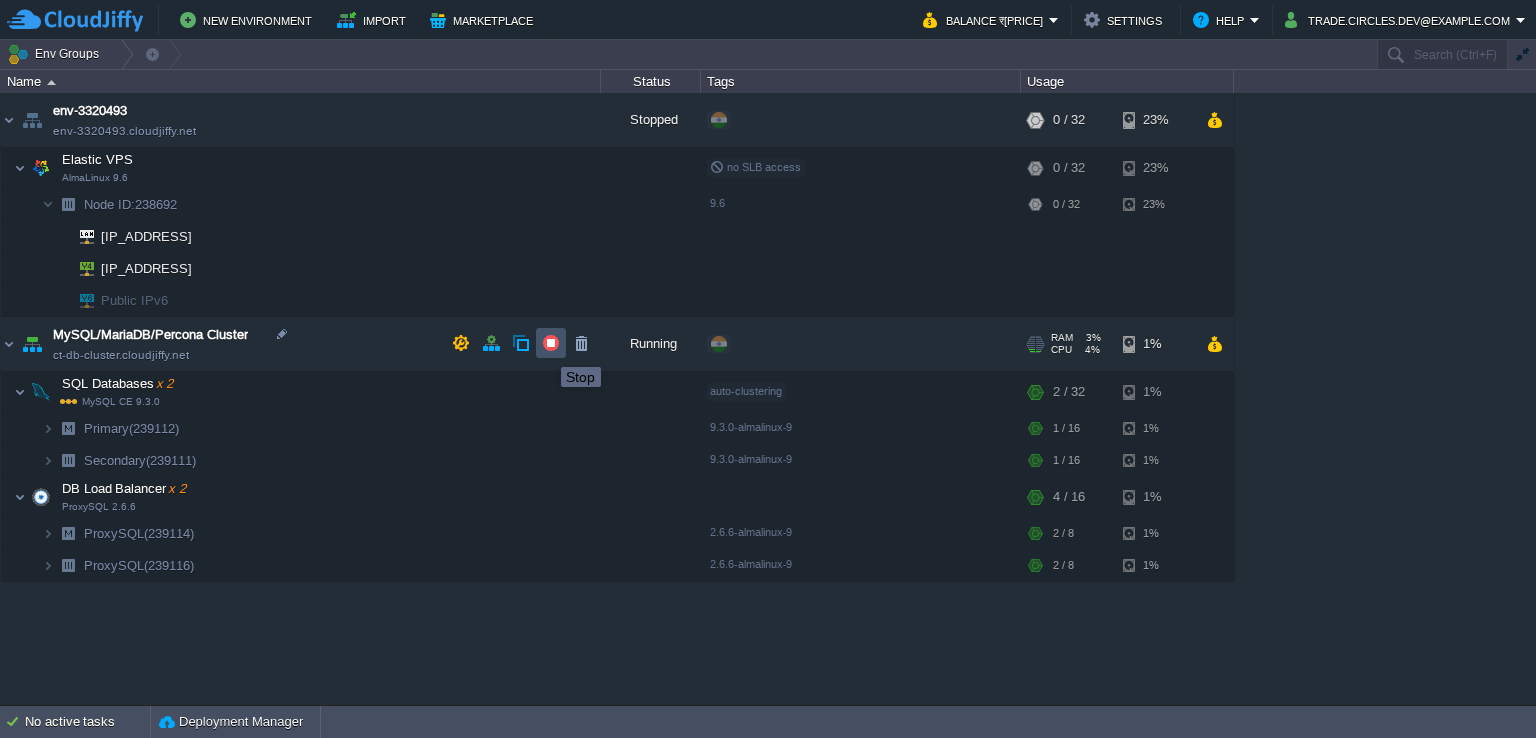 click at bounding box center [551, 343] 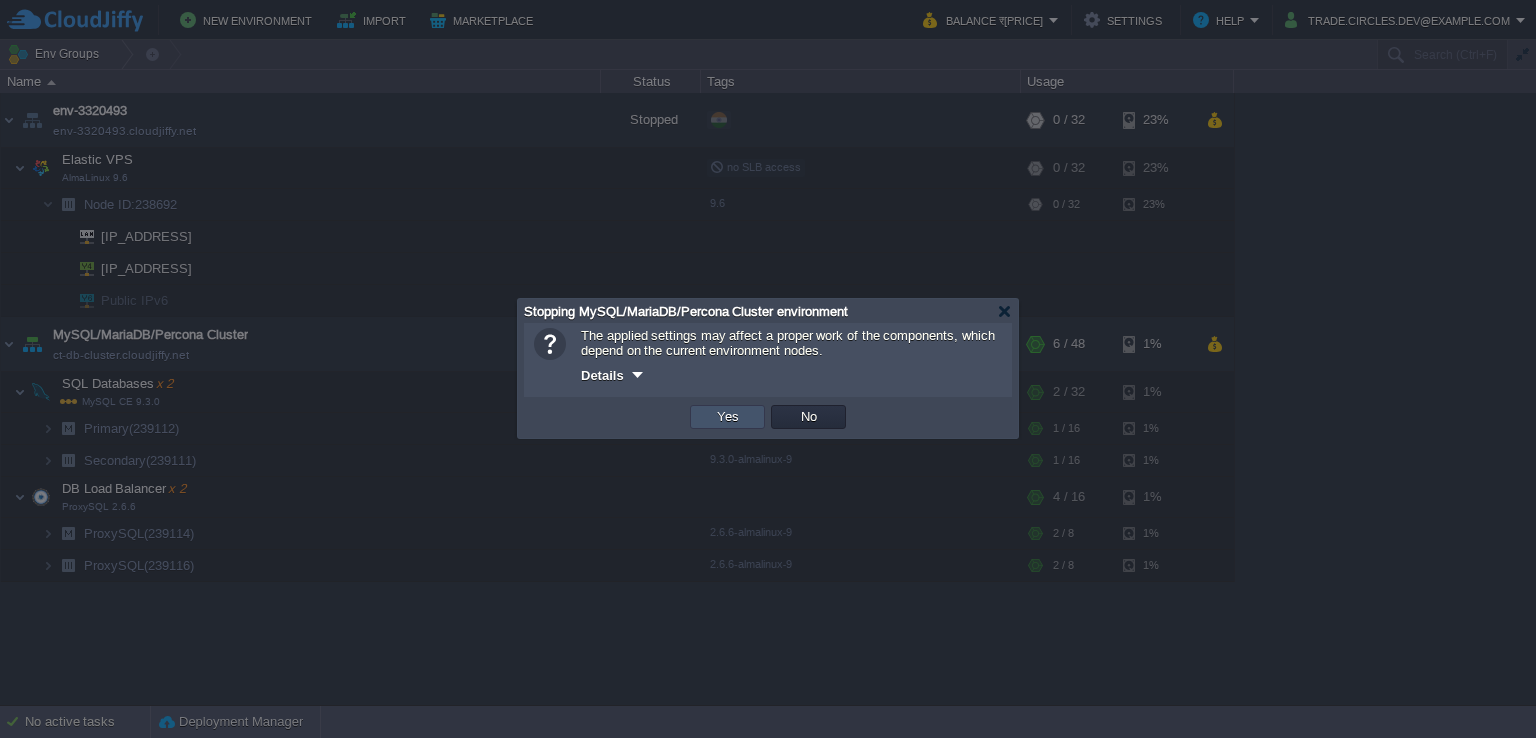 click on "Yes" at bounding box center [728, 417] 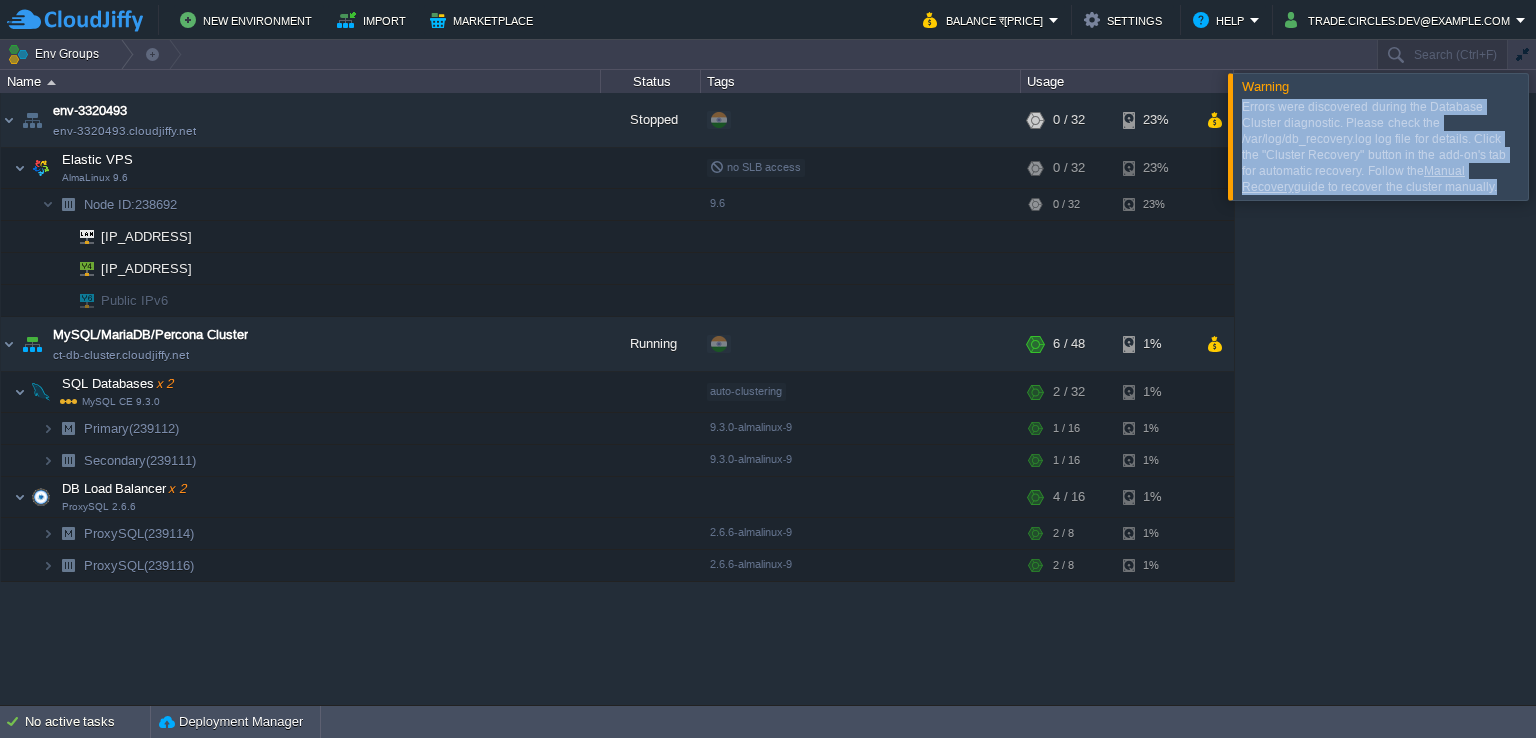drag, startPoint x: 1240, startPoint y: 106, endPoint x: 1436, endPoint y: 183, distance: 210.58252 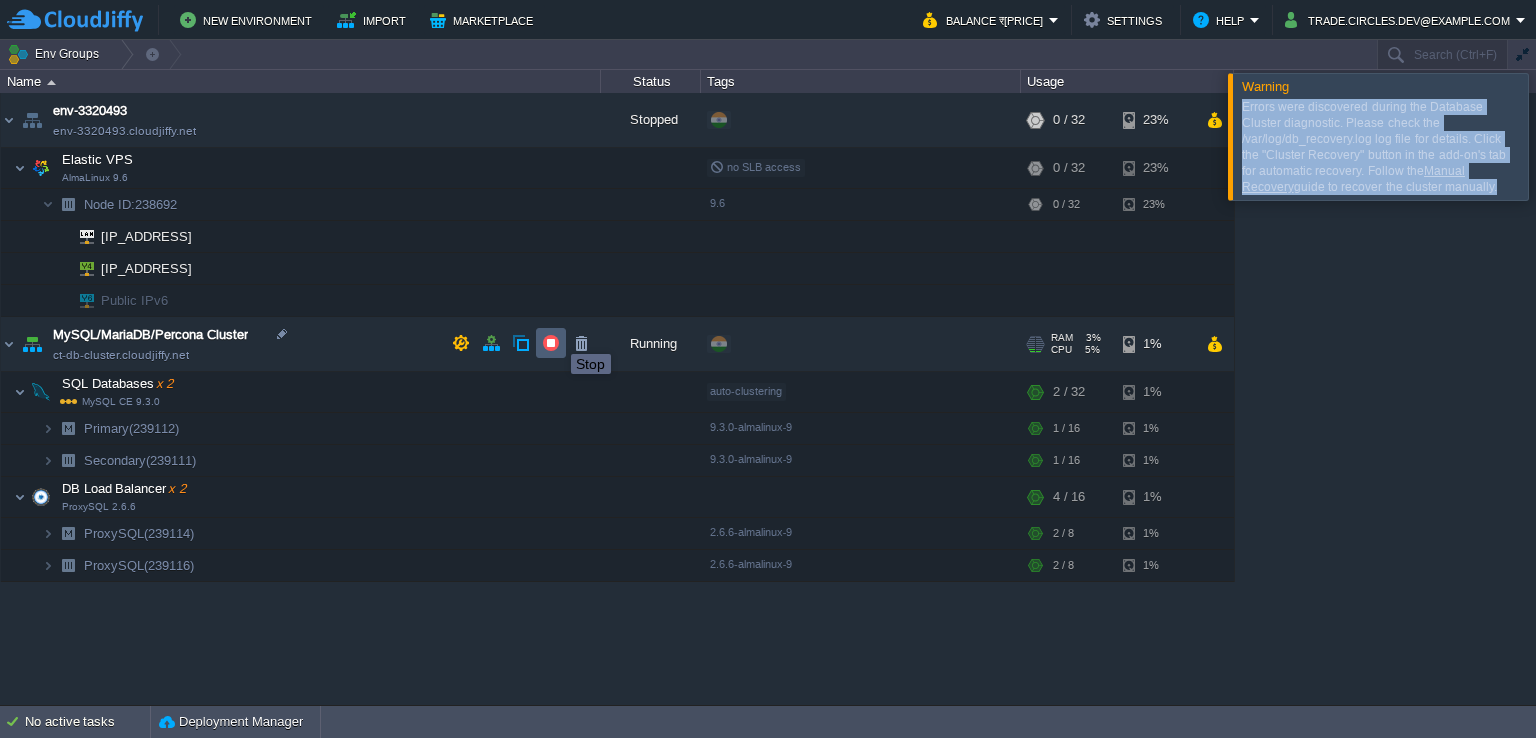 click at bounding box center [551, 343] 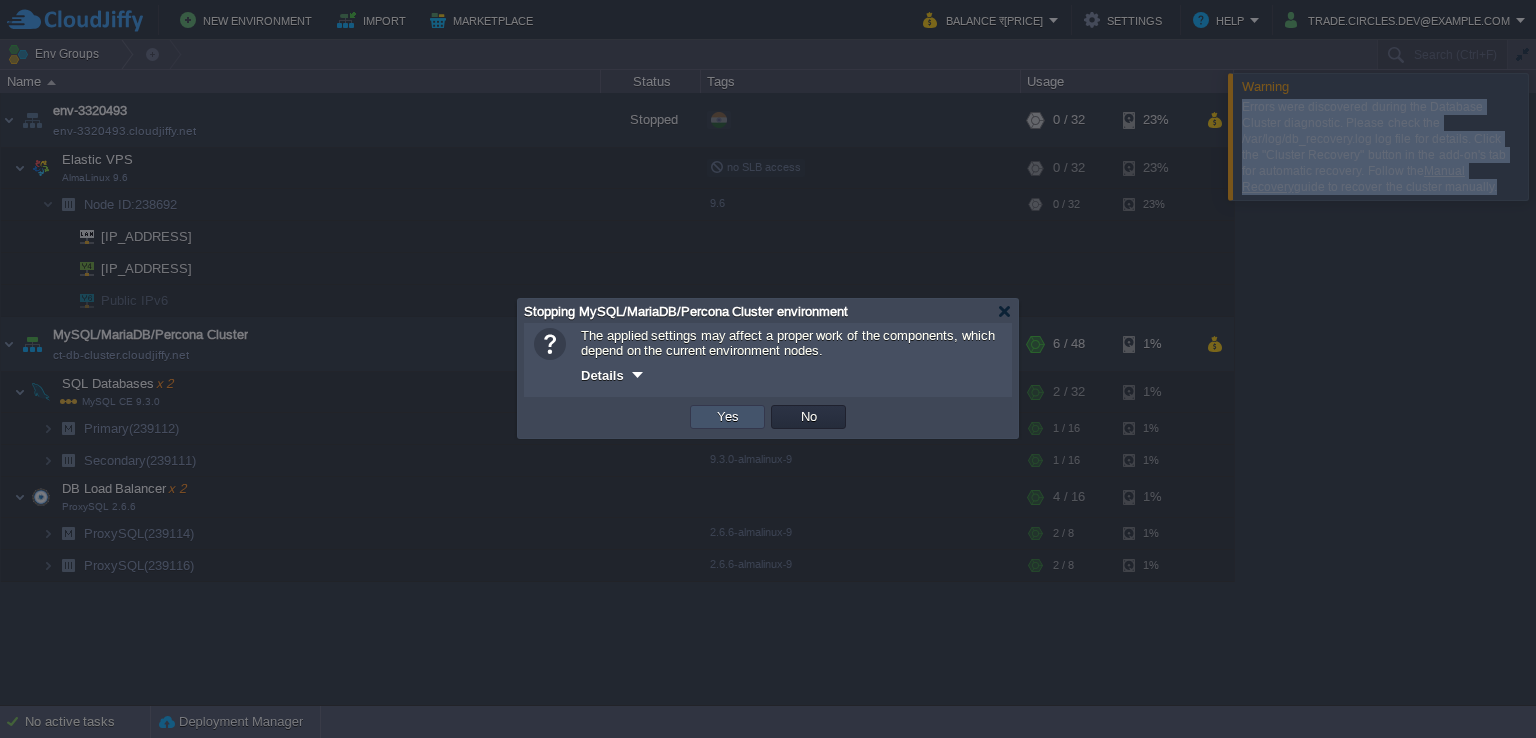 click on "Yes" at bounding box center (728, 417) 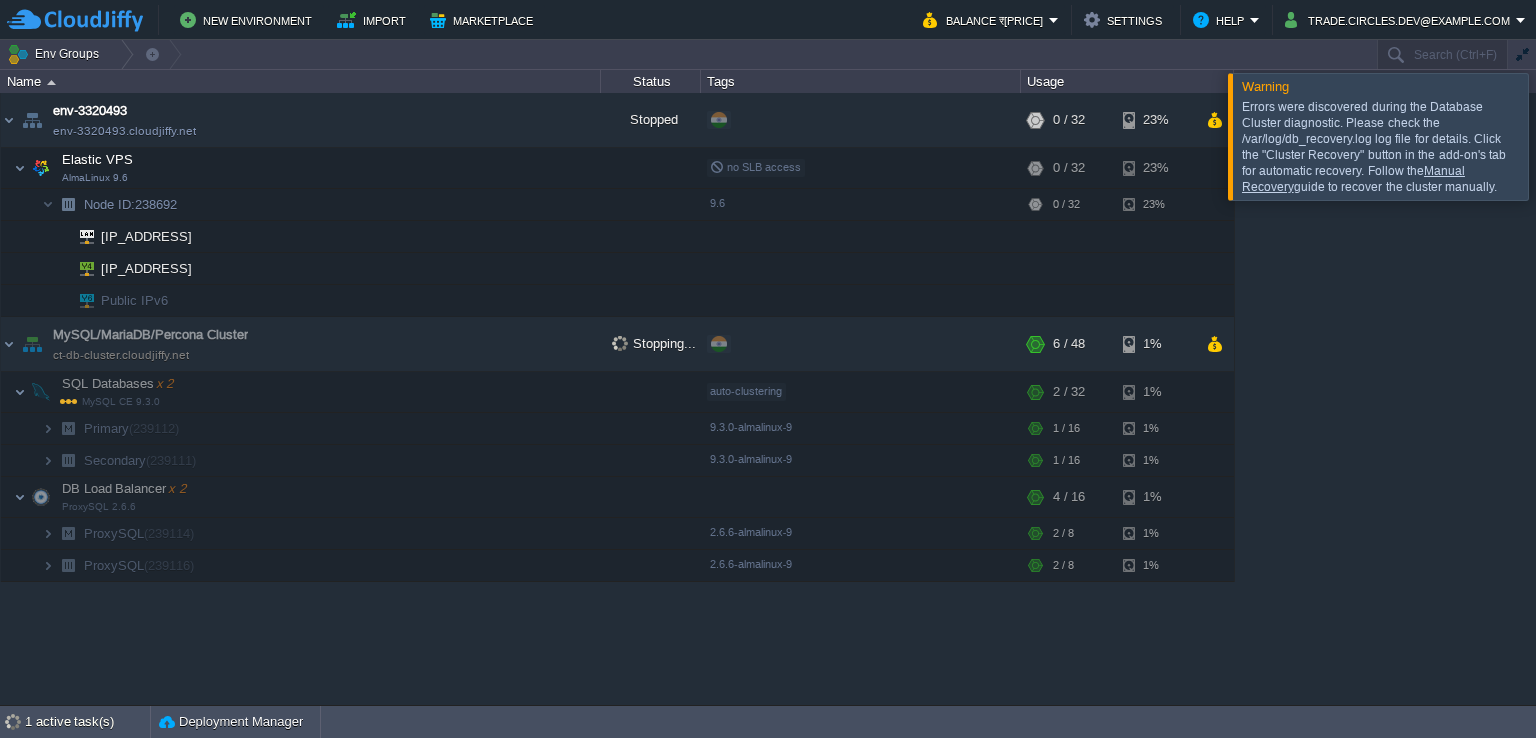 click at bounding box center (1560, 136) 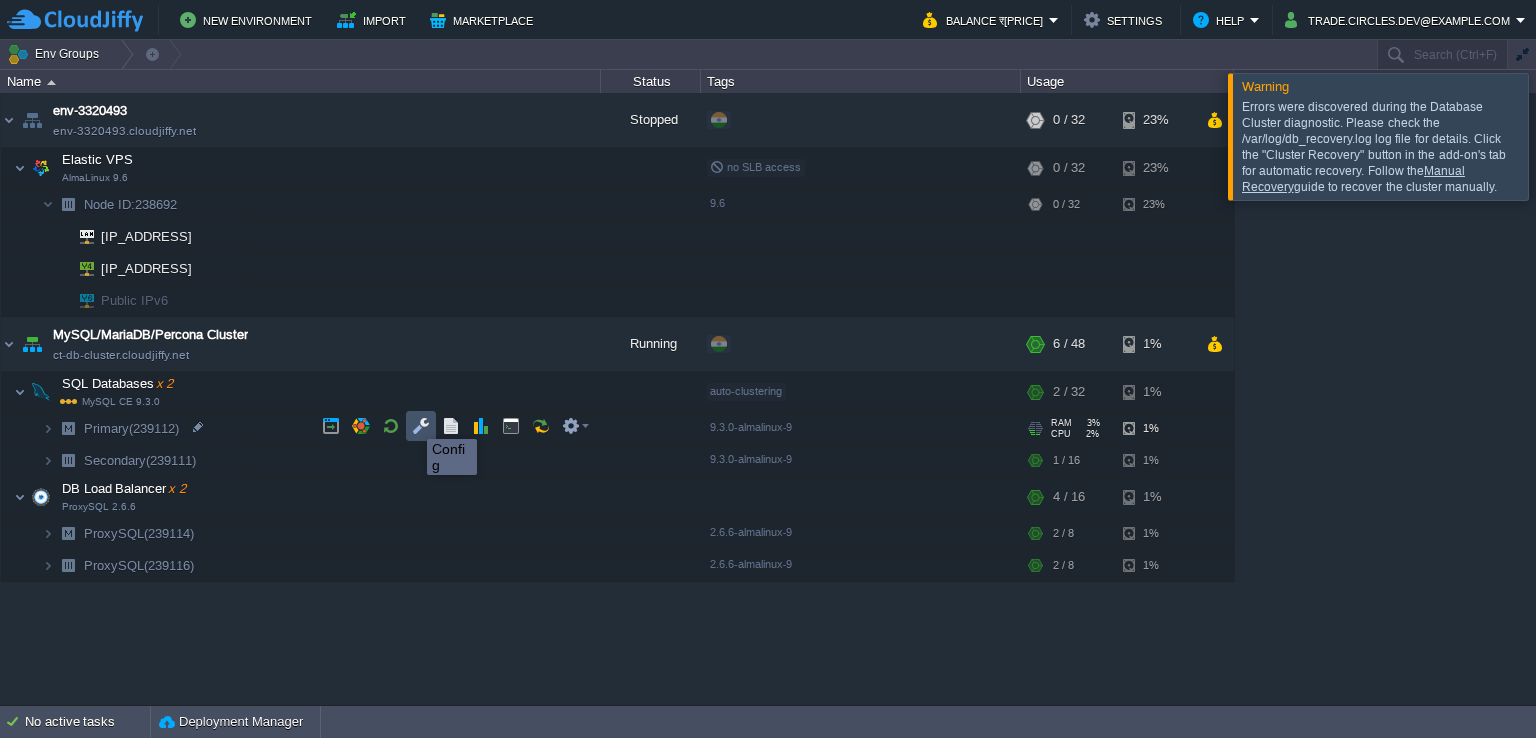 click at bounding box center [421, 426] 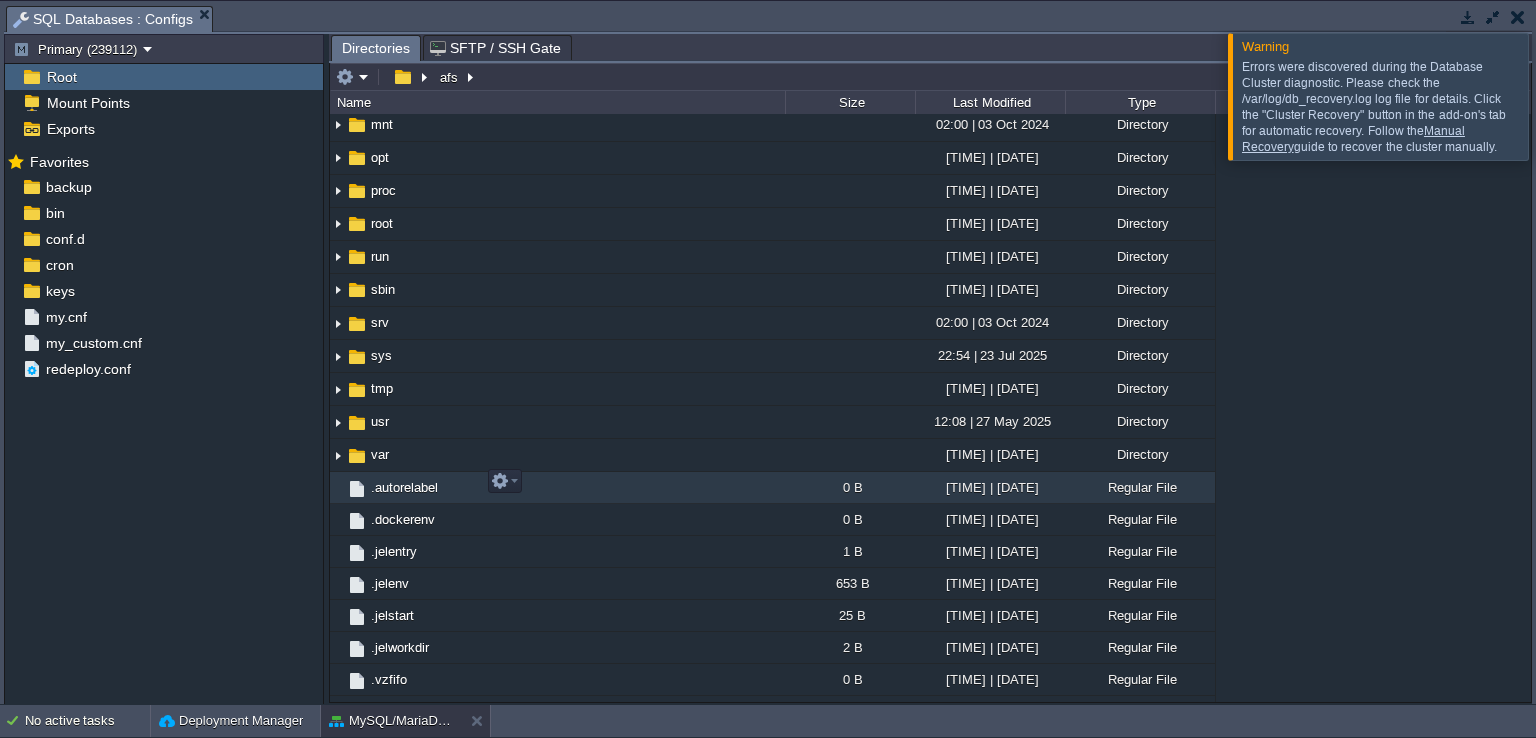 scroll, scrollTop: 308, scrollLeft: 0, axis: vertical 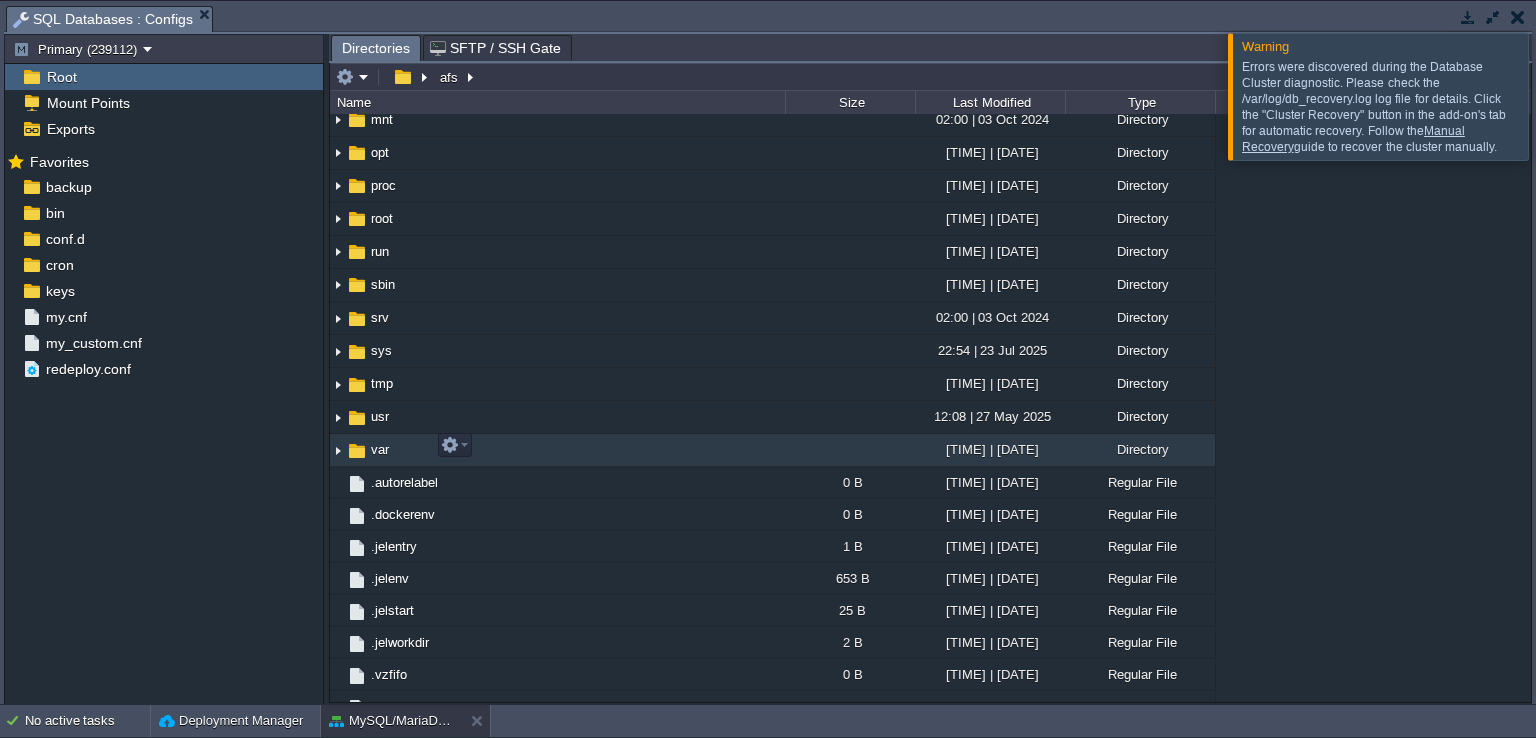 click at bounding box center [338, 450] 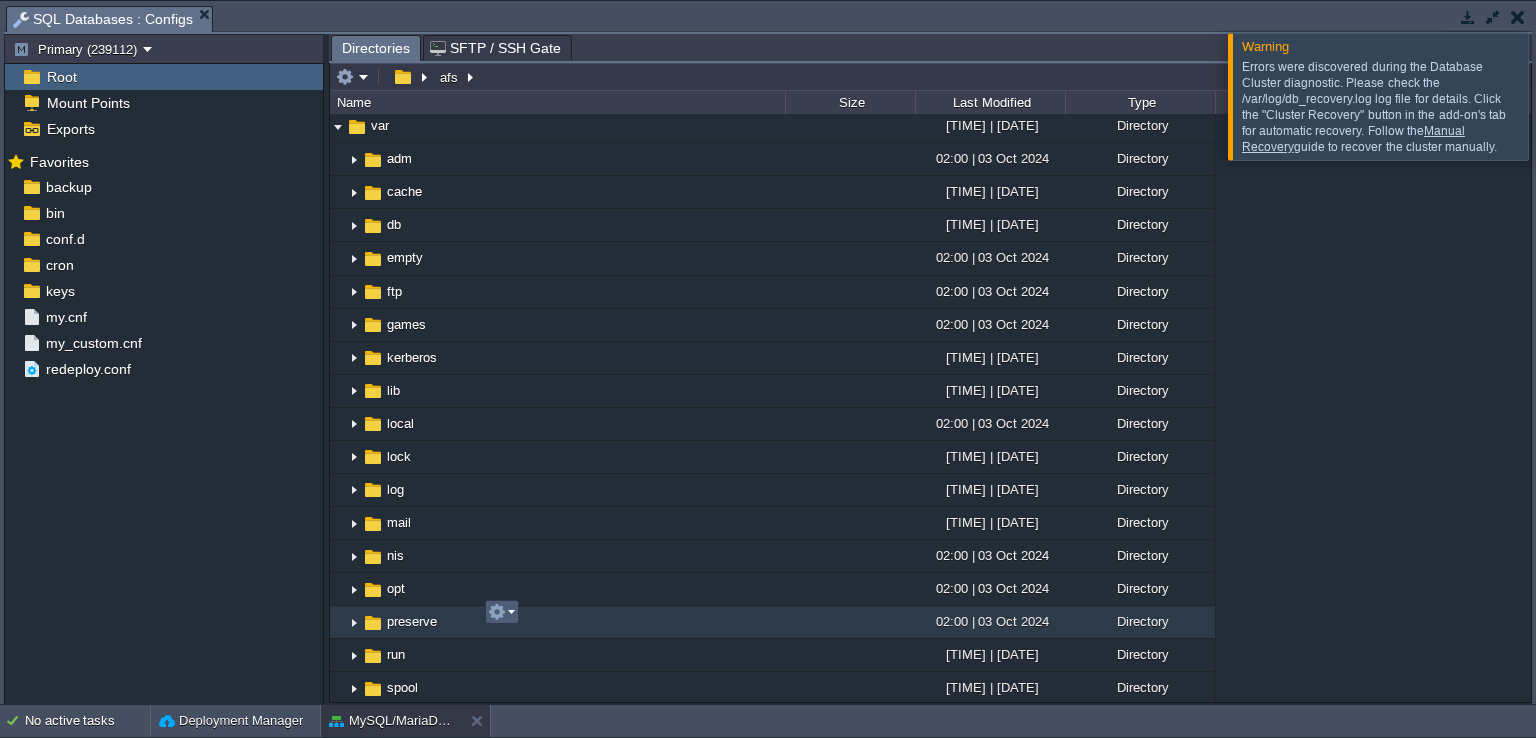 scroll, scrollTop: 636, scrollLeft: 0, axis: vertical 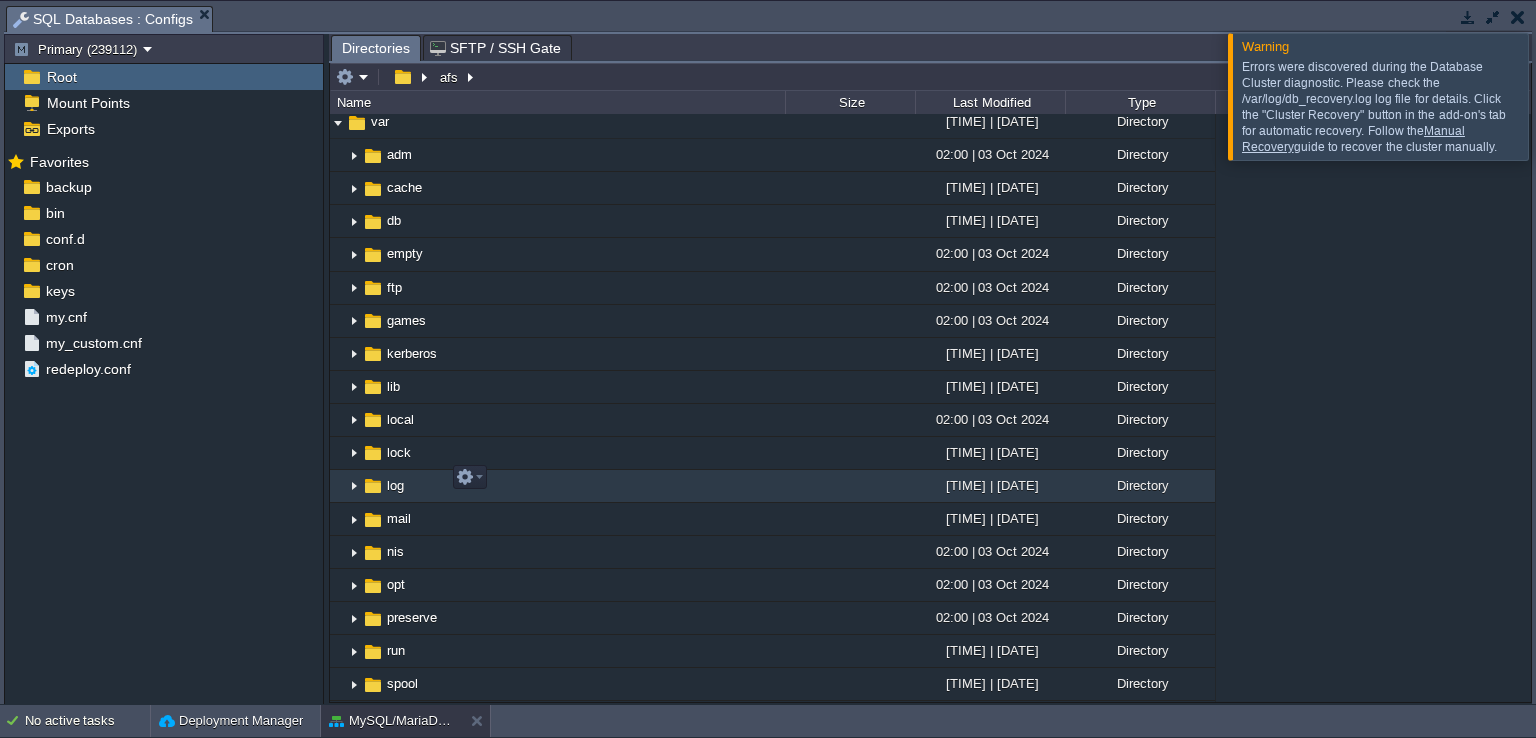 click at bounding box center (354, 486) 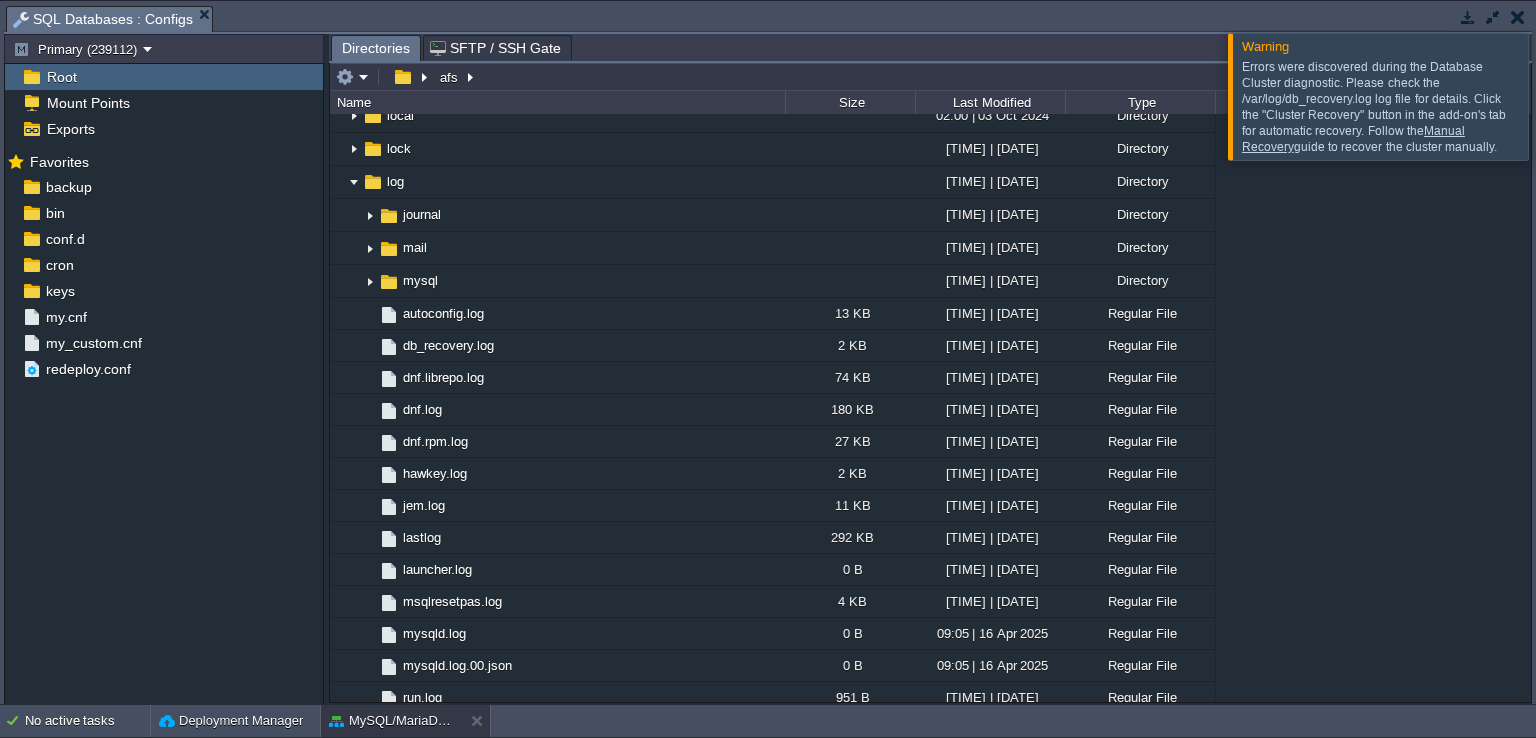 scroll, scrollTop: 940, scrollLeft: 0, axis: vertical 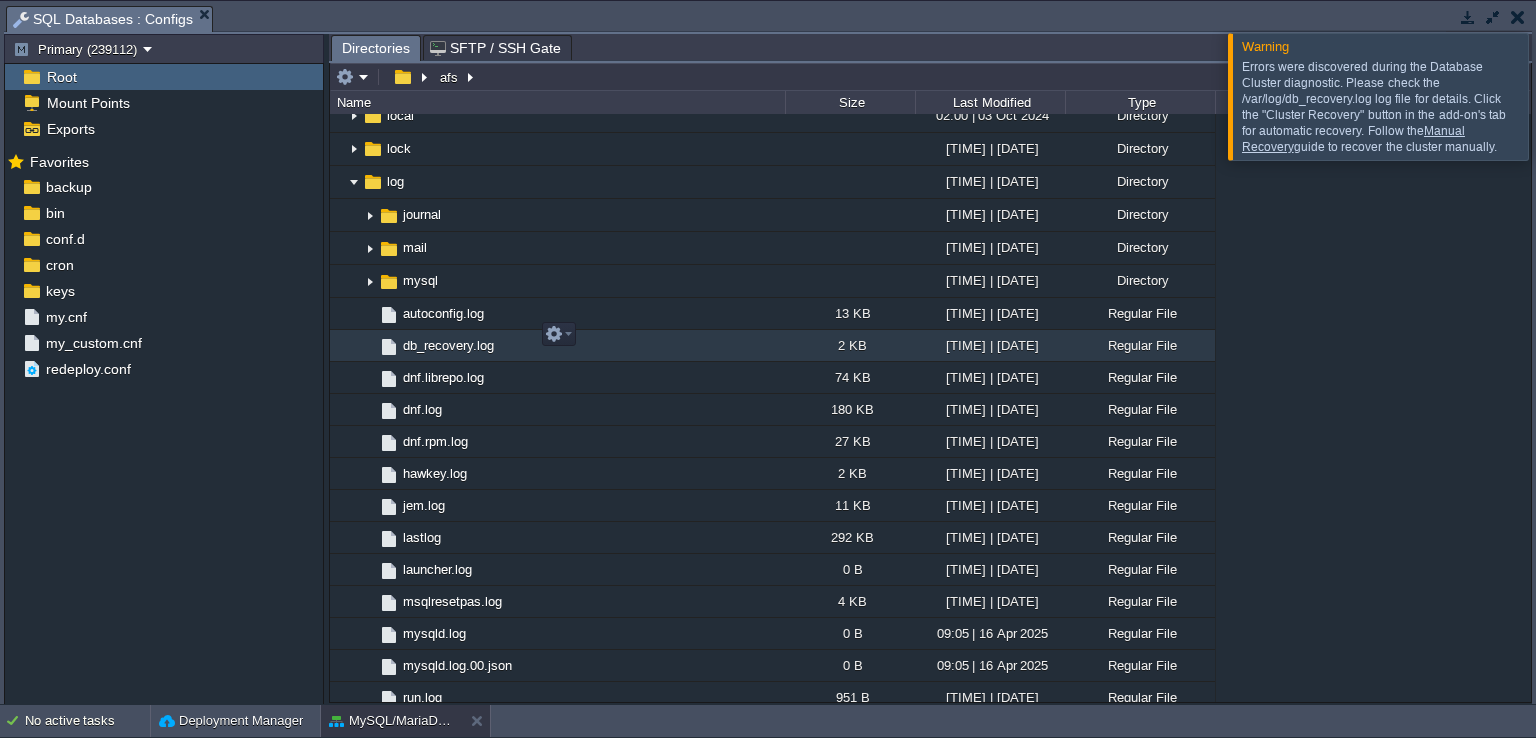 click on "db_recovery.log" at bounding box center (448, 345) 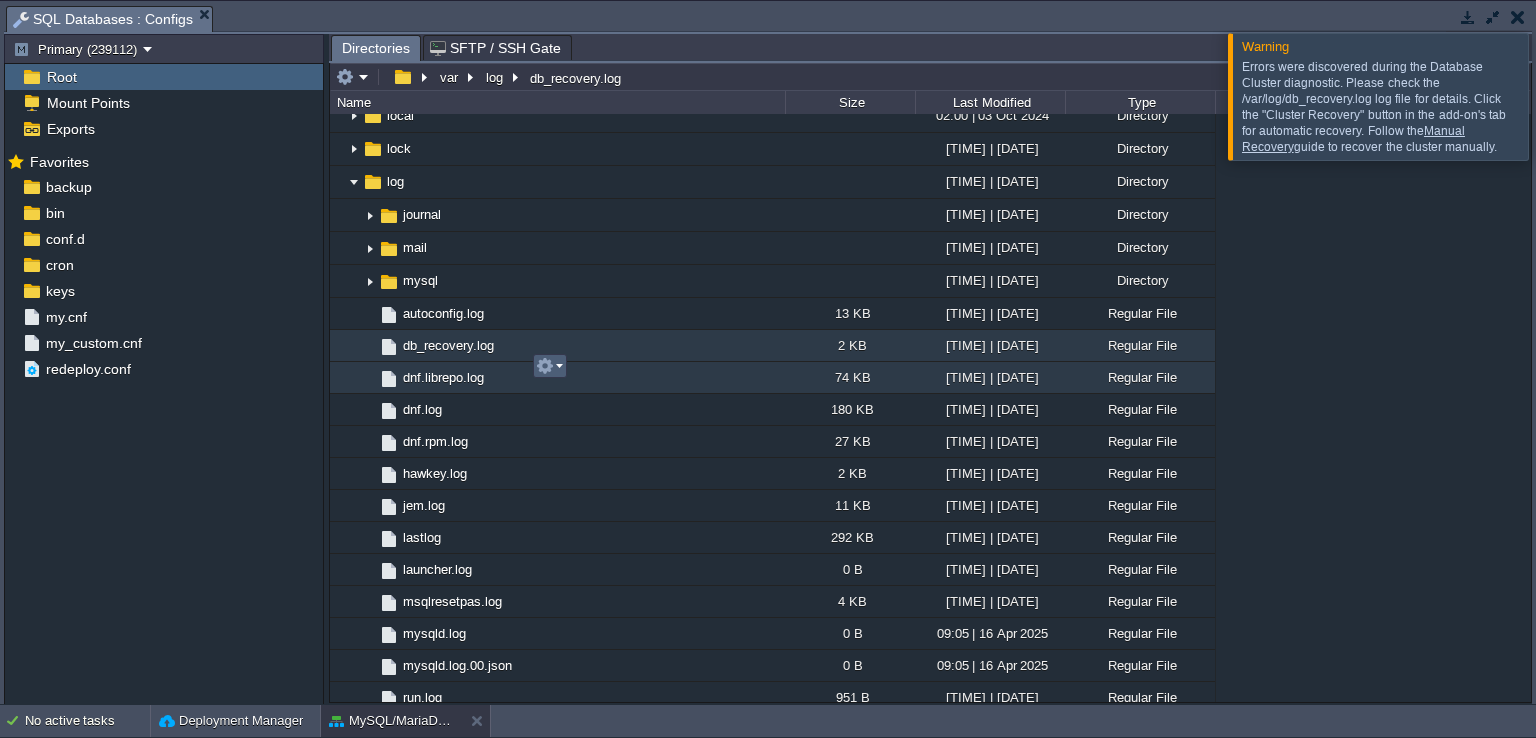 click at bounding box center (549, 366) 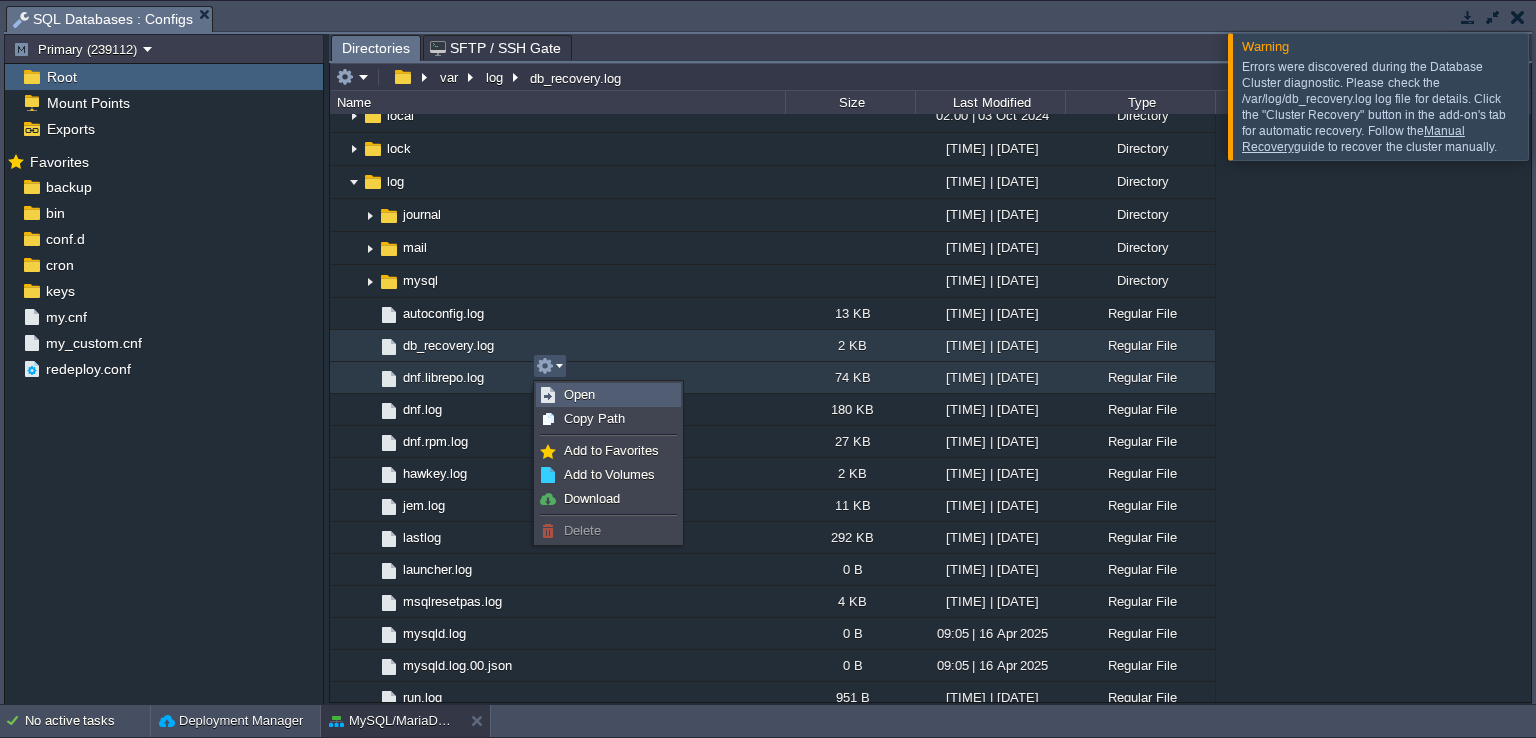 click on "Open" at bounding box center [579, 394] 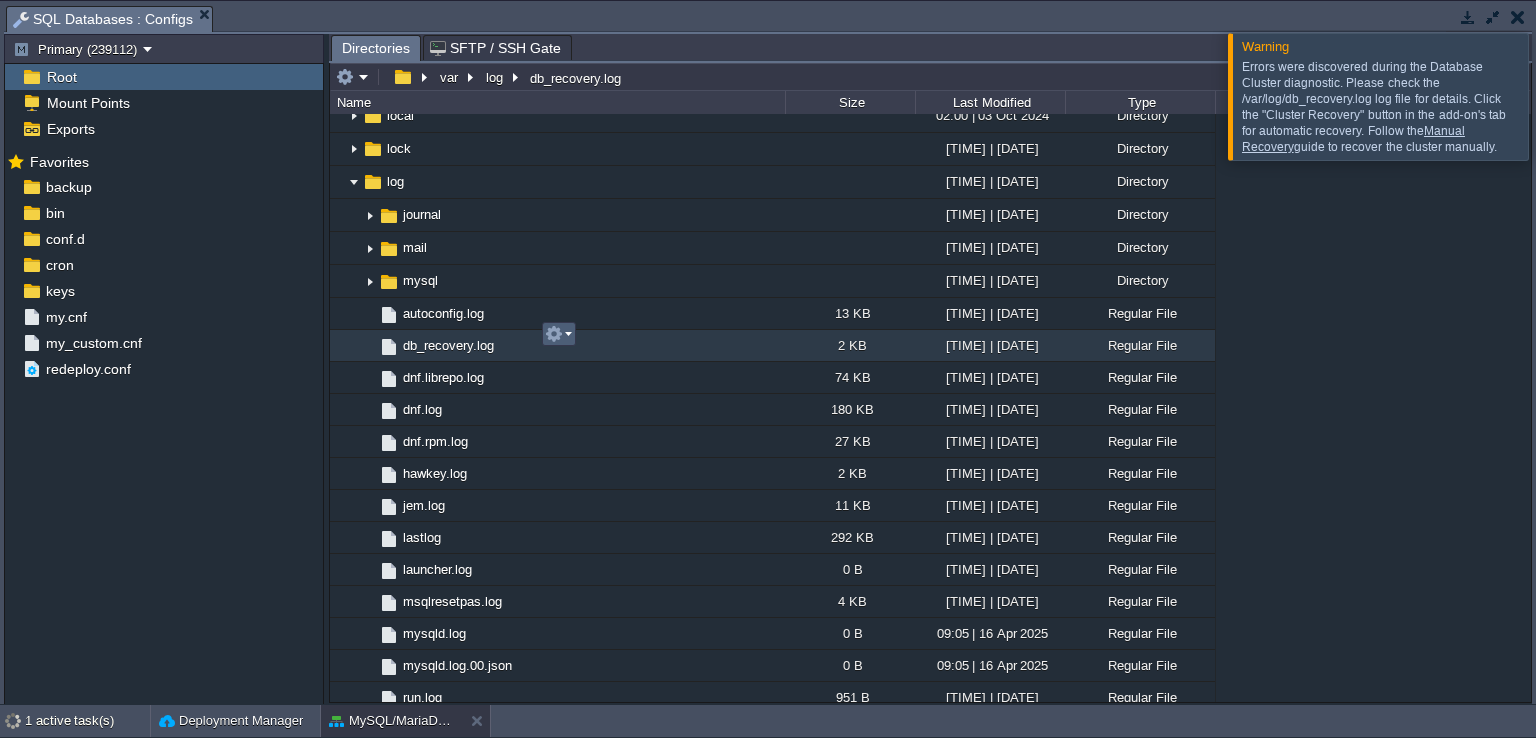 click at bounding box center [558, 334] 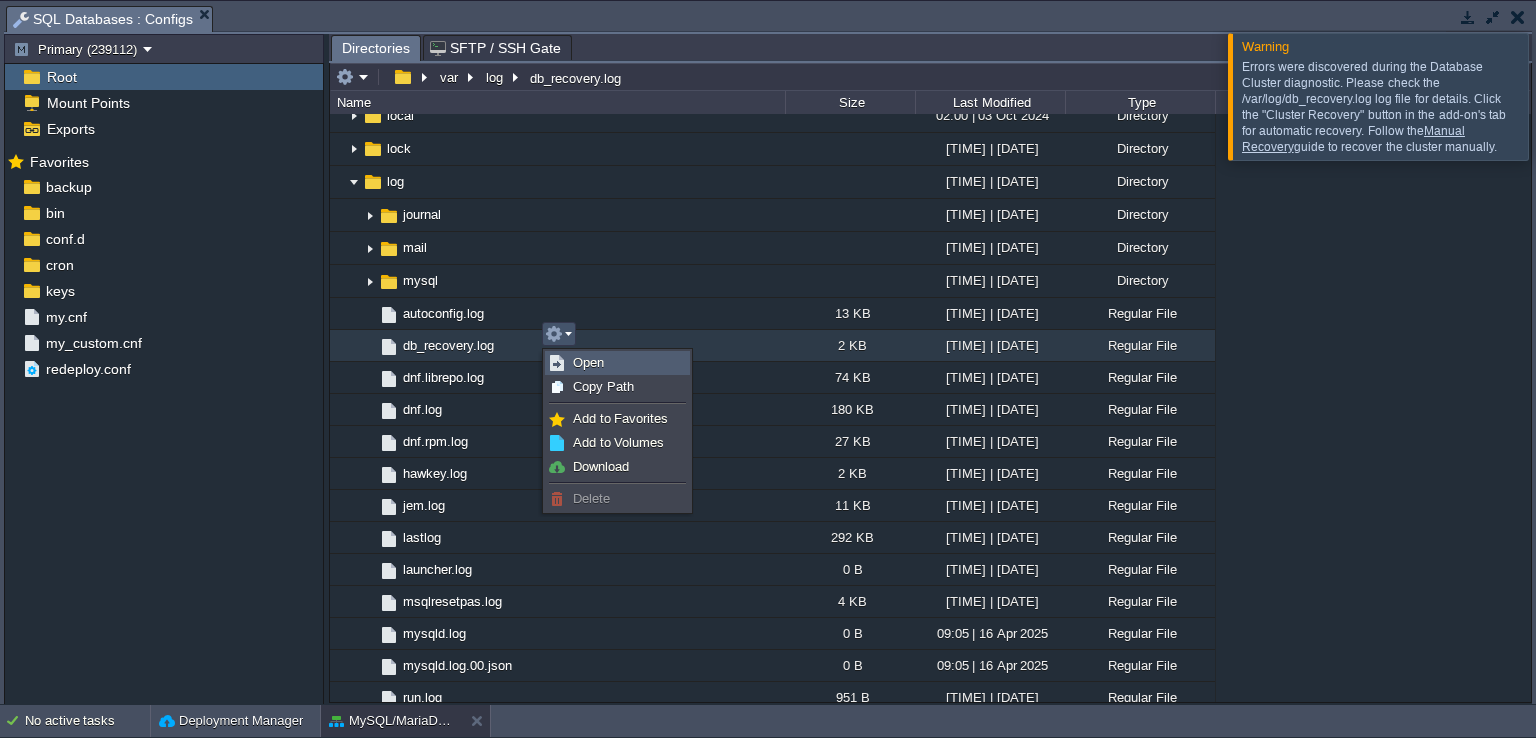 click on "Open" at bounding box center [588, 362] 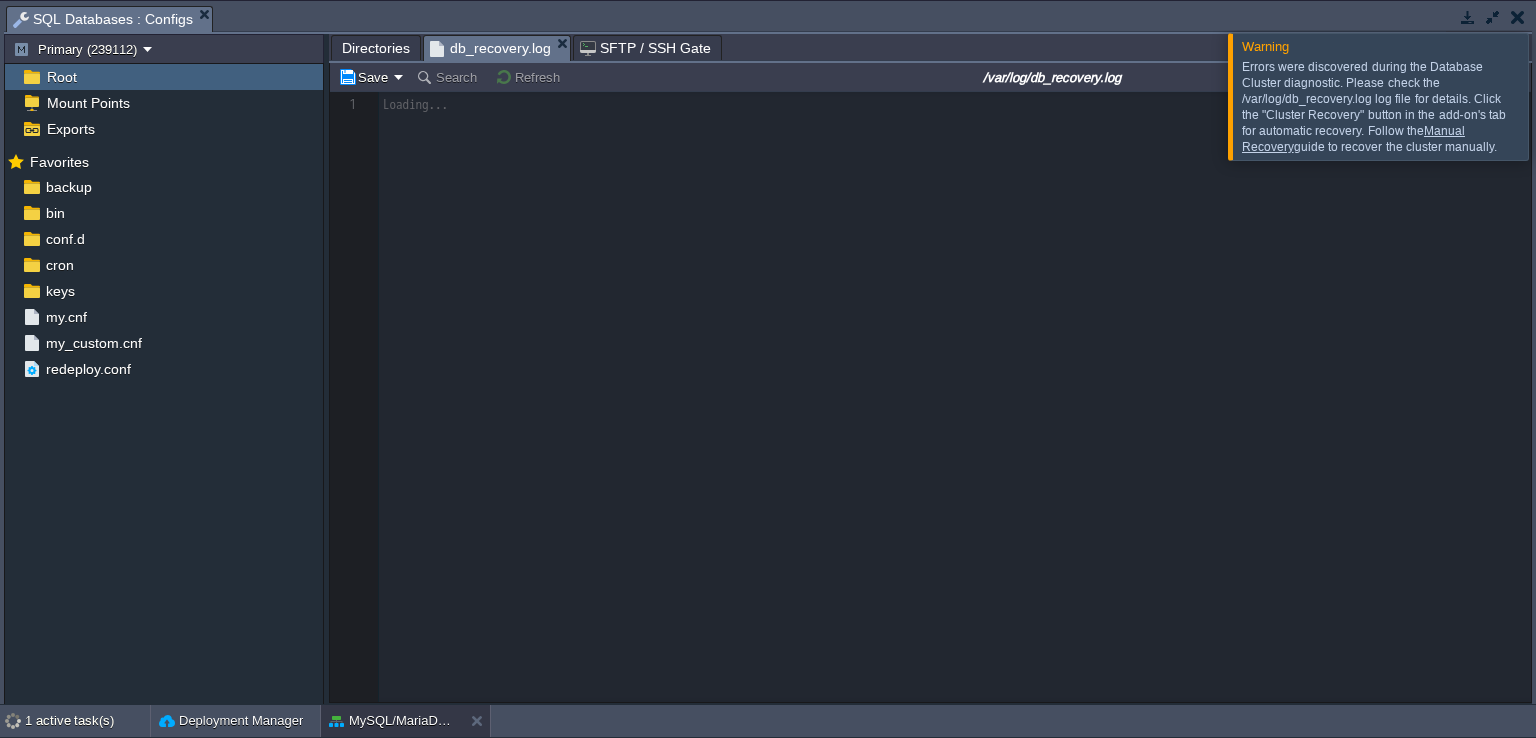 scroll, scrollTop: 6, scrollLeft: 0, axis: vertical 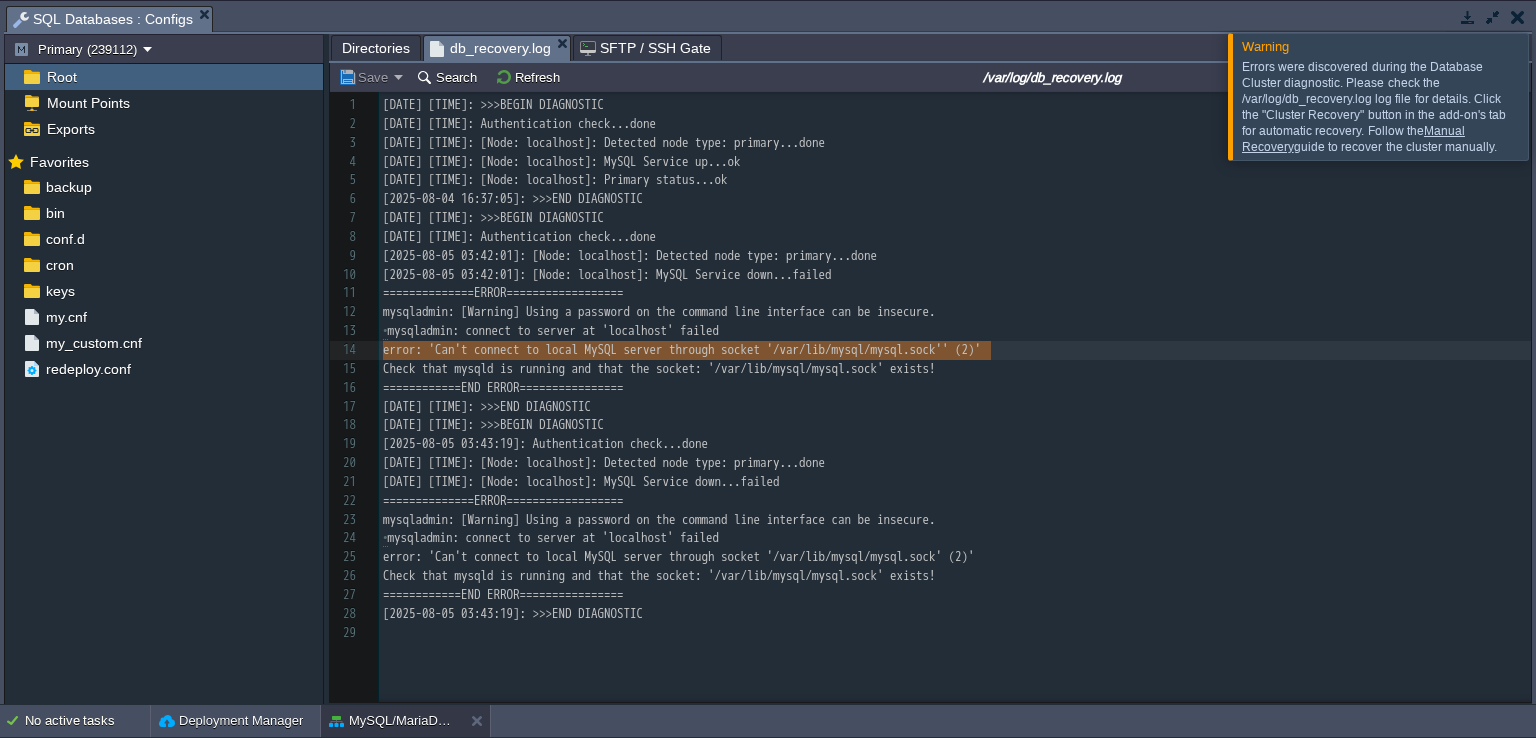 type on "error: 'Can't connect to local MySQL server through socket '/var/lib/mysql/mysql.sock' (2)'
Check that mysqld is running and that the socket: '/var/lib/mysql/mysql.sock' exists!" 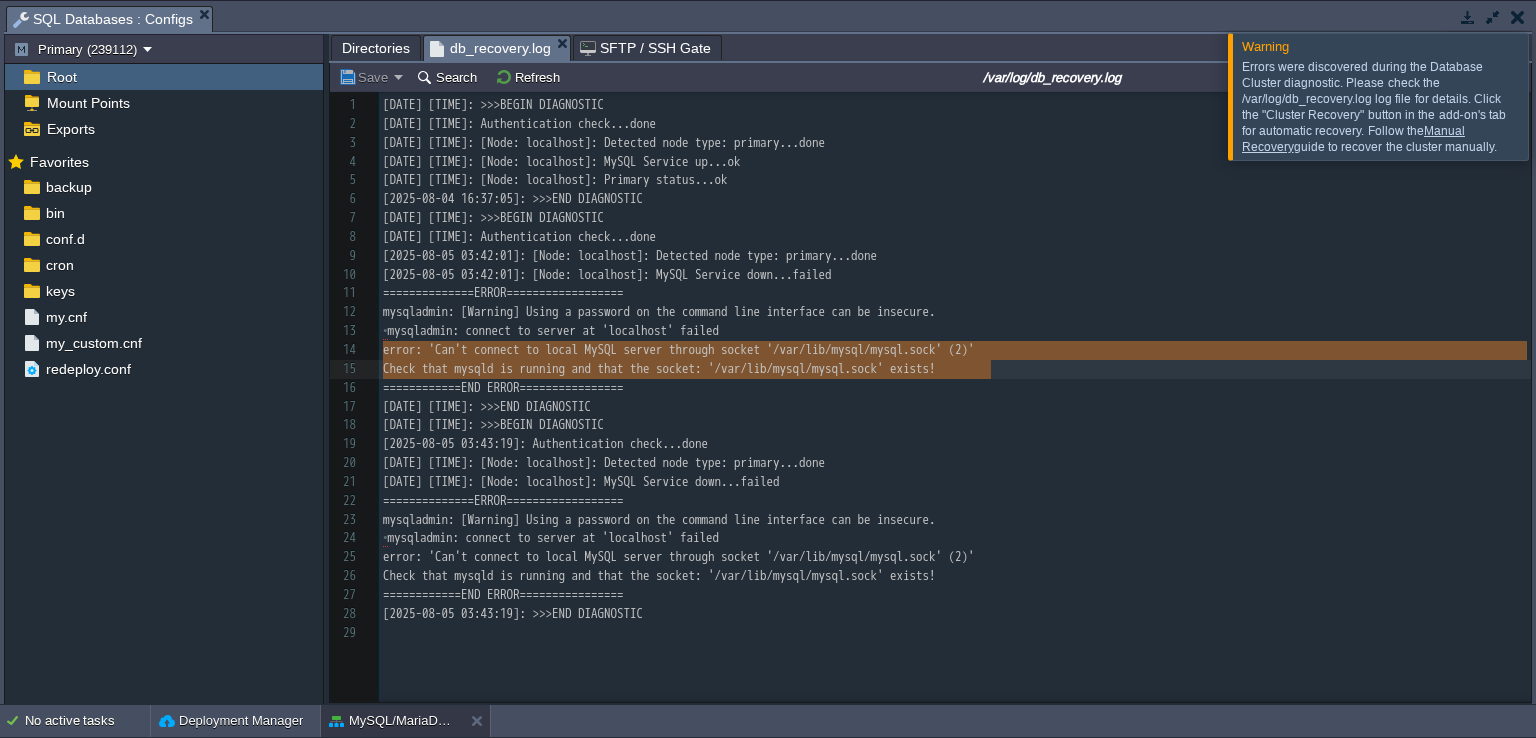 drag, startPoint x: 383, startPoint y: 353, endPoint x: 995, endPoint y: 362, distance: 612.06616 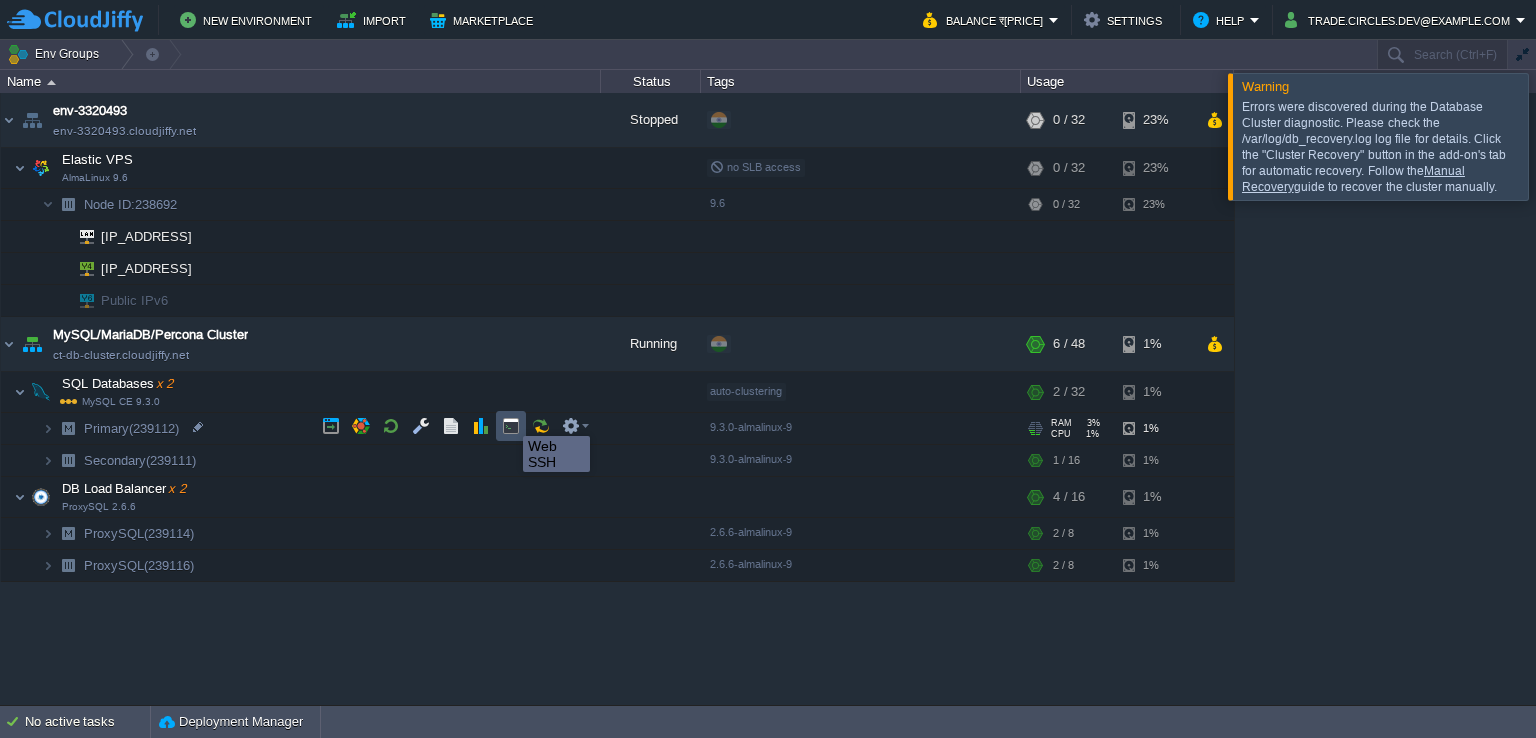 click at bounding box center [511, 426] 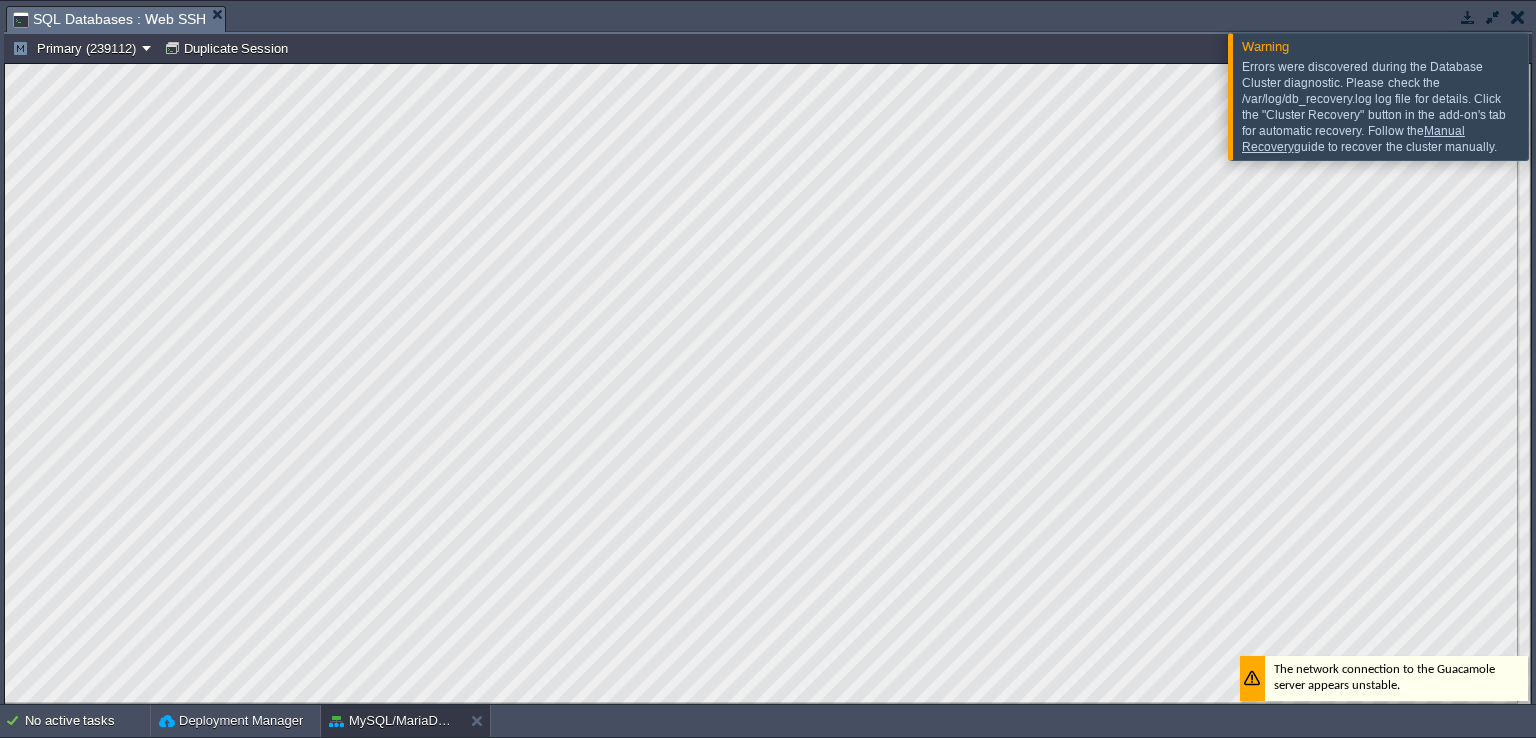 scroll, scrollTop: 0, scrollLeft: 0, axis: both 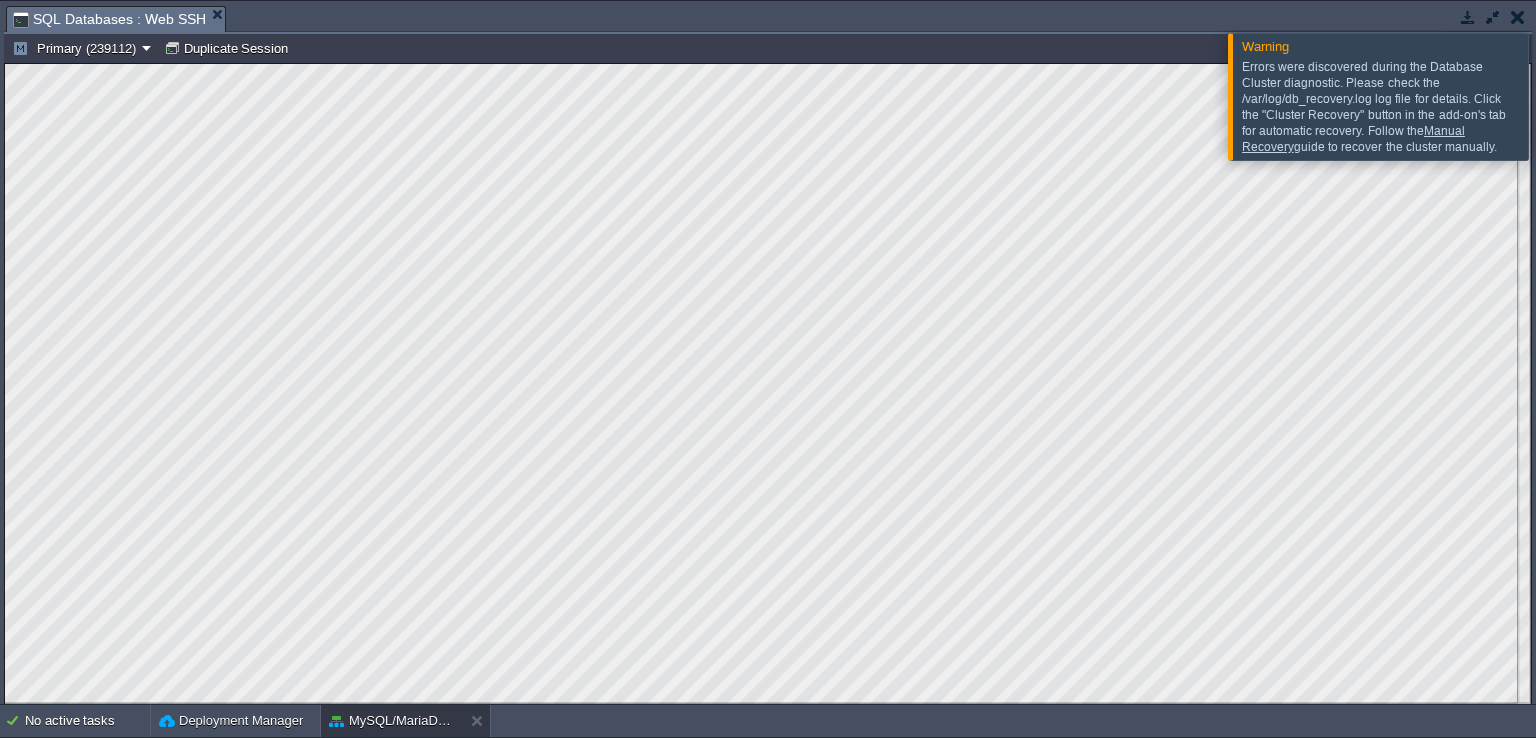 type on "journalctl -xeu mysqld.service"" 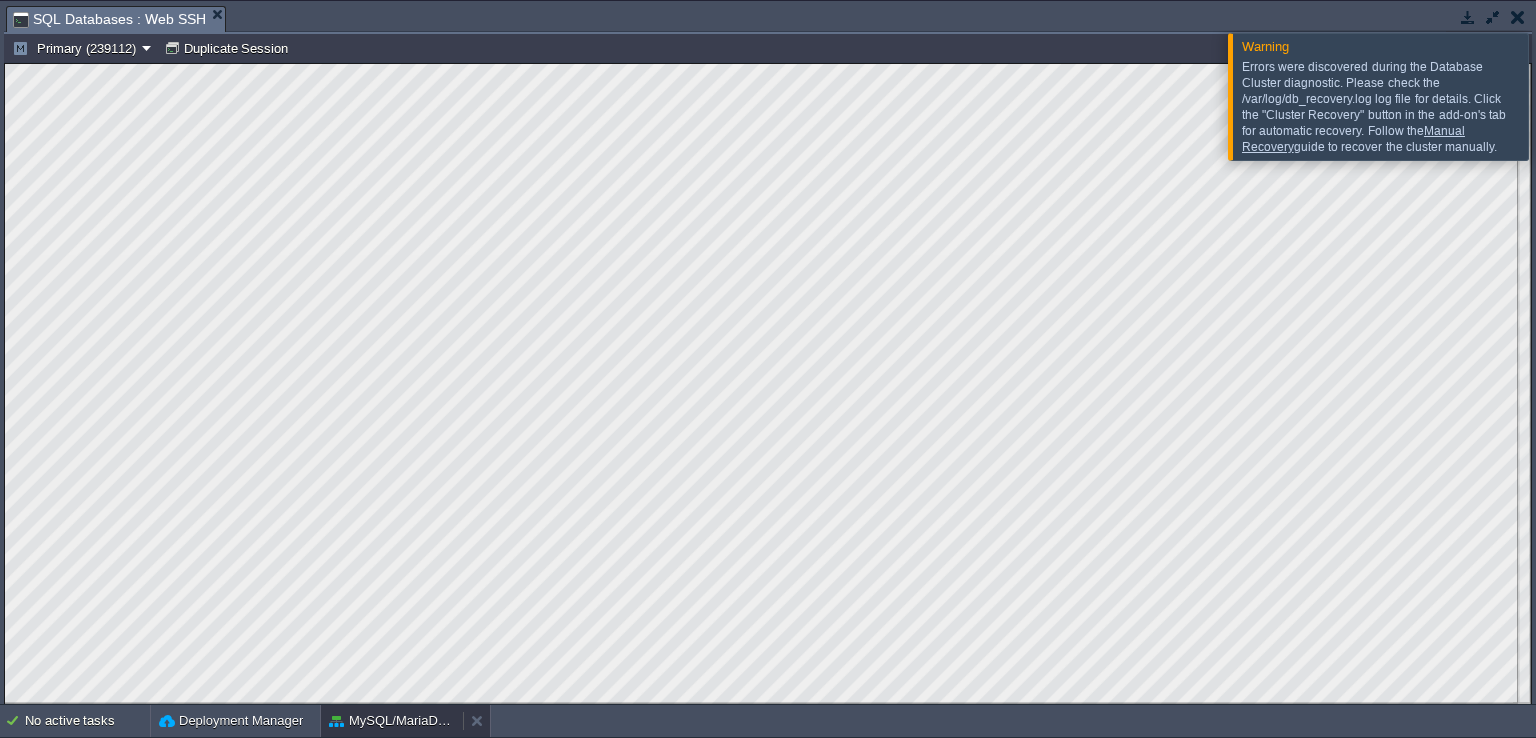 click on "MySQL/MariaDB/Percona Cluster" at bounding box center (392, 721) 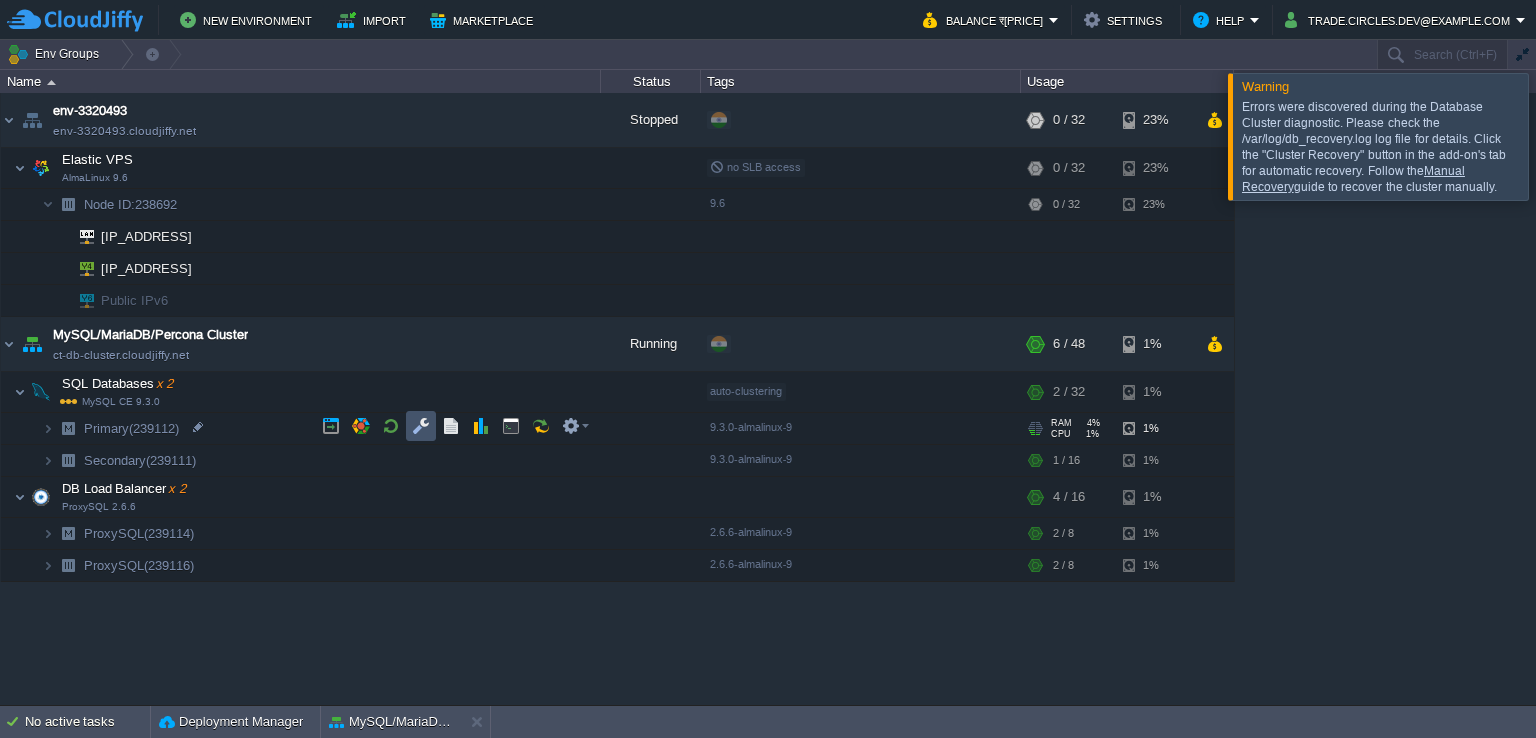 click at bounding box center [421, 426] 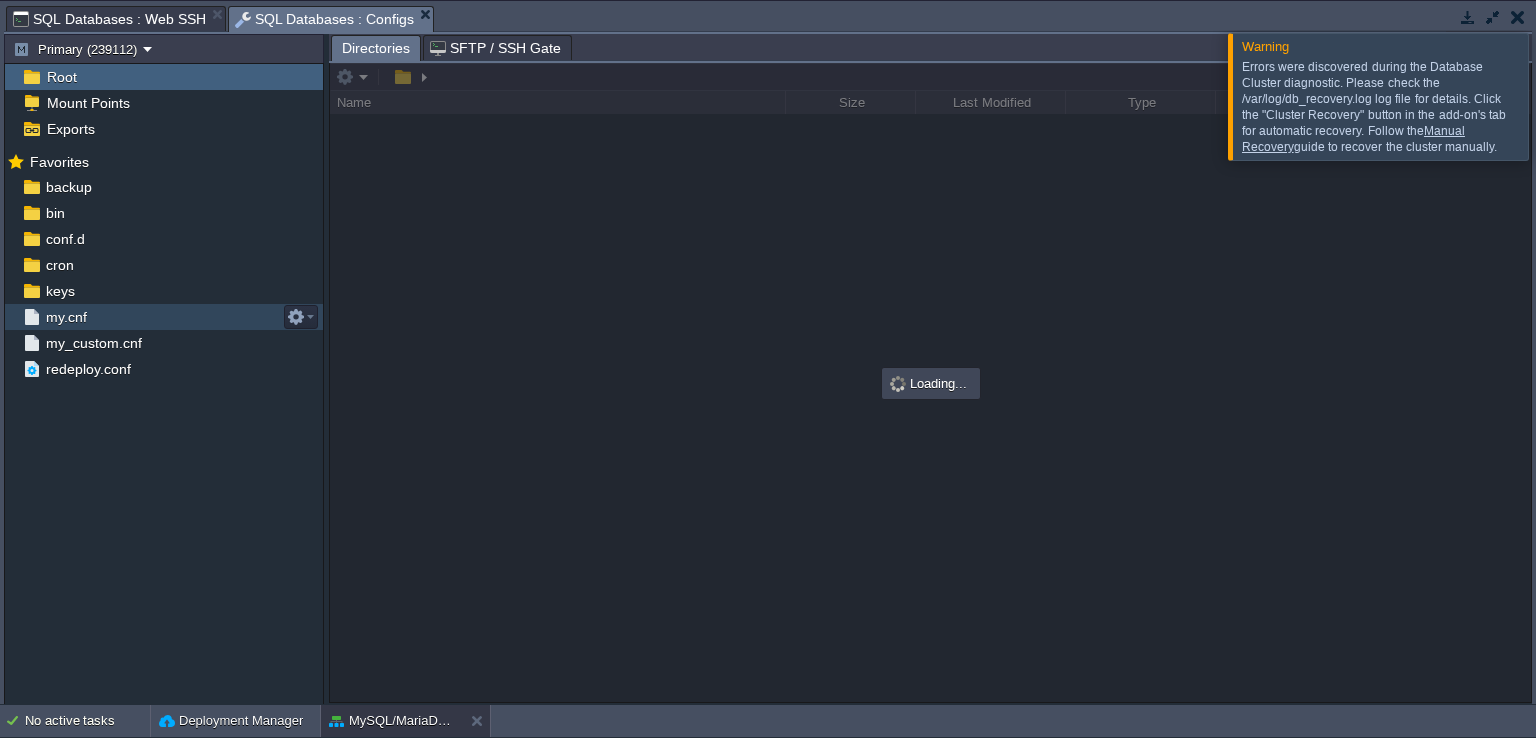 click on "my.cnf" at bounding box center [66, 317] 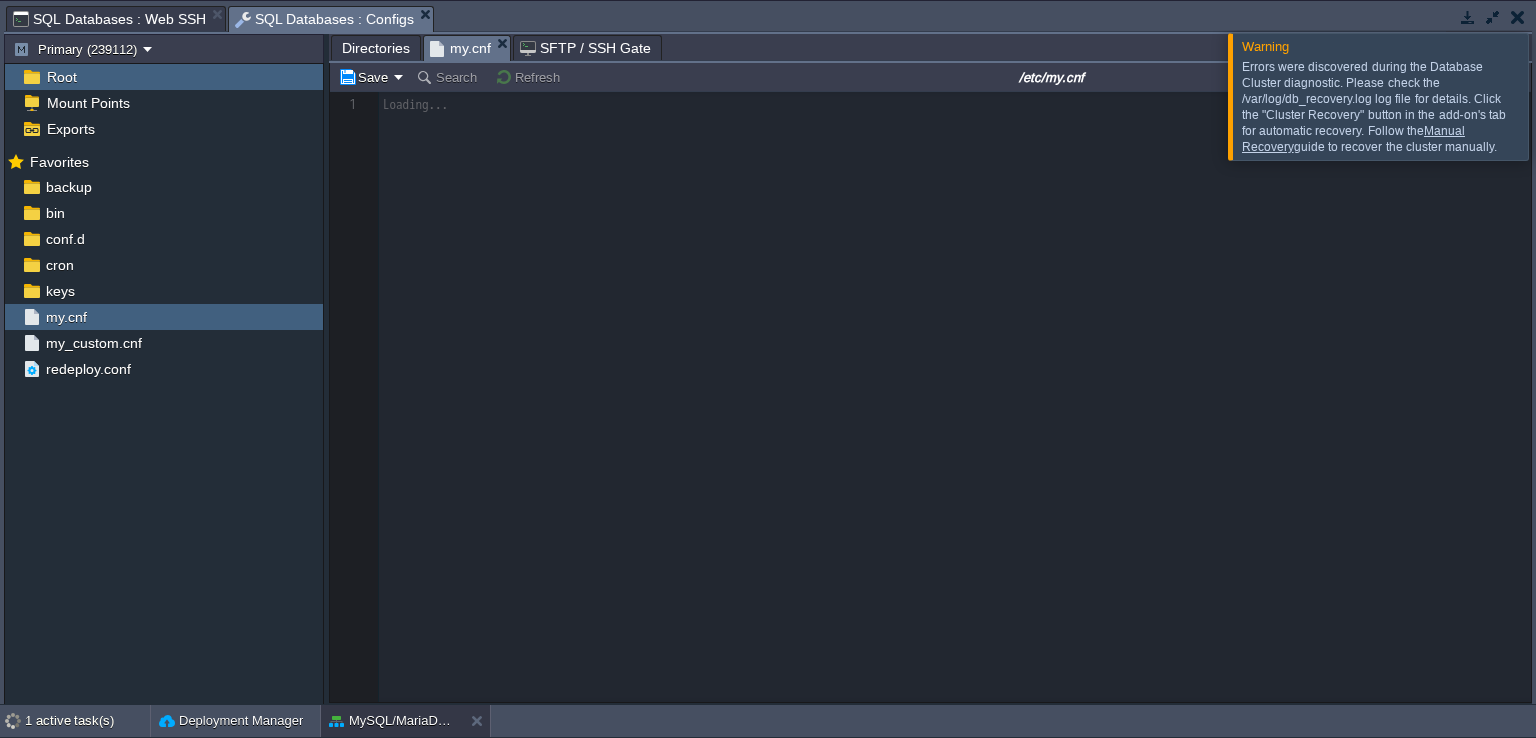scroll, scrollTop: 6, scrollLeft: 0, axis: vertical 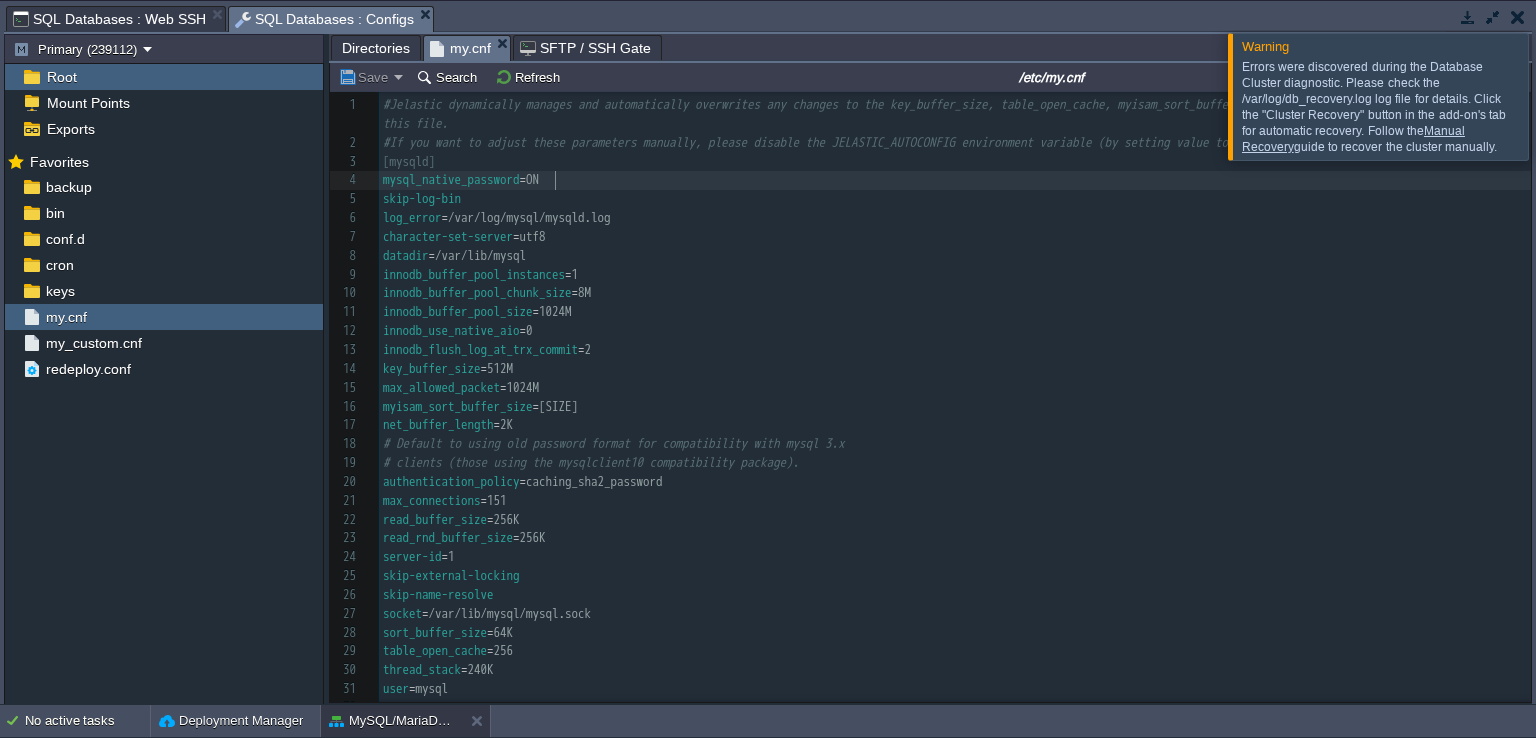click on "49   1 #Jelastic dynamically manages and automatically overwrites any changes to the key_buffer_size, table_open_cache, myisam_sort_buffer_size, innodb_buffer_pool_size settings in this file.  2 #If you want to adjust these parameters manually, please disable the JELASTIC_AUTOCONFIG environment variable (by setting value to "false", "disabled" or "0"). 3 [mysqld] 4 mysql_native_password = ON 5 skip-log-bin 6 log_error = /var/log/mysql/mysqld.log 7 character-set-server = utf8 8 datadir = /var/lib/mysql 9 innodb_buffer_pool_instances  =  1 10 innodb_buffer_pool_chunk_size  =  8M 11 innodb_buffer_pool_size  =  1024M 12 innodb_use_native_aio  =  0 13 innodb_flush_log_at_trx_commit  =  2 14 key_buffer_size  =  512M 15 max_allowed_packet  =  1024M 16 myisam_sort_buffer_size  =  682M 17 net_buffer_length  =  2K 18 # Default to using old password format for compatibility with mysql 3.x 19 # clients (those using the mysqlclient10 compatibility package). 20 authentication_policy  =  caching_sha2_password  21 =  151 22" at bounding box center [955, 491] 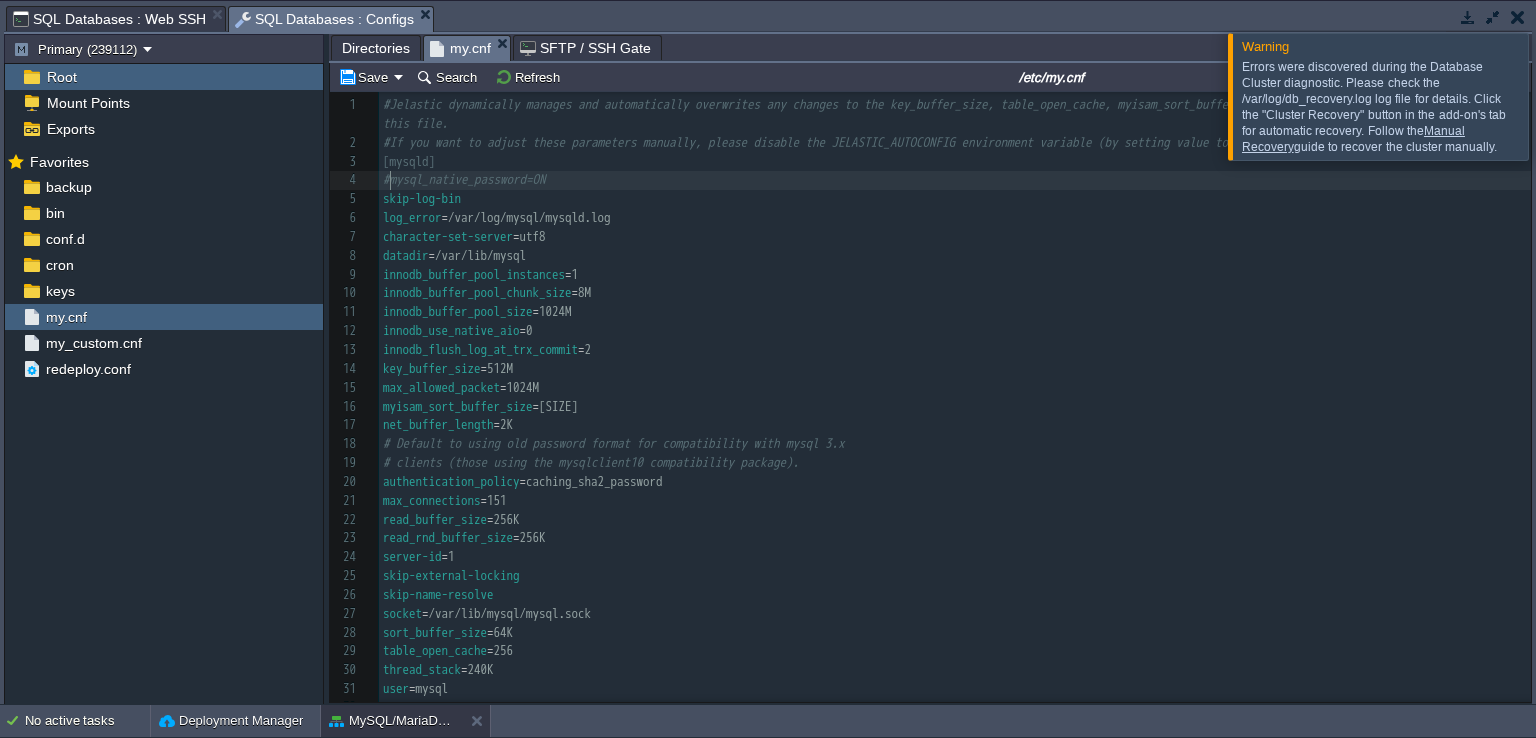 scroll, scrollTop: 6, scrollLeft: 6, axis: both 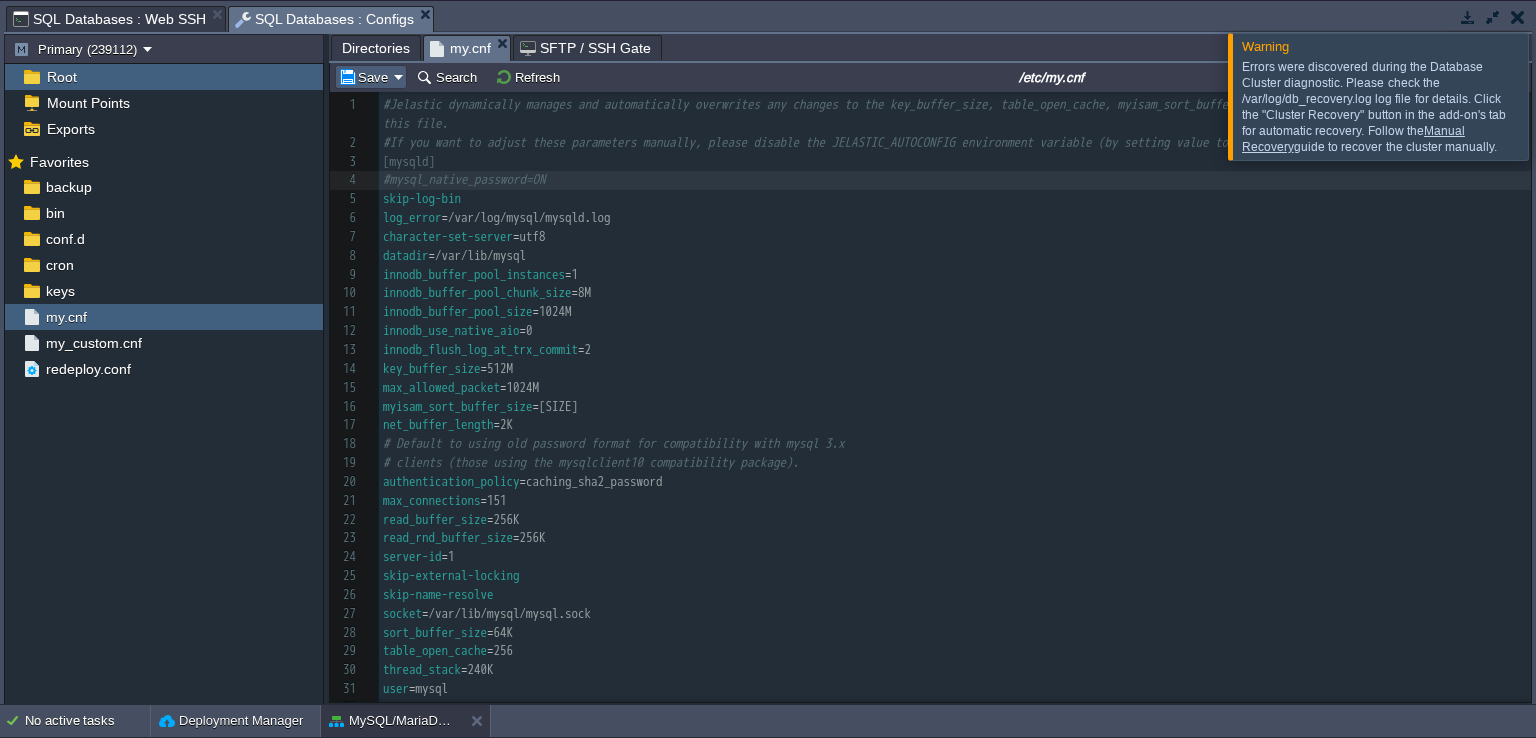 type on "#" 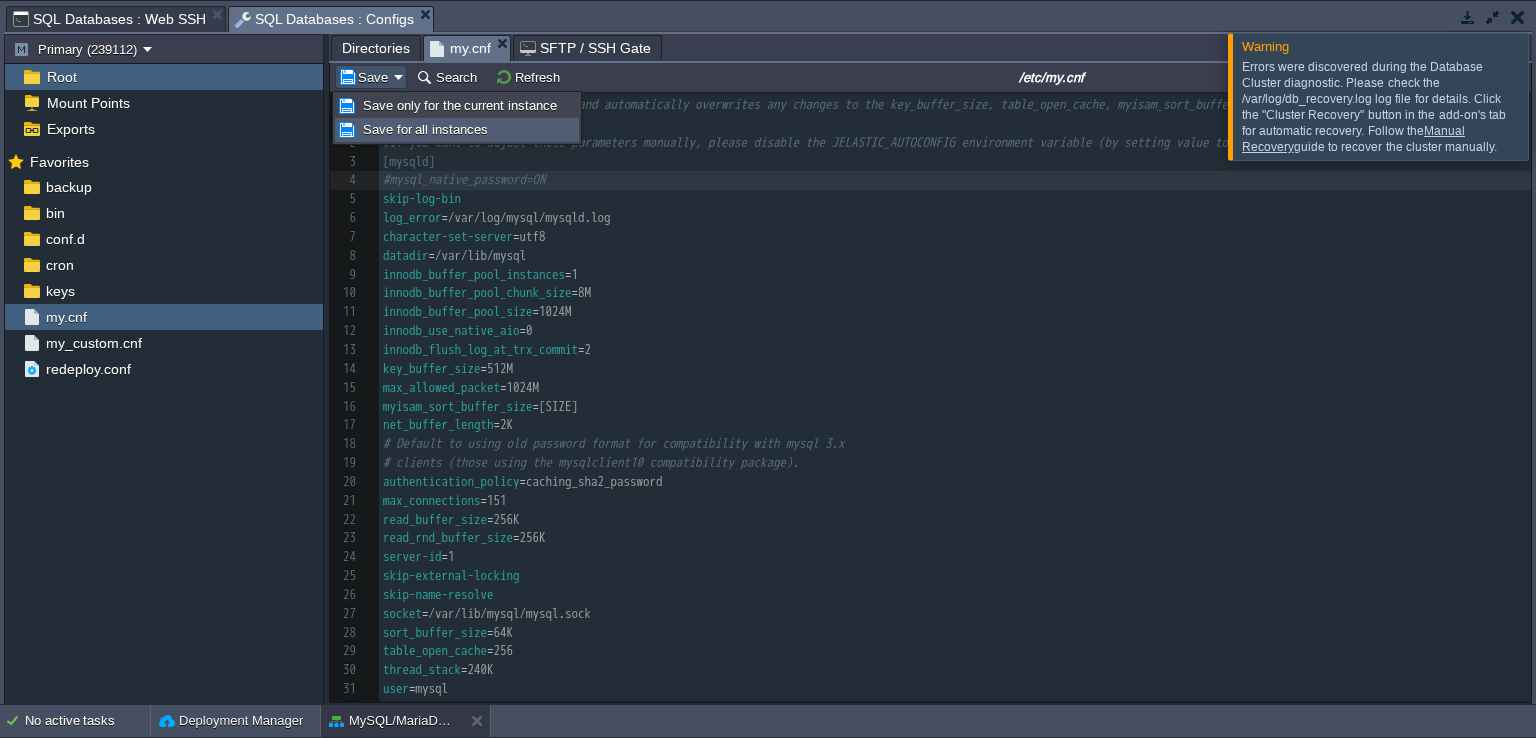 click on "Save for all instances" at bounding box center (425, 129) 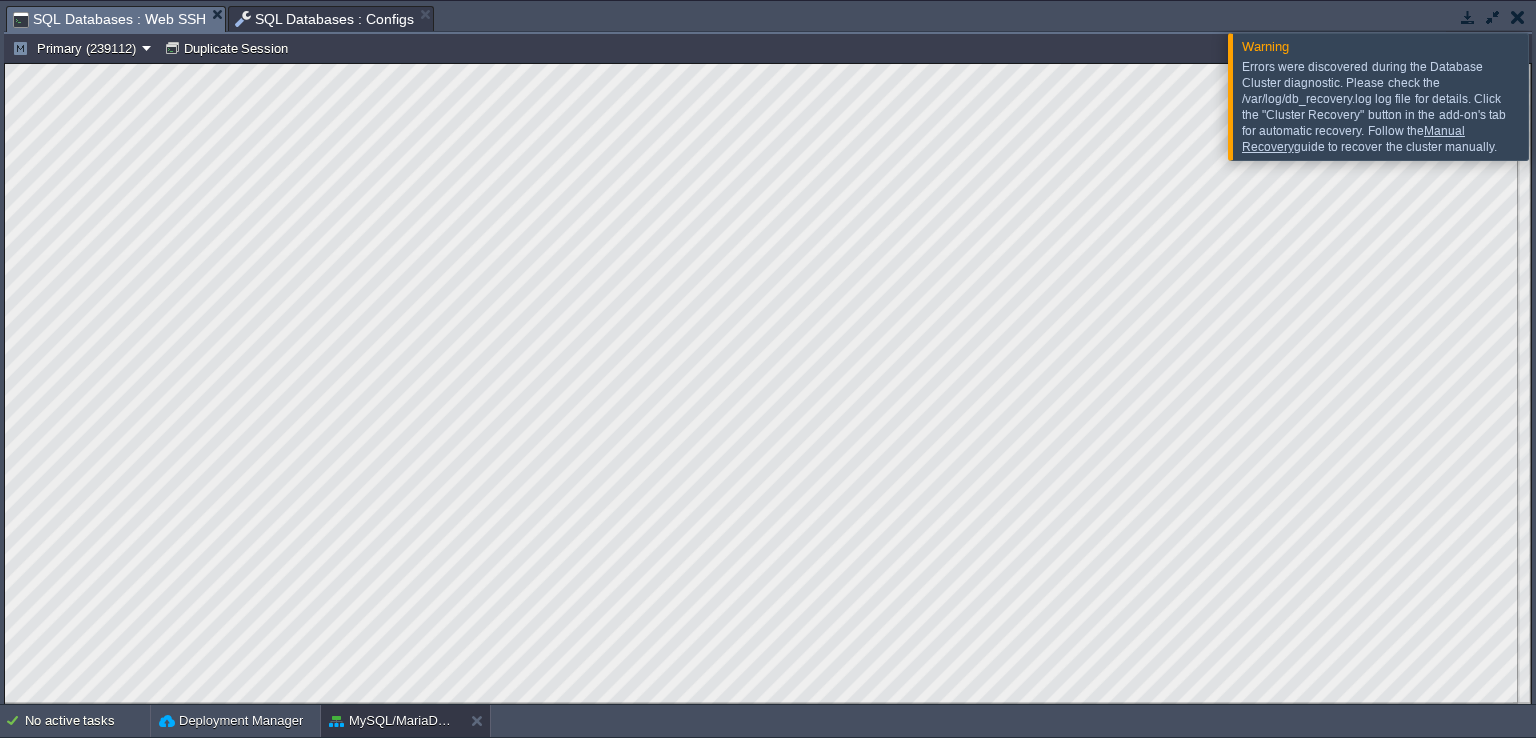 click on "SQL Databases : Web SSH" at bounding box center [109, 19] 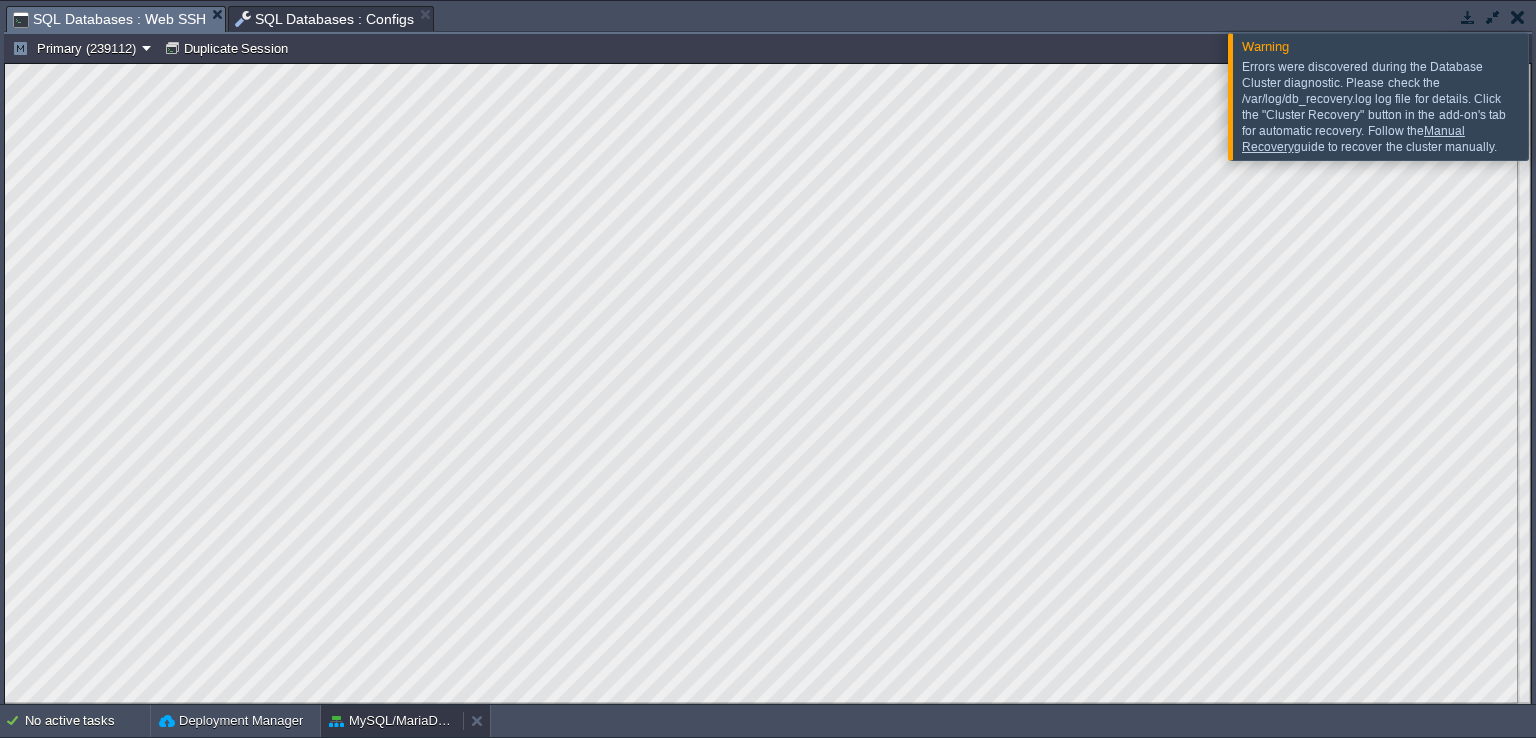 click on "MySQL/MariaDB/Percona Cluster" at bounding box center (392, 721) 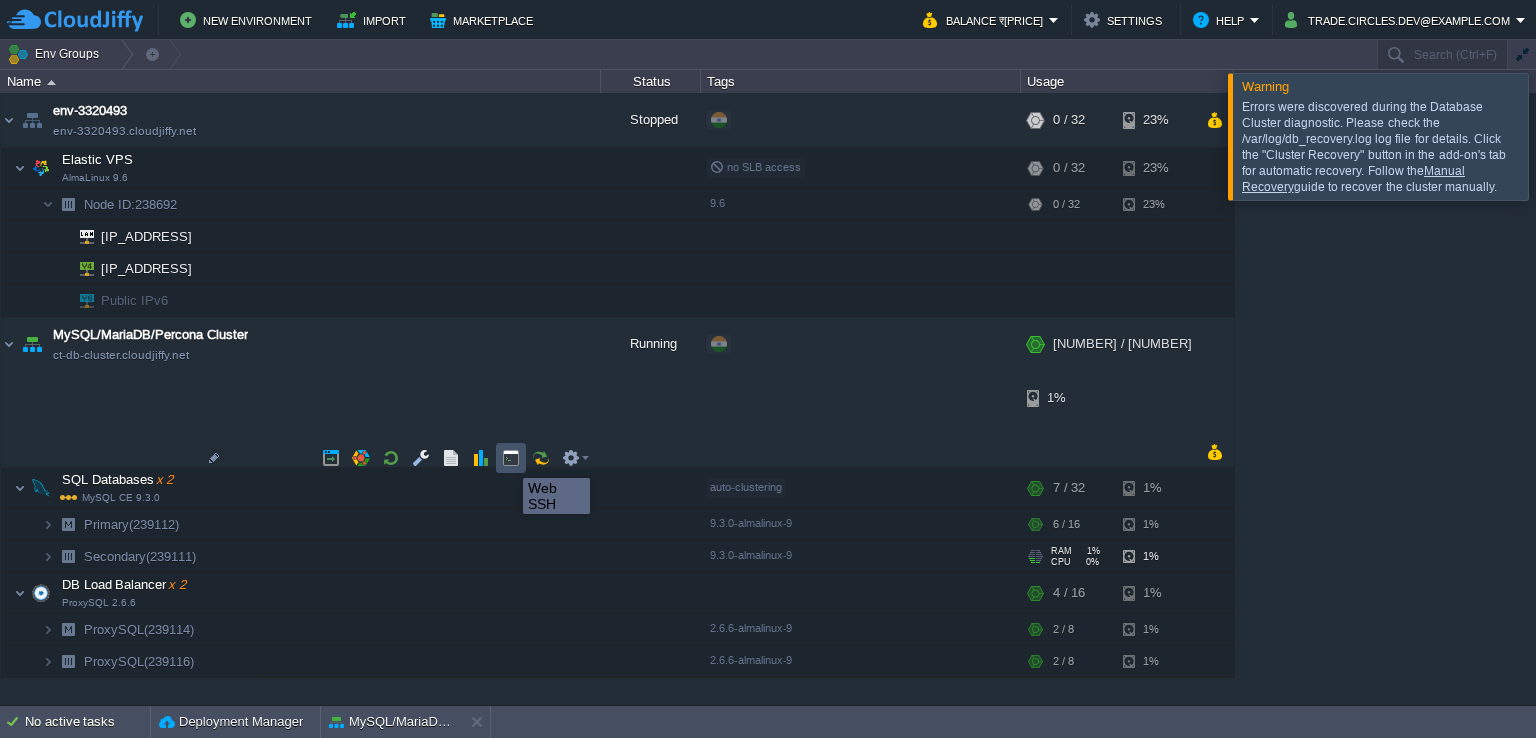 click at bounding box center (511, 458) 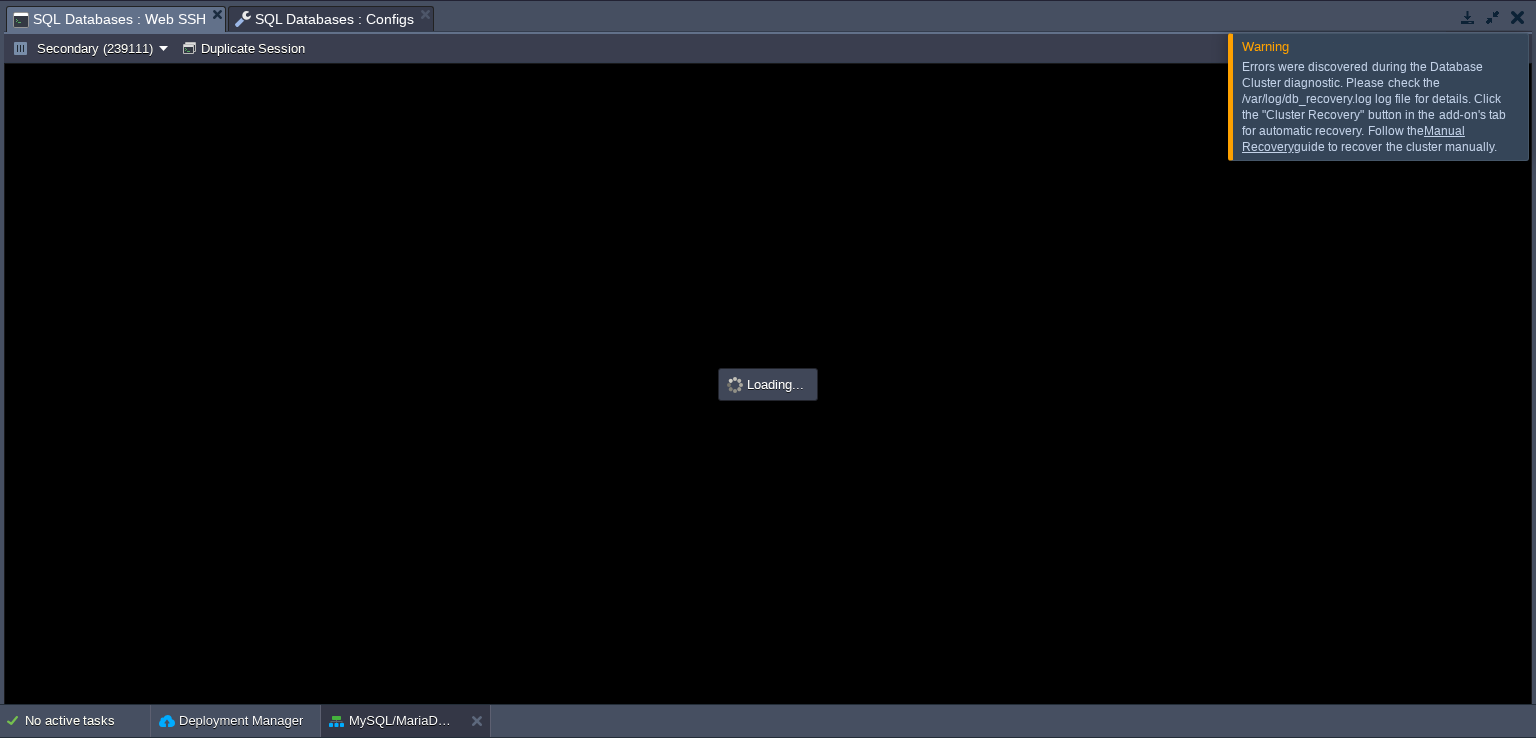 scroll, scrollTop: 0, scrollLeft: 0, axis: both 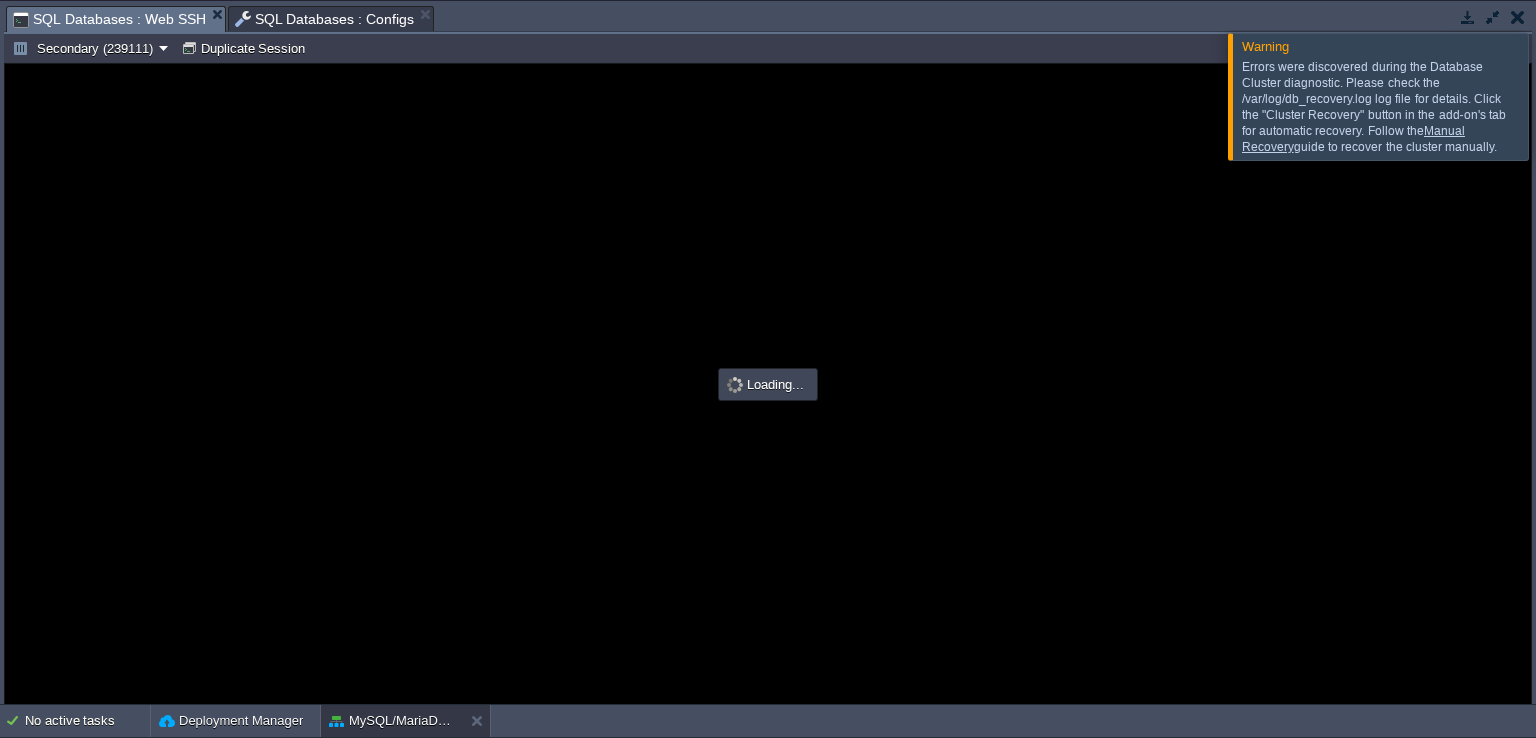 type on "#000000" 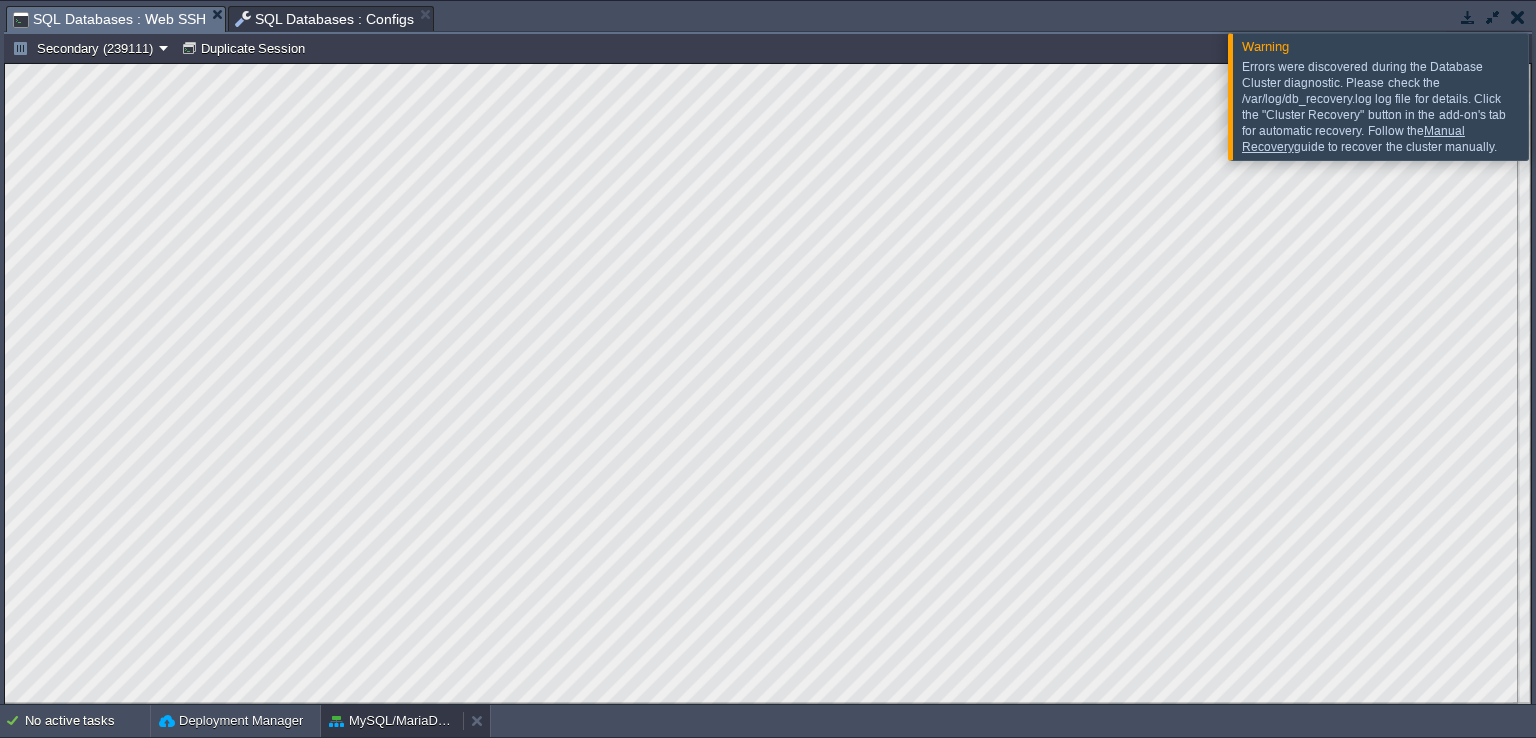 click on "MySQL/MariaDB/Percona Cluster" at bounding box center (392, 721) 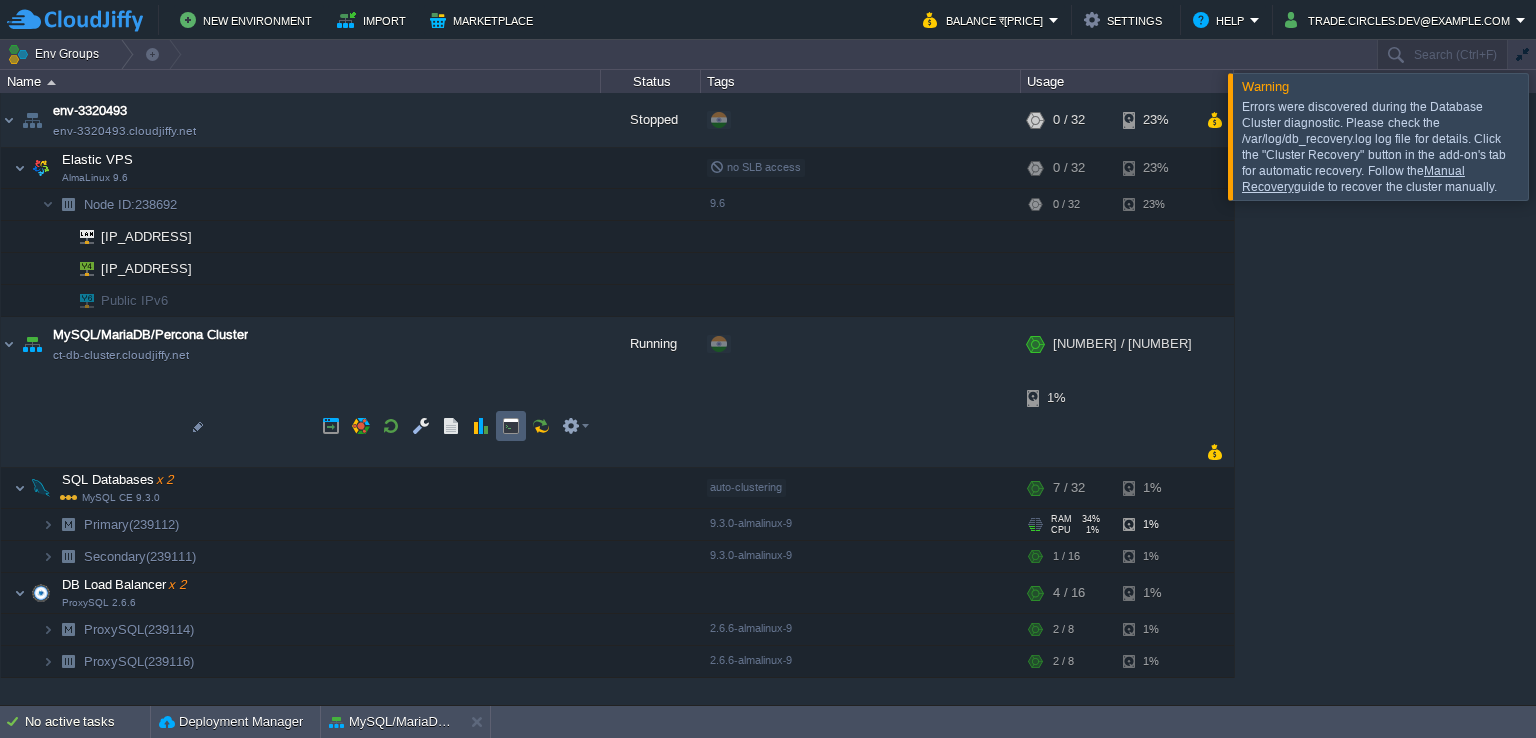 click at bounding box center (511, 426) 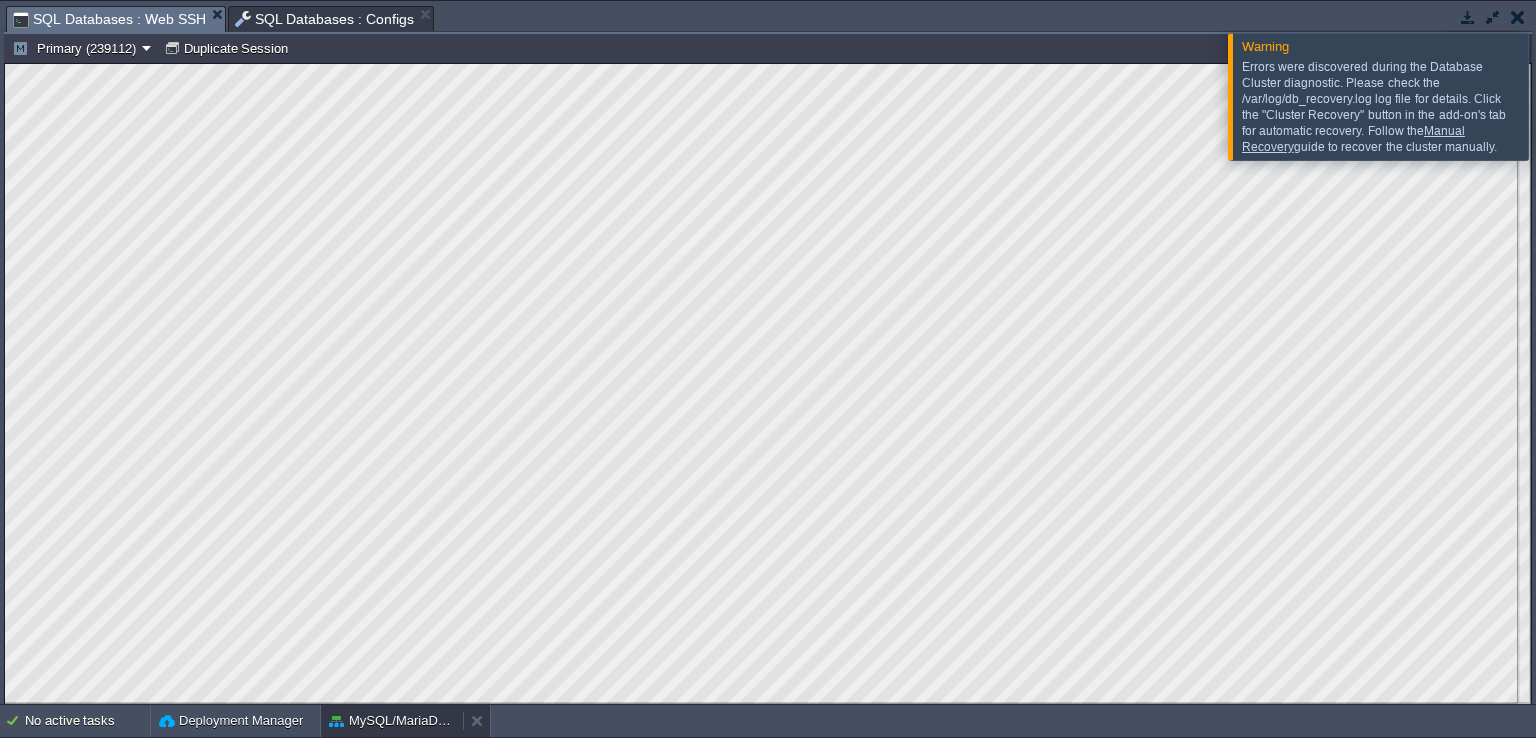 click on "MySQL/MariaDB/Percona Cluster" at bounding box center (392, 721) 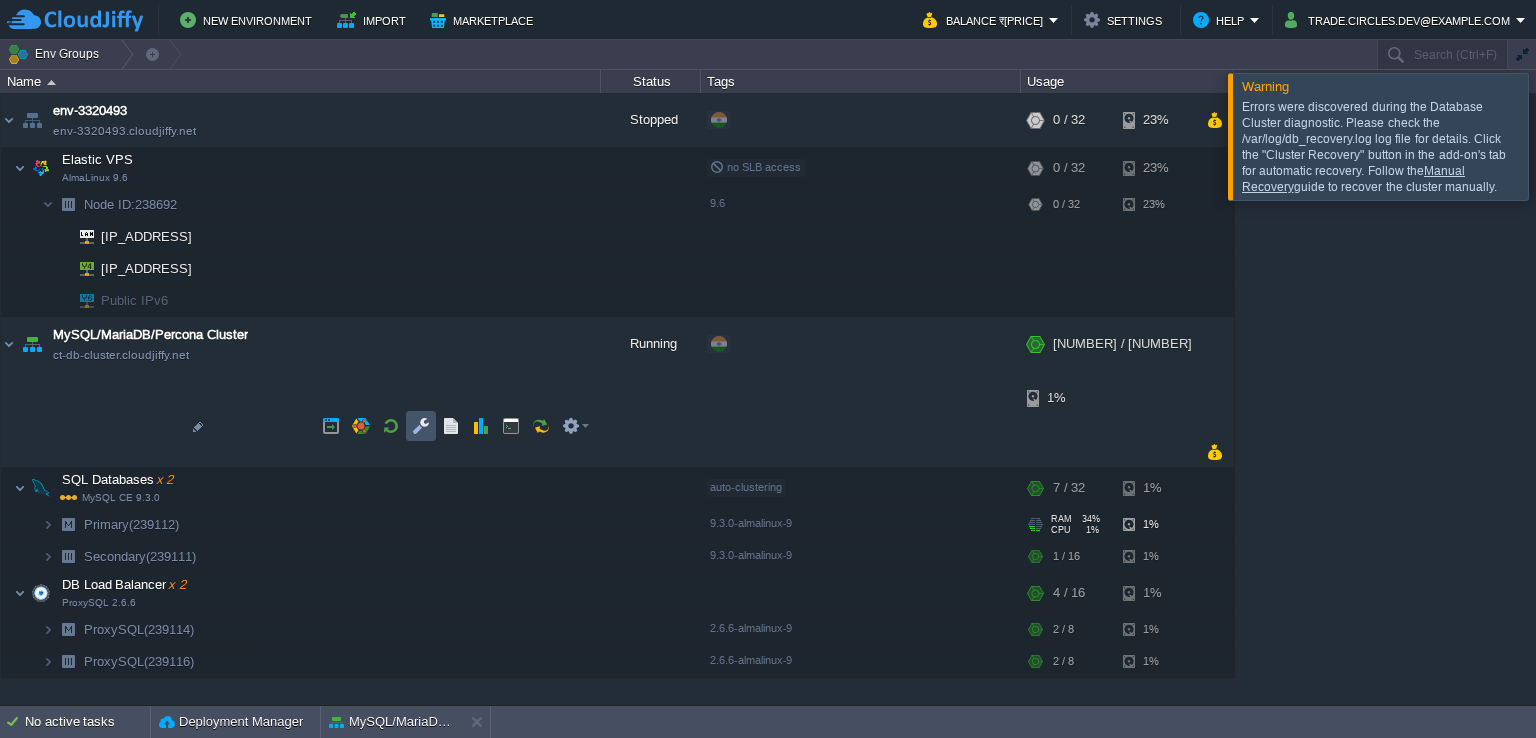 click at bounding box center (421, 426) 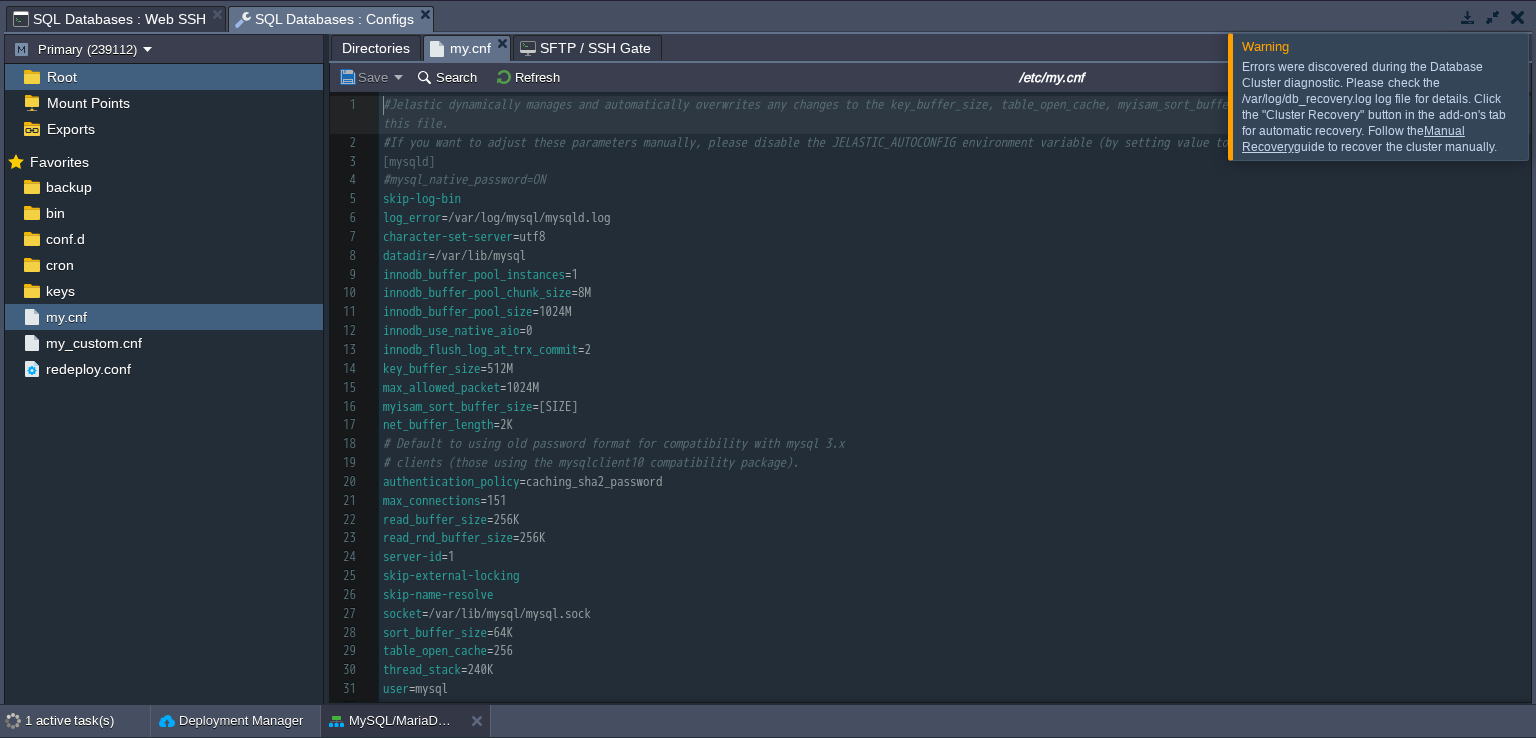 type 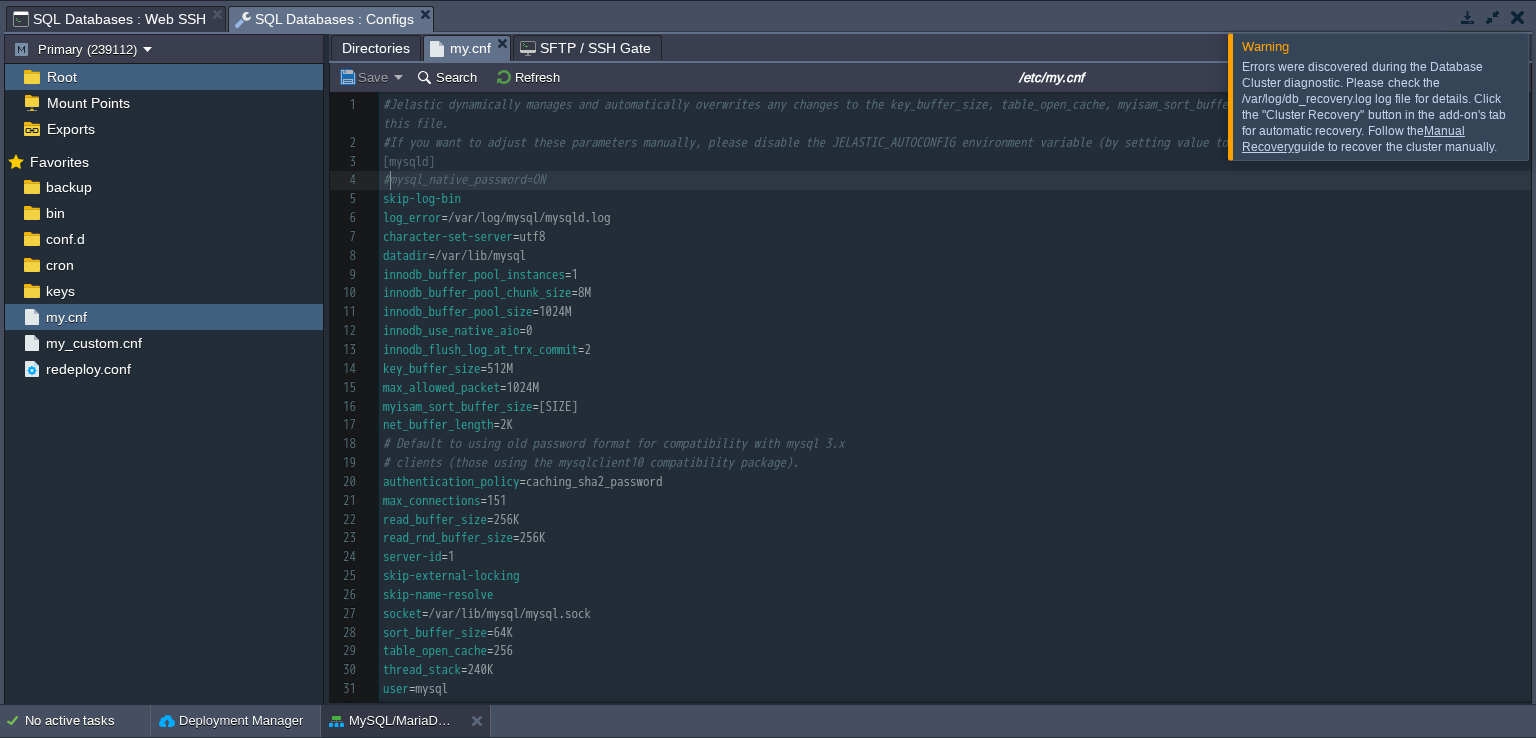click on "50   1 #Jelastic dynamically manages and automatically overwrites any changes to the key_buffer_size, table_open_cache, myisam_sort_buffer_size, innodb_buffer_pool_size settings in this file.  2 #If you want to adjust these parameters manually, please disable the JELASTIC_AUTOCONFIG environment variable (by setting value to "false", "disabled" or "0"). 3 [mysqld] 4 #mysql_native_password=ON 5 skip-log-bin 6 log_error = /var/log/mysql/mysqld.log 7 character-set-server = utf8 8 datadir = /var/lib/mysql 9 innodb_buffer_pool_instances  =  1 10 innodb_buffer_pool_chunk_size  =  8M 11 innodb_buffer_pool_size  =  1024M 12 innodb_use_native_aio  =  0 13 innodb_flush_log_at_trx_commit  =  2 14 key_buffer_size  =  512M 15 max_allowed_packet  =  1024M 16 myisam_sort_buffer_size  =  682M 17 net_buffer_length  =  2K 18 # Default to using old password format for compatibility with mysql 3.x 19 # clients (those using the mysqlclient10 compatibility package). 20 authentication_policy  =  caching_sha2_password  21 =  151 22" at bounding box center [955, 491] 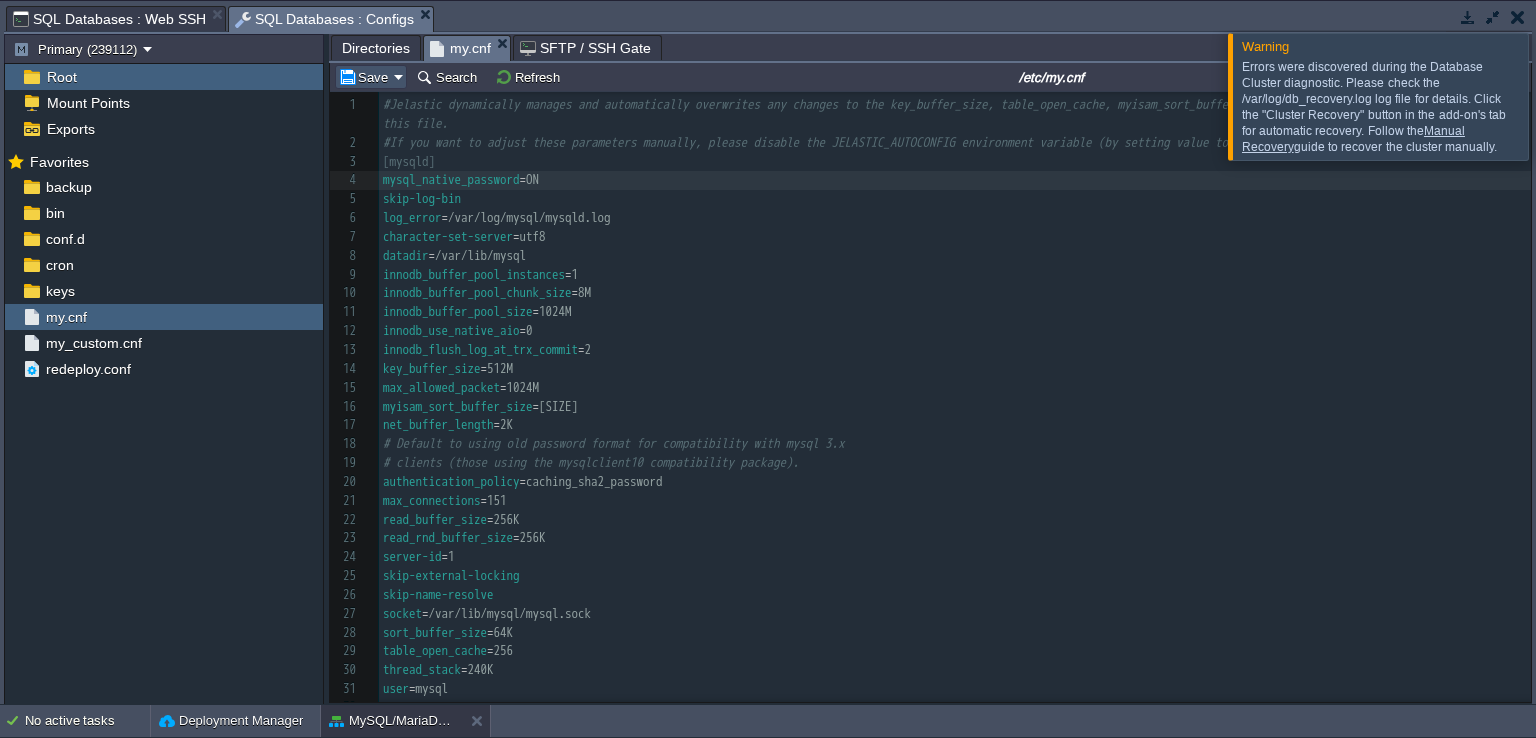 click on "Save" at bounding box center (366, 77) 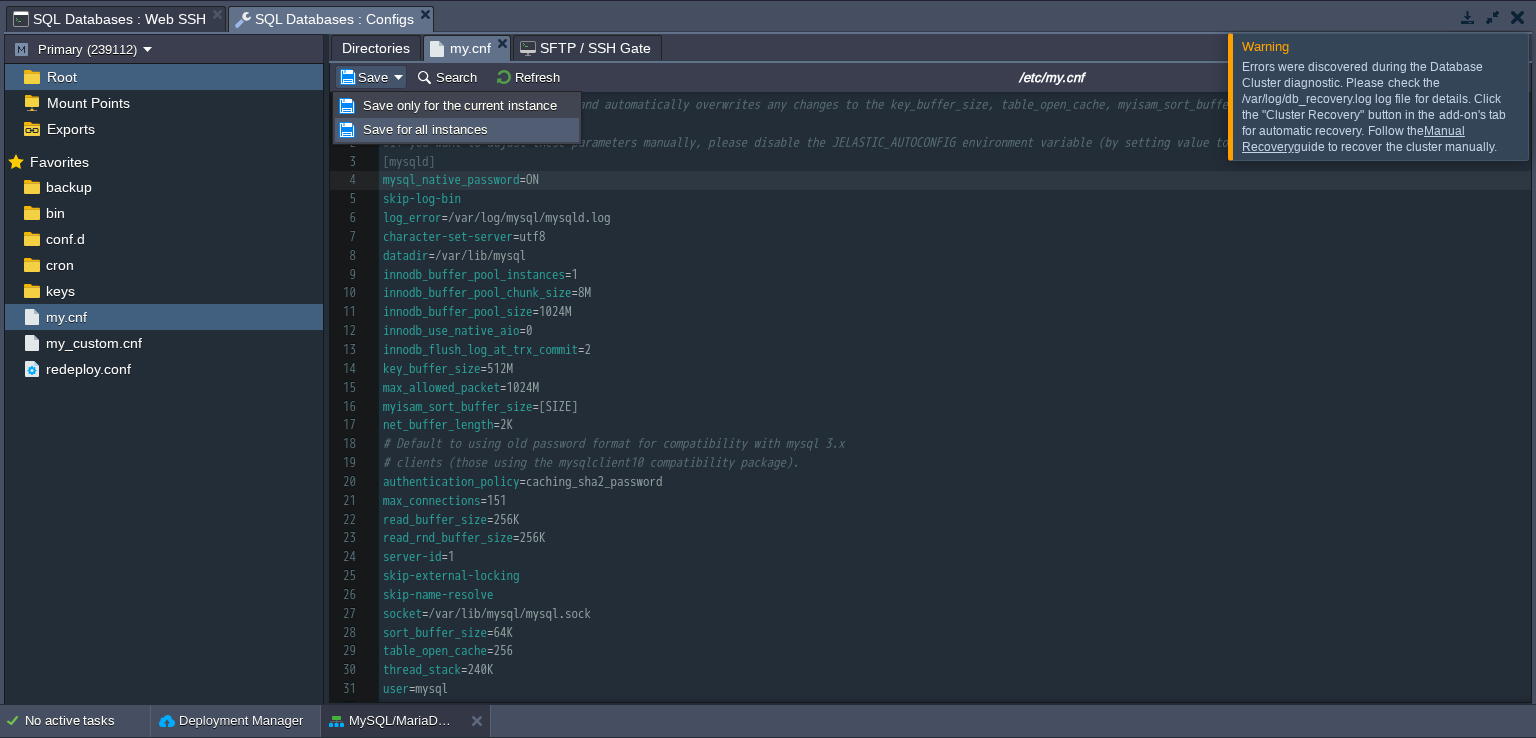 click on "Save for all instances" at bounding box center [425, 129] 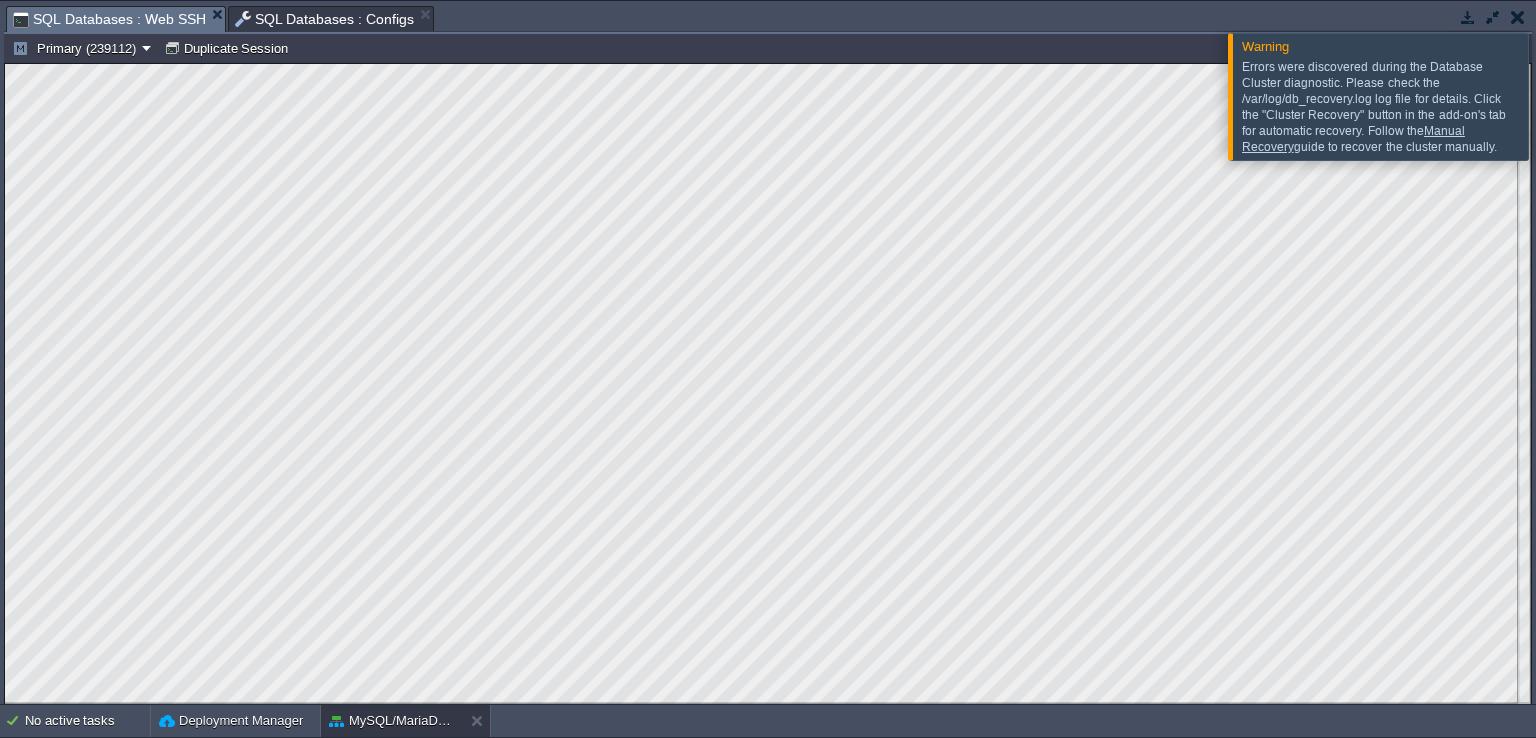 click on "SQL Databases : Web SSH" at bounding box center [109, 19] 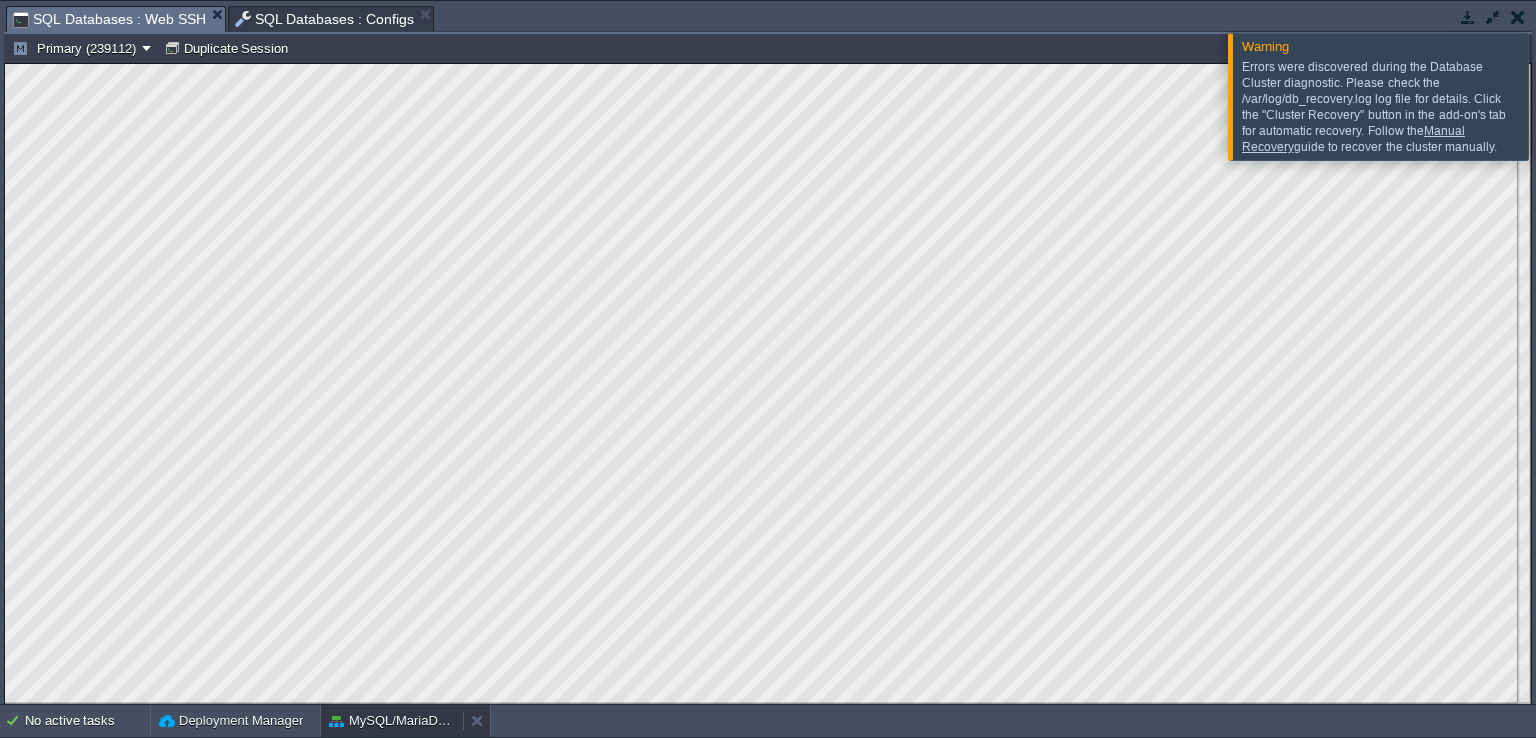 click on "MySQL/MariaDB/Percona Cluster" at bounding box center [392, 721] 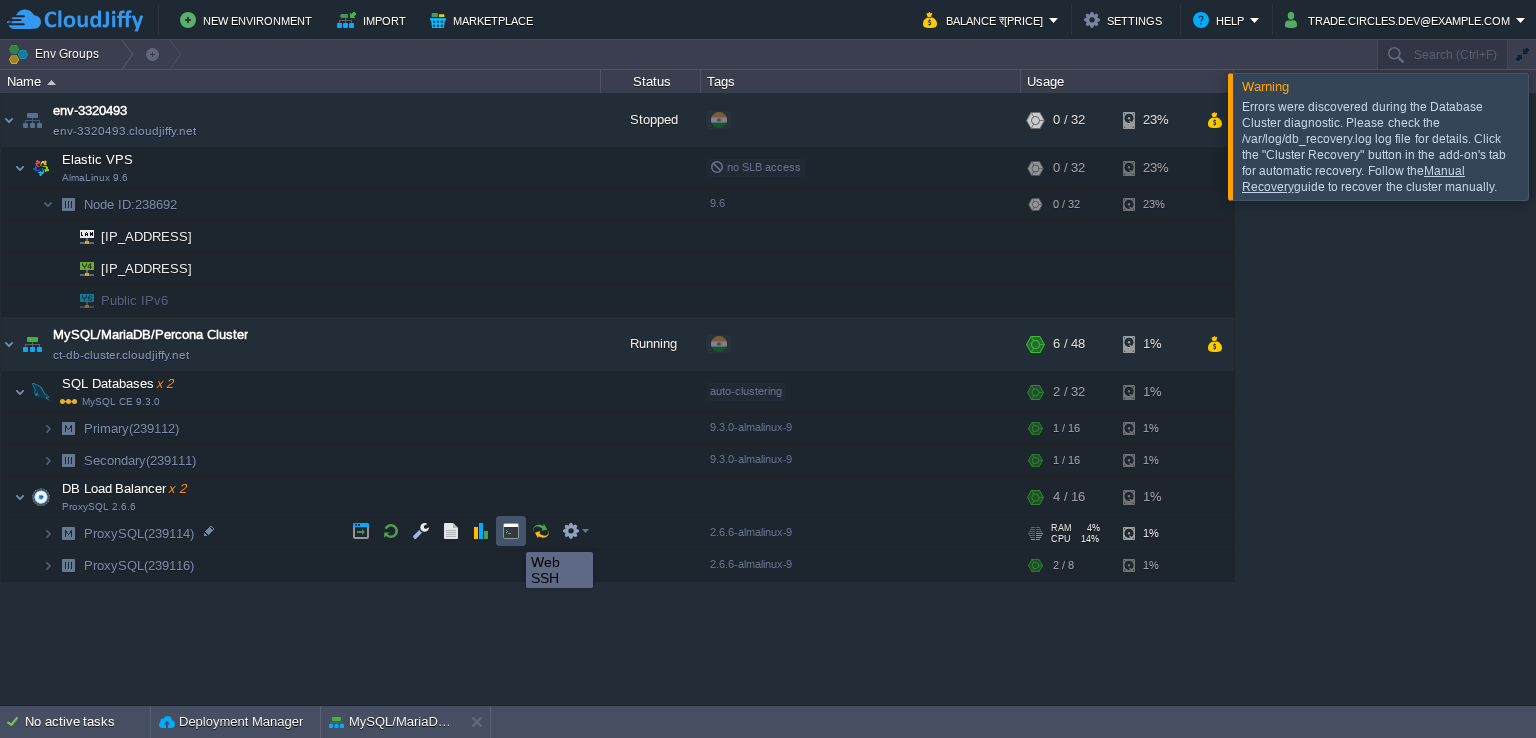 click at bounding box center (511, 531) 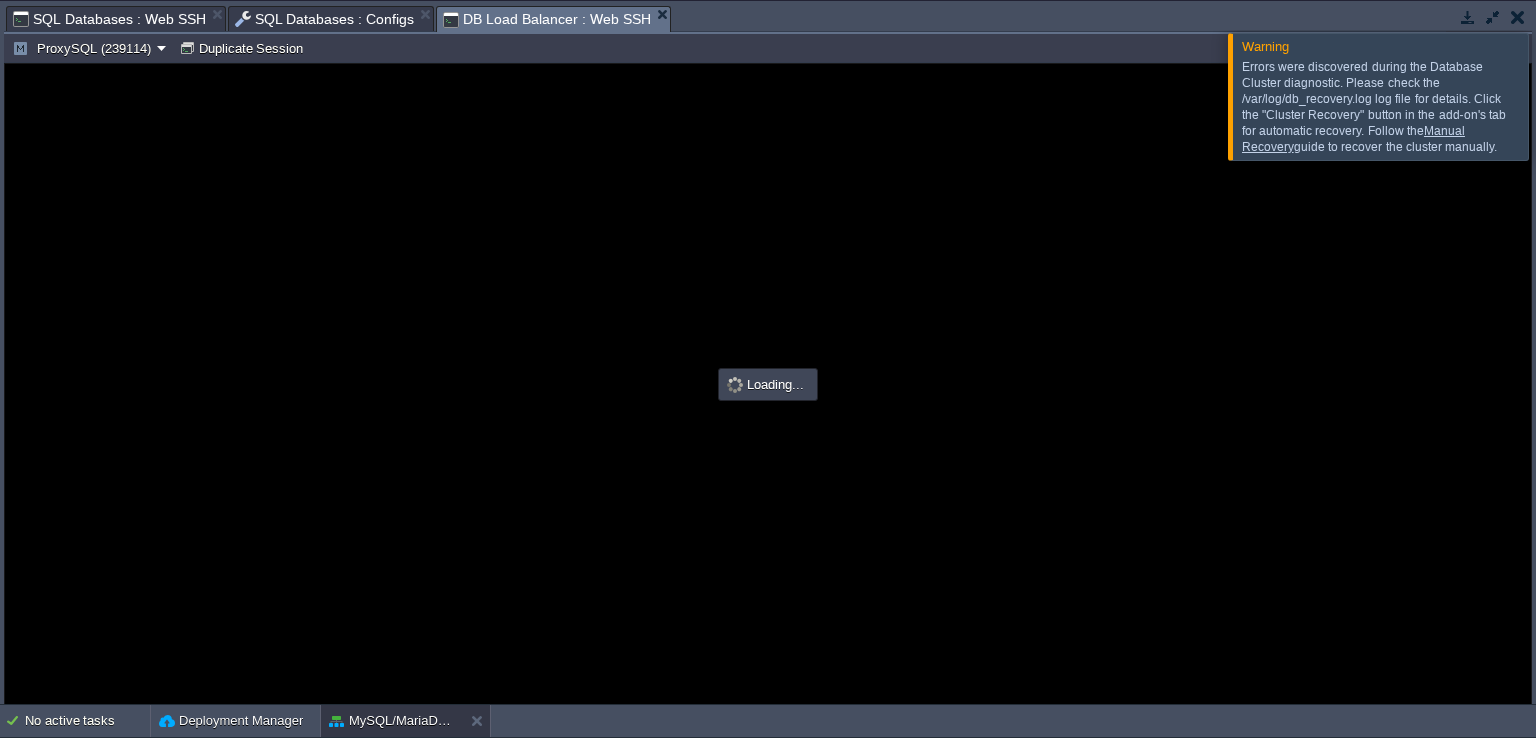scroll, scrollTop: 0, scrollLeft: 0, axis: both 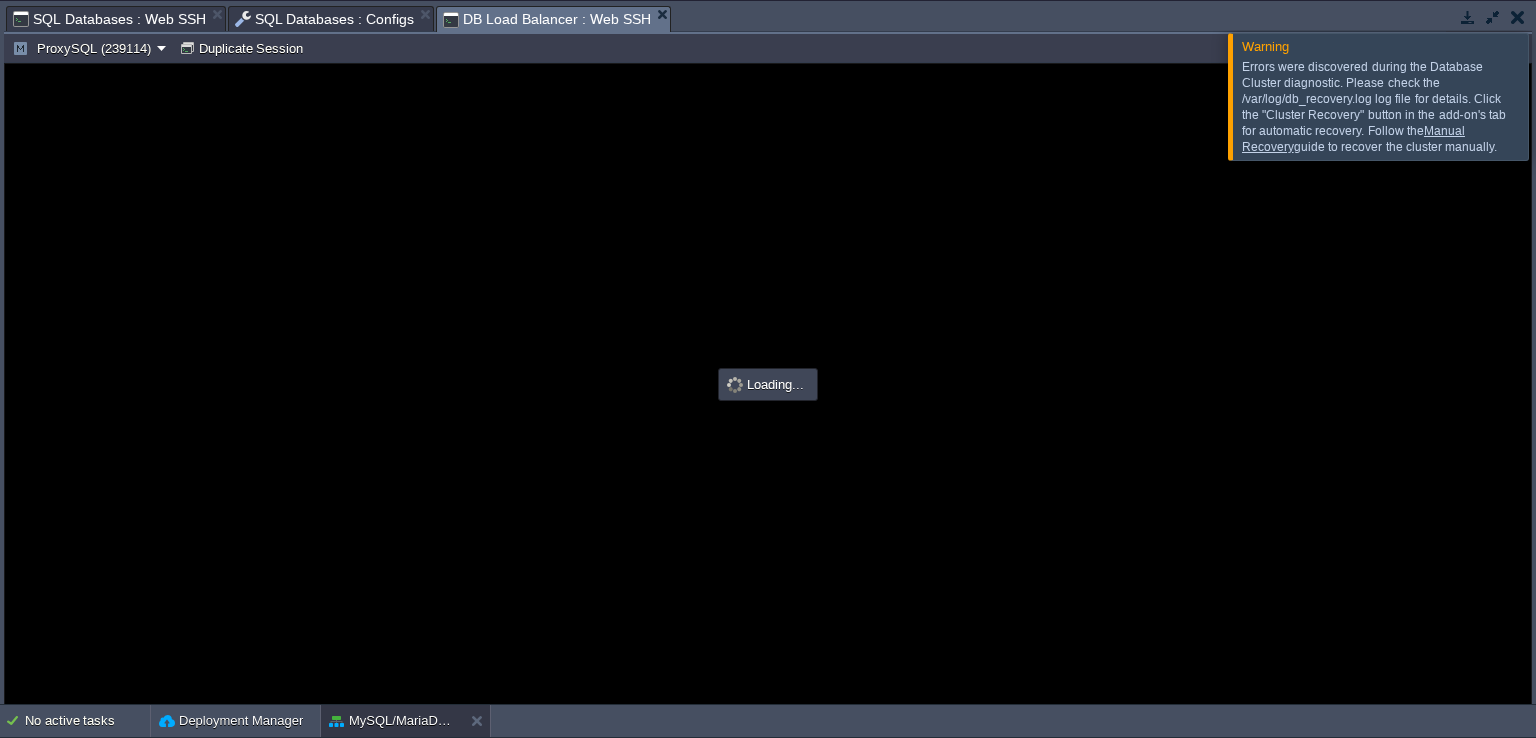 type on "#000000" 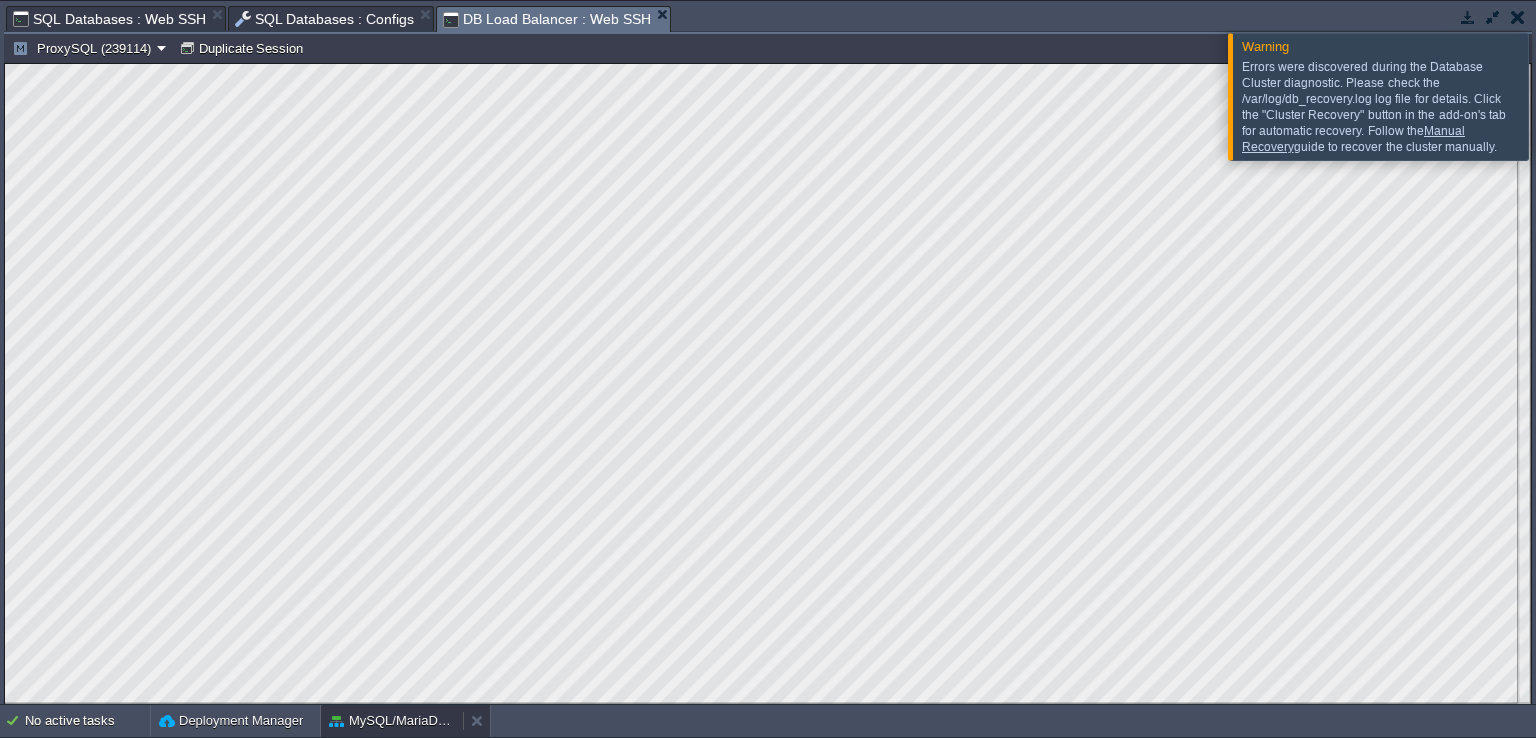 click on "MySQL/MariaDB/Percona Cluster" at bounding box center (392, 721) 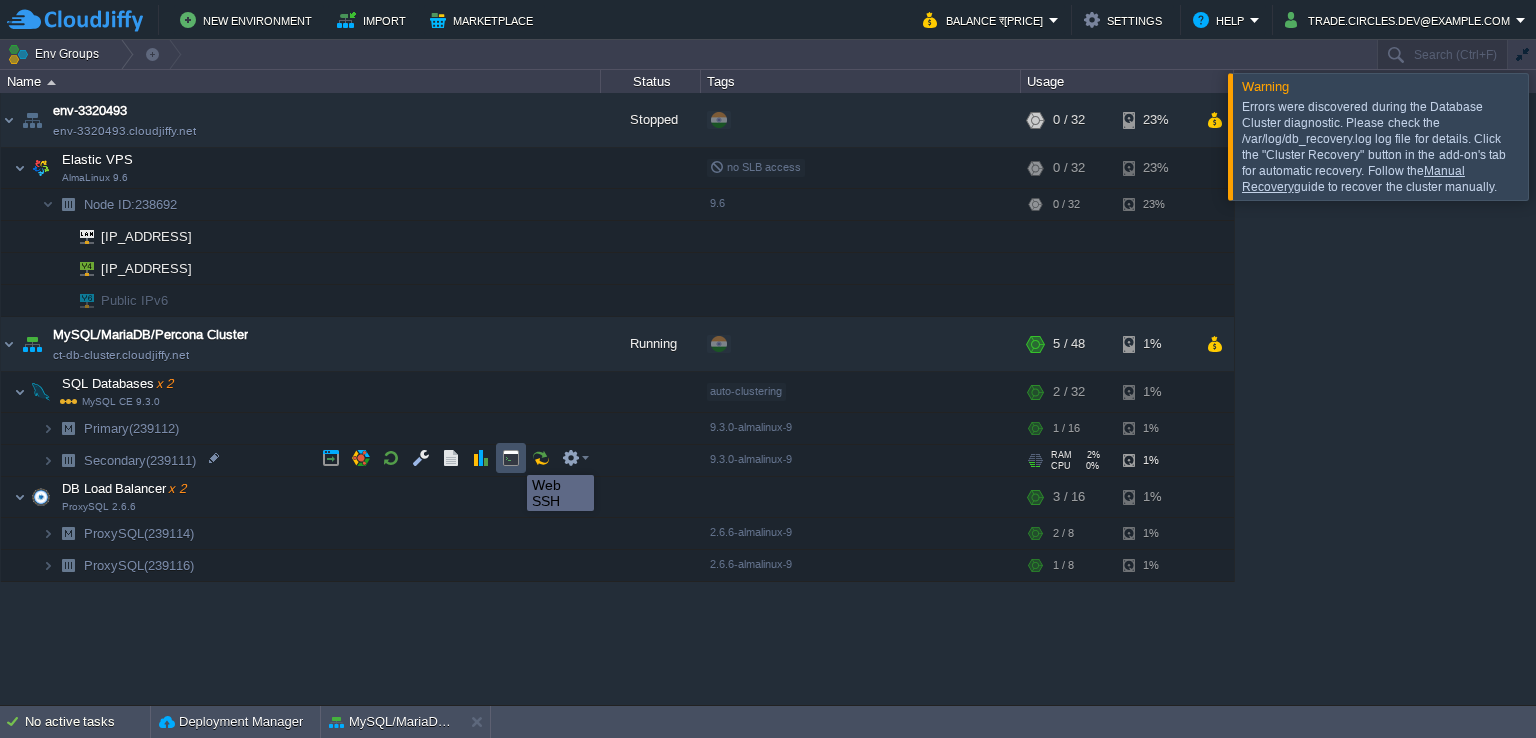 click at bounding box center (511, 458) 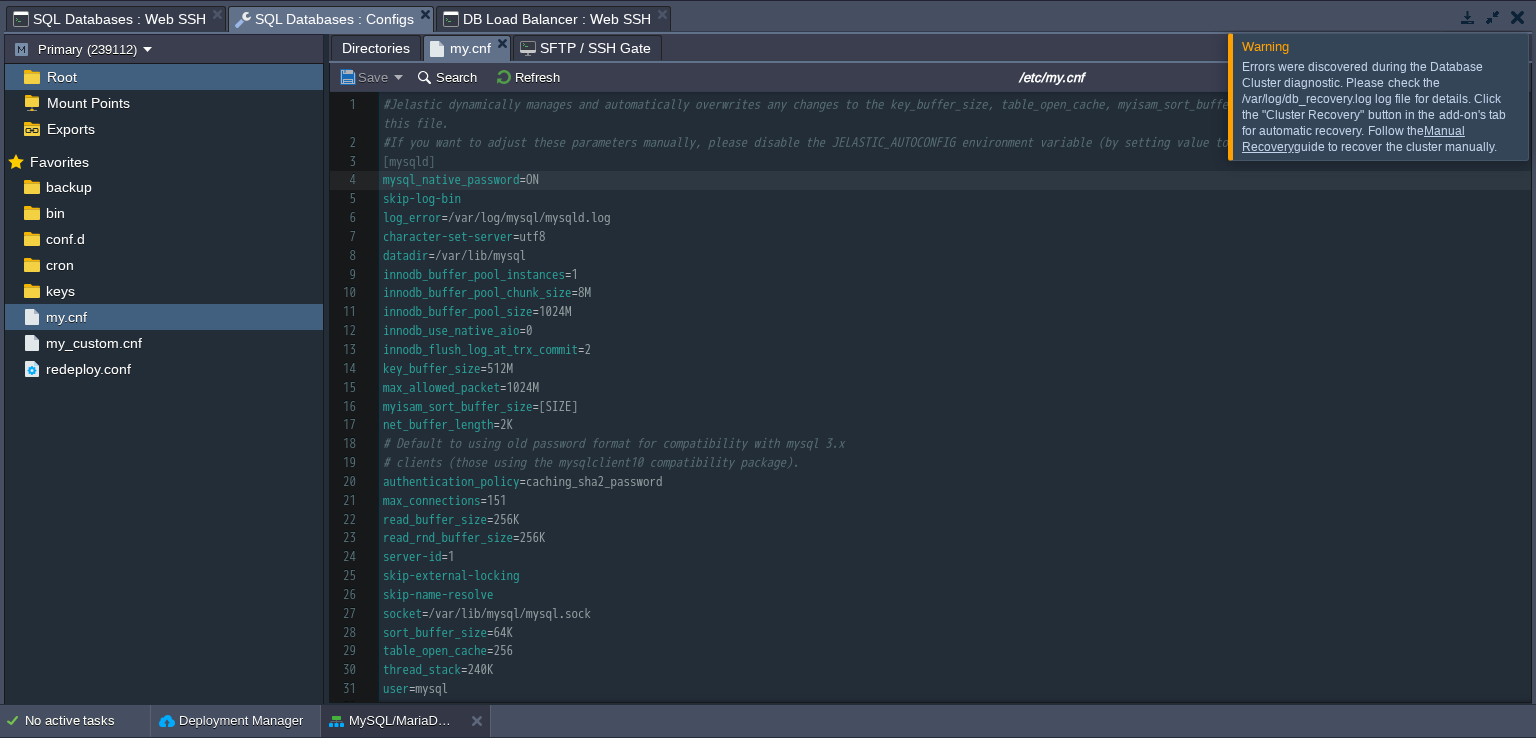 click on "SQL Databases : Configs" at bounding box center [325, 19] 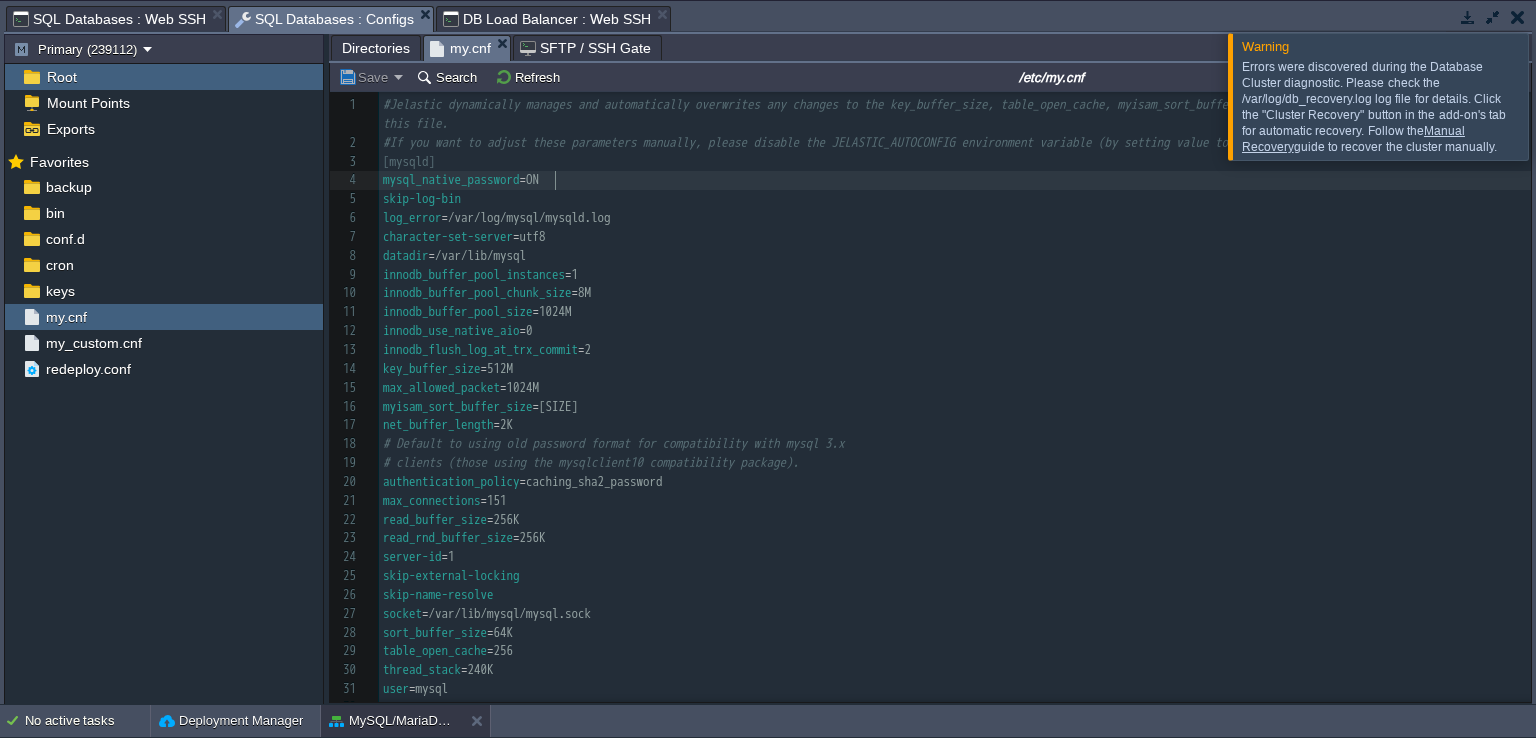 scroll, scrollTop: 6, scrollLeft: 0, axis: vertical 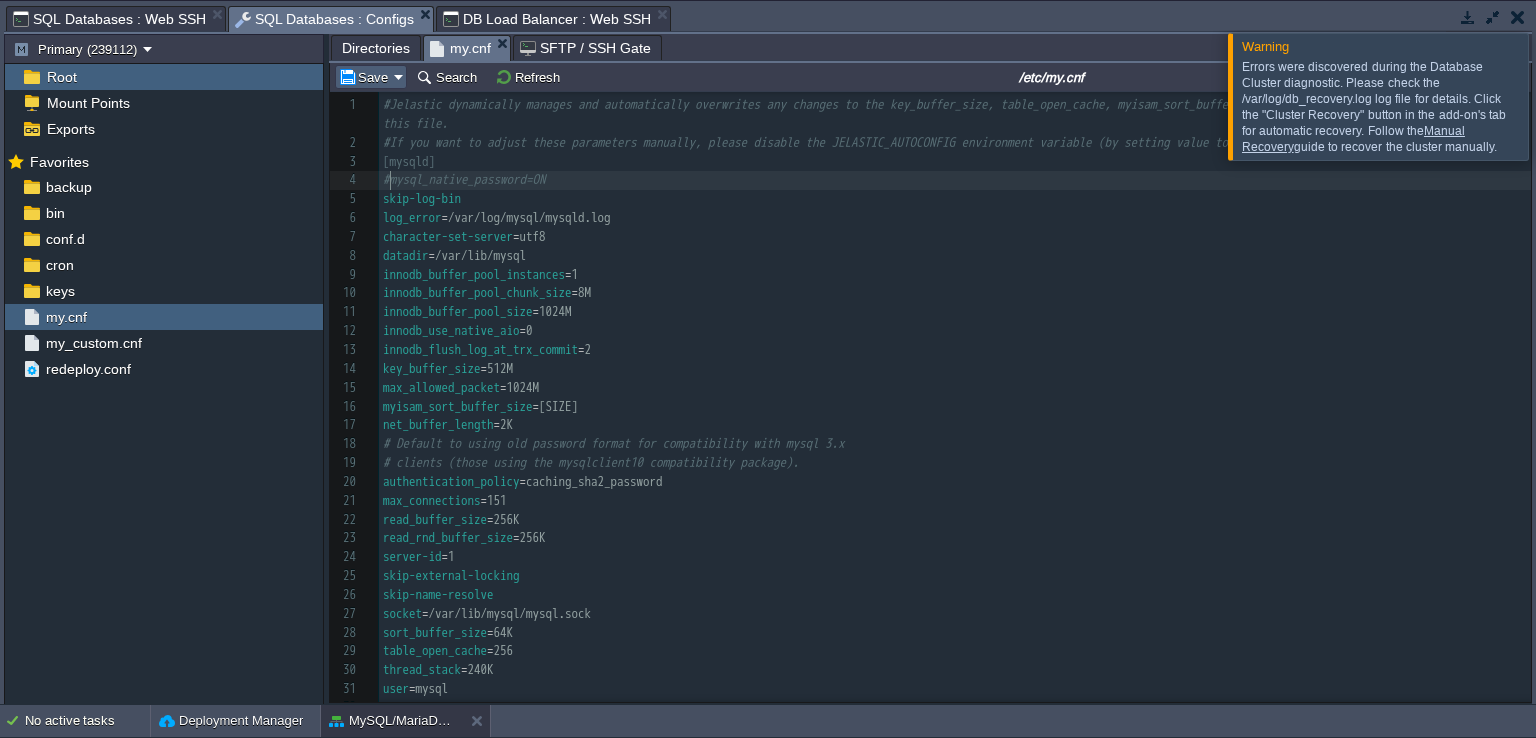 type on "#" 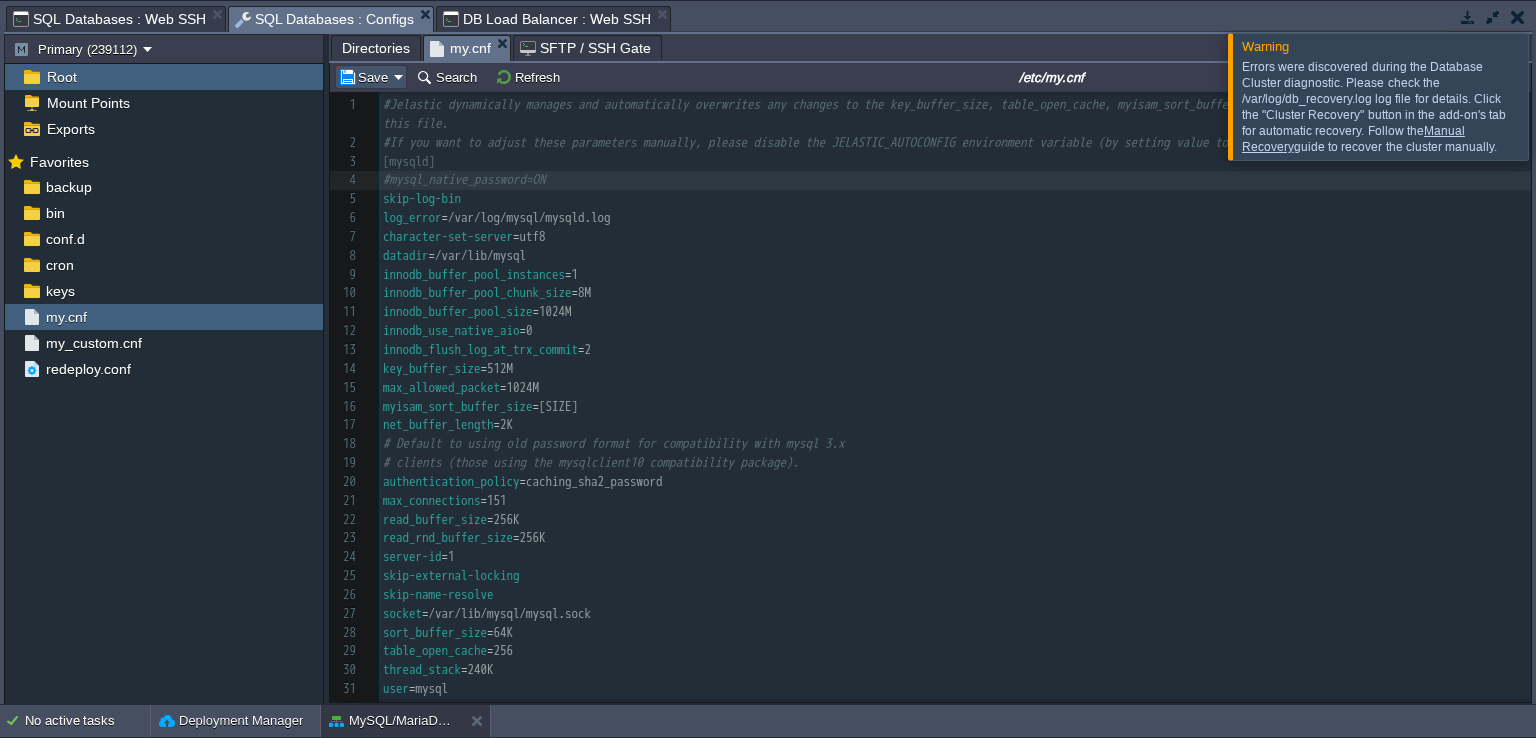 click on "Save" at bounding box center (366, 77) 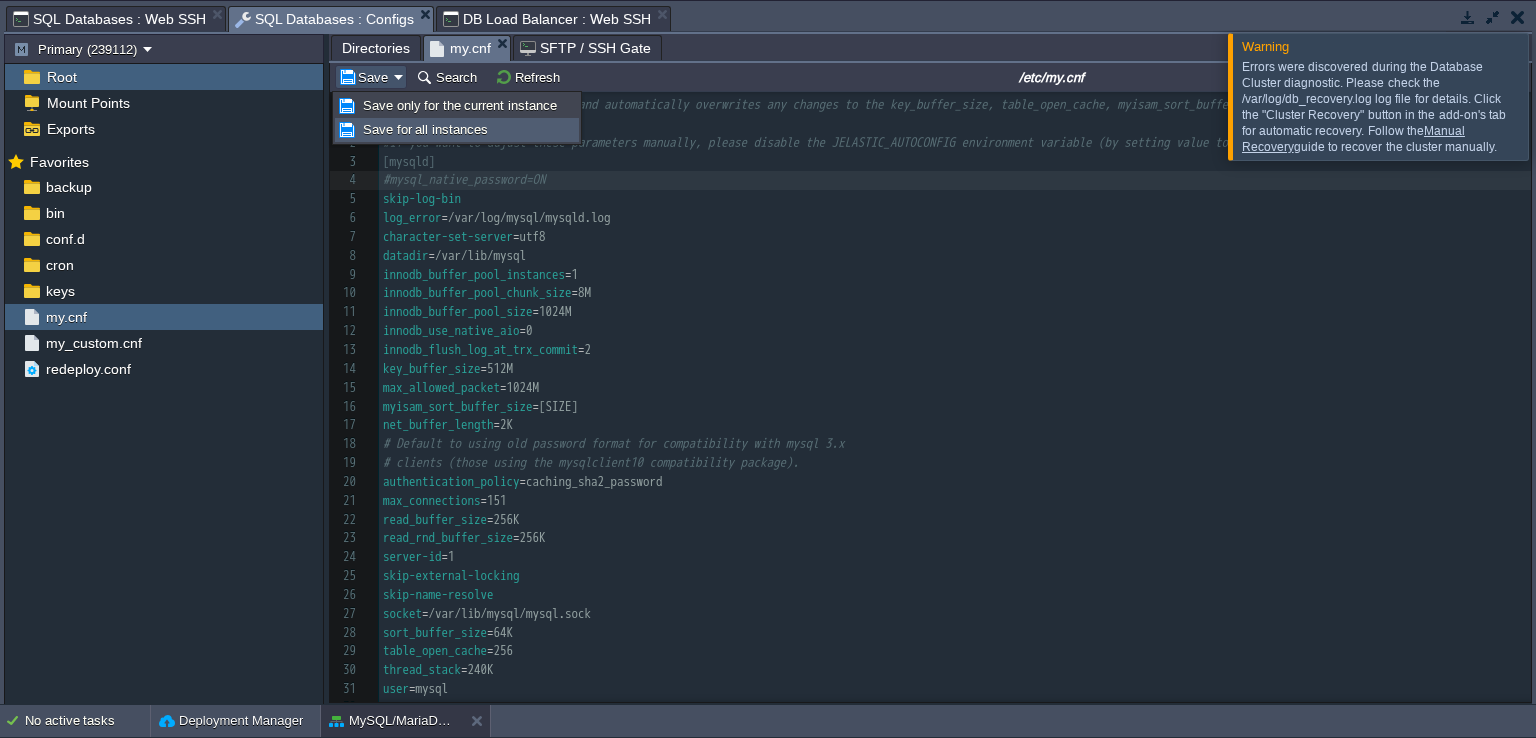 click on "Save for all instances" at bounding box center [425, 129] 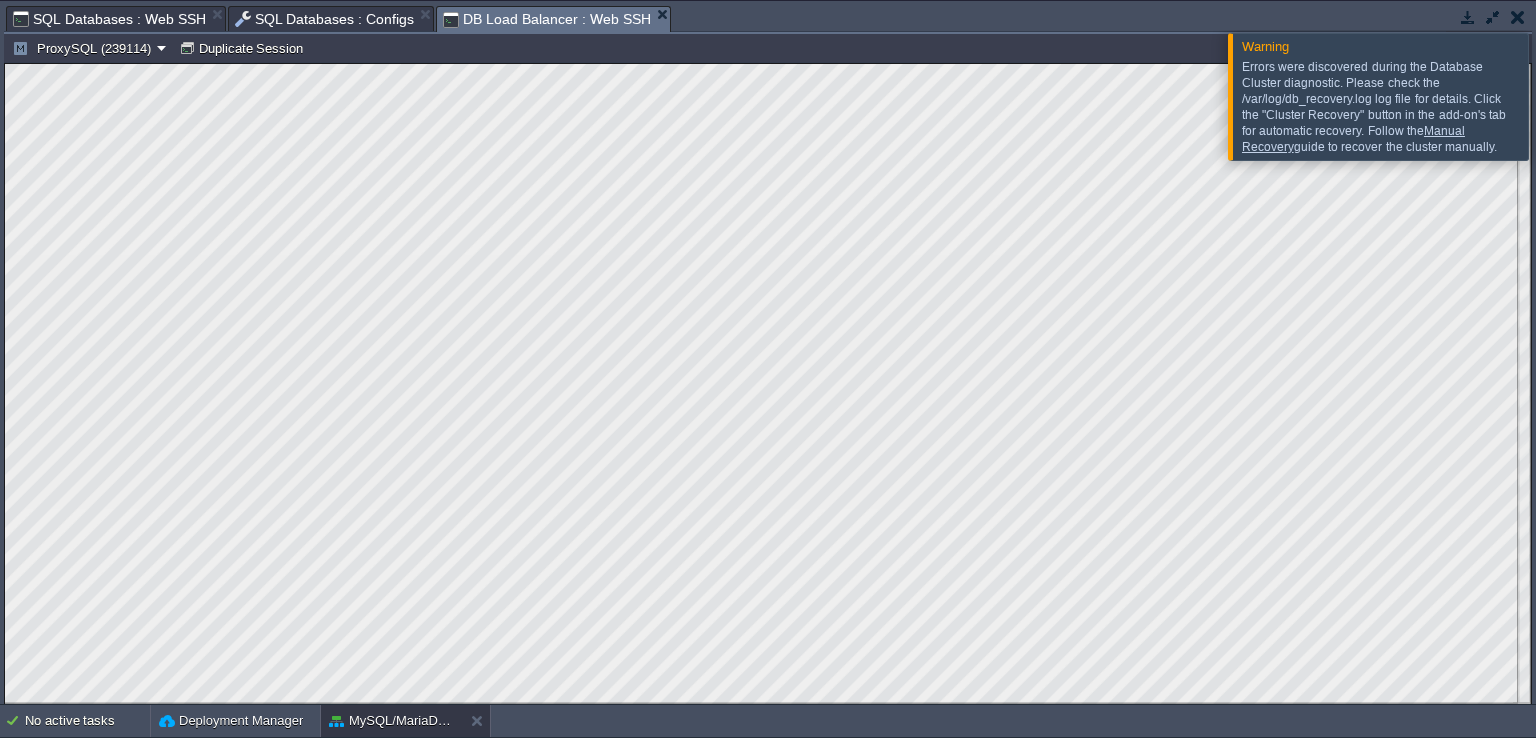 click on "DB Load Balancer : Web SSH" at bounding box center (546, 19) 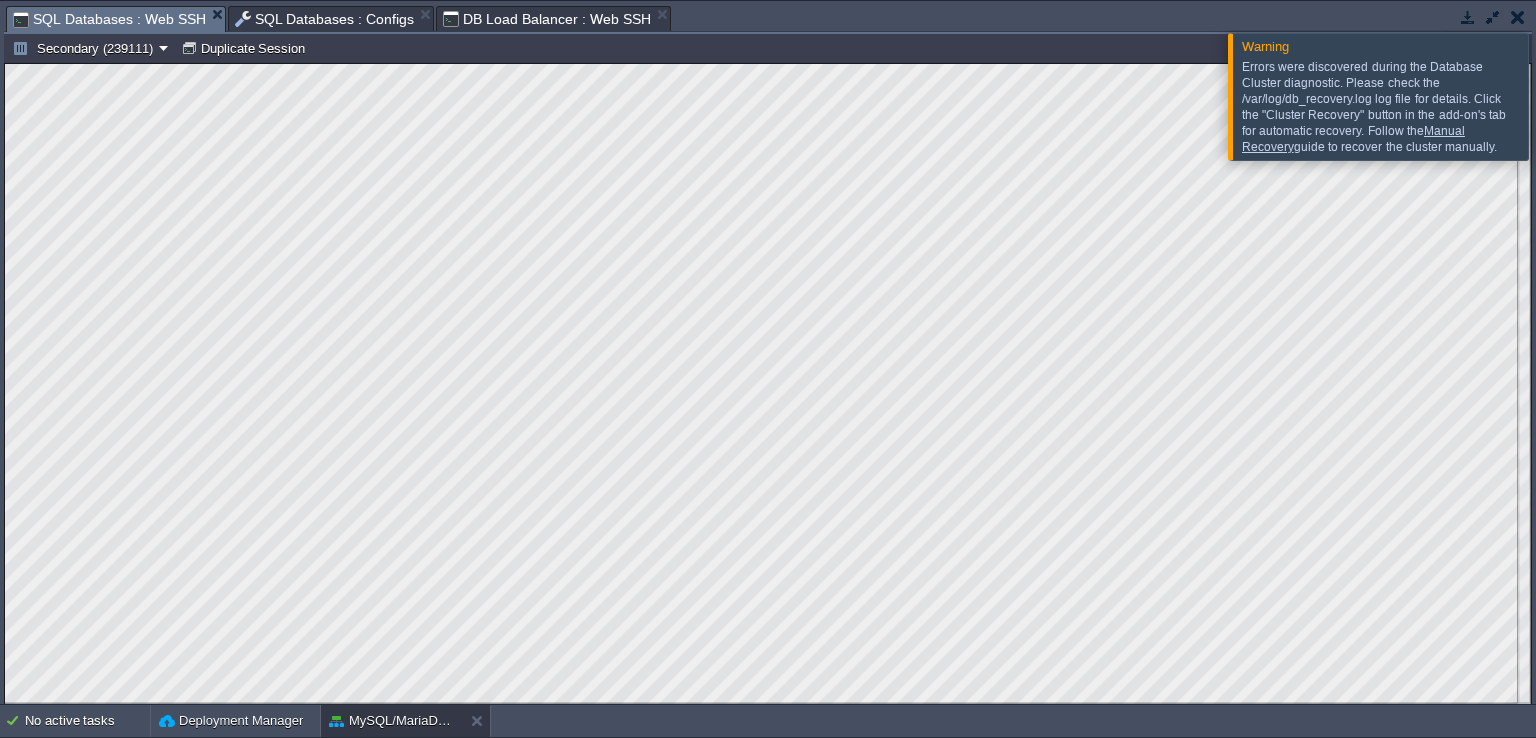 click on "SQL Databases : Web SSH" at bounding box center (109, 19) 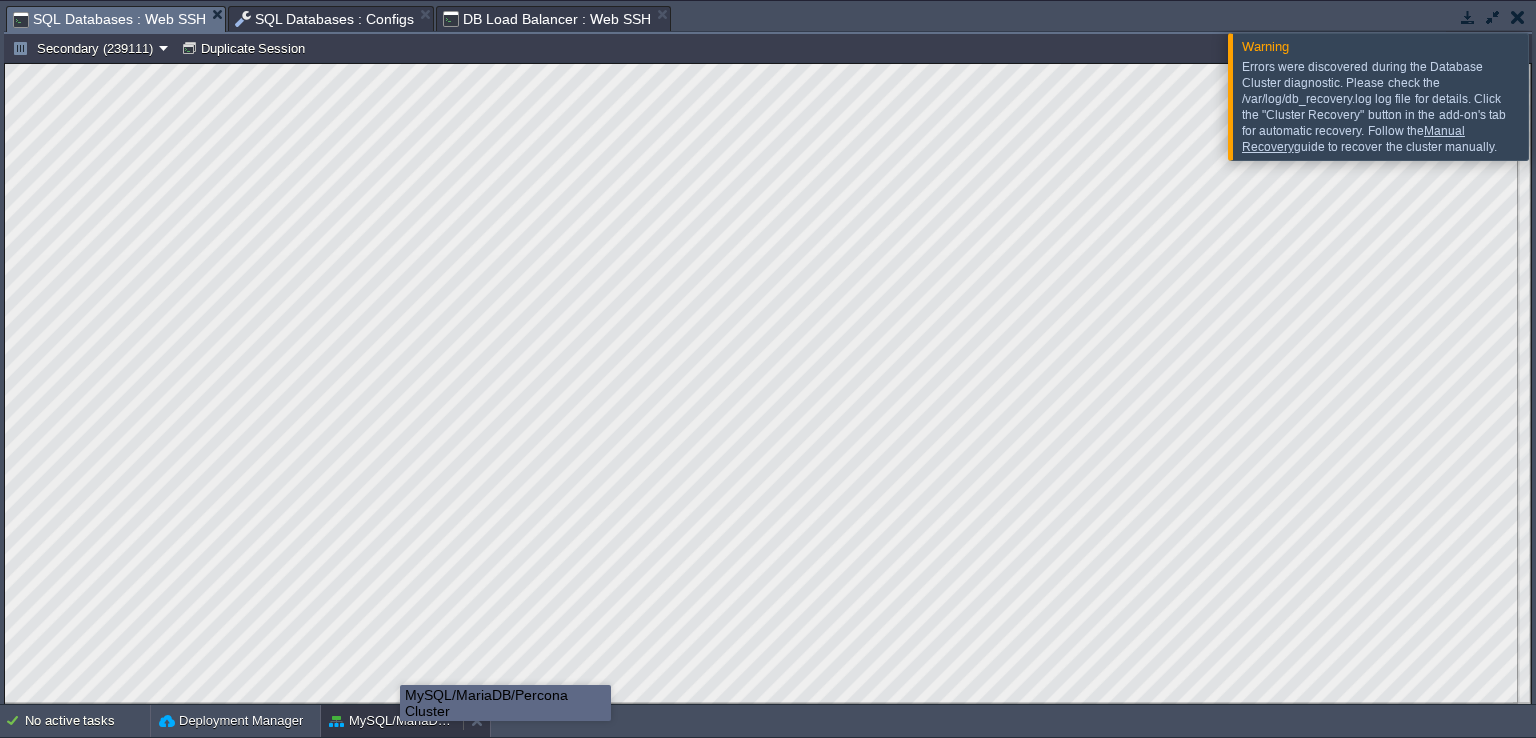 click on "MySQL/MariaDB/Percona Cluster" at bounding box center [392, 721] 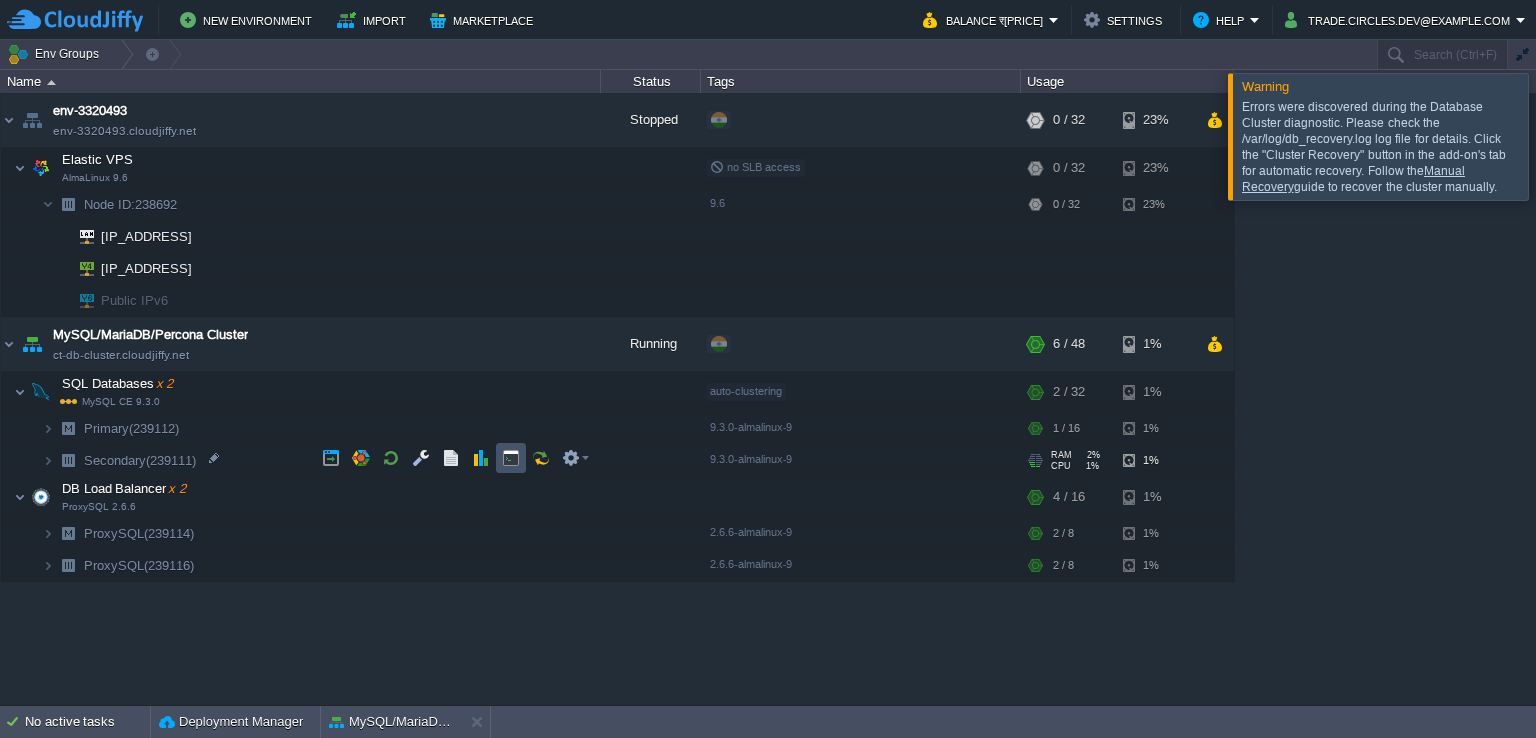 click at bounding box center (511, 458) 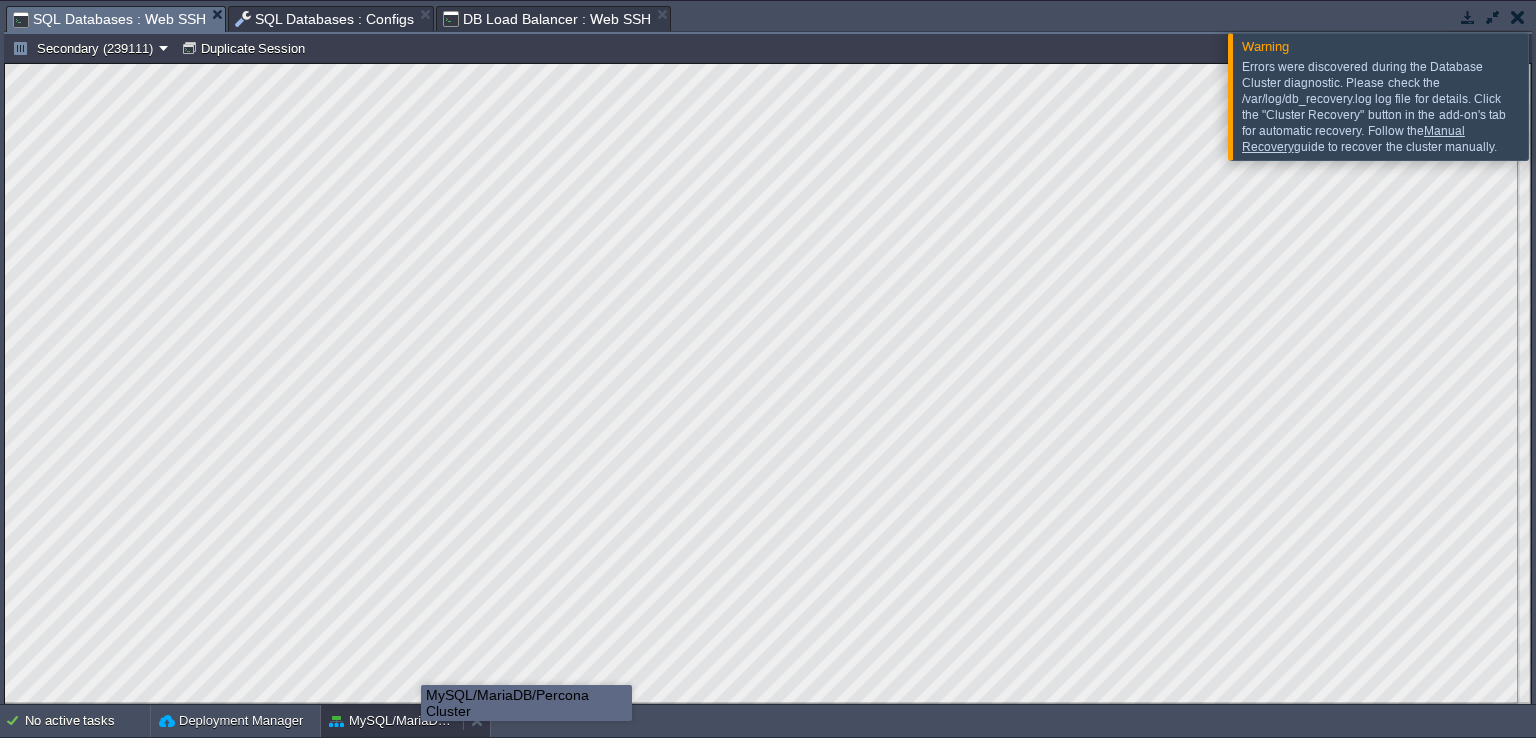 click on "MySQL/MariaDB/Percona Cluster" at bounding box center [392, 721] 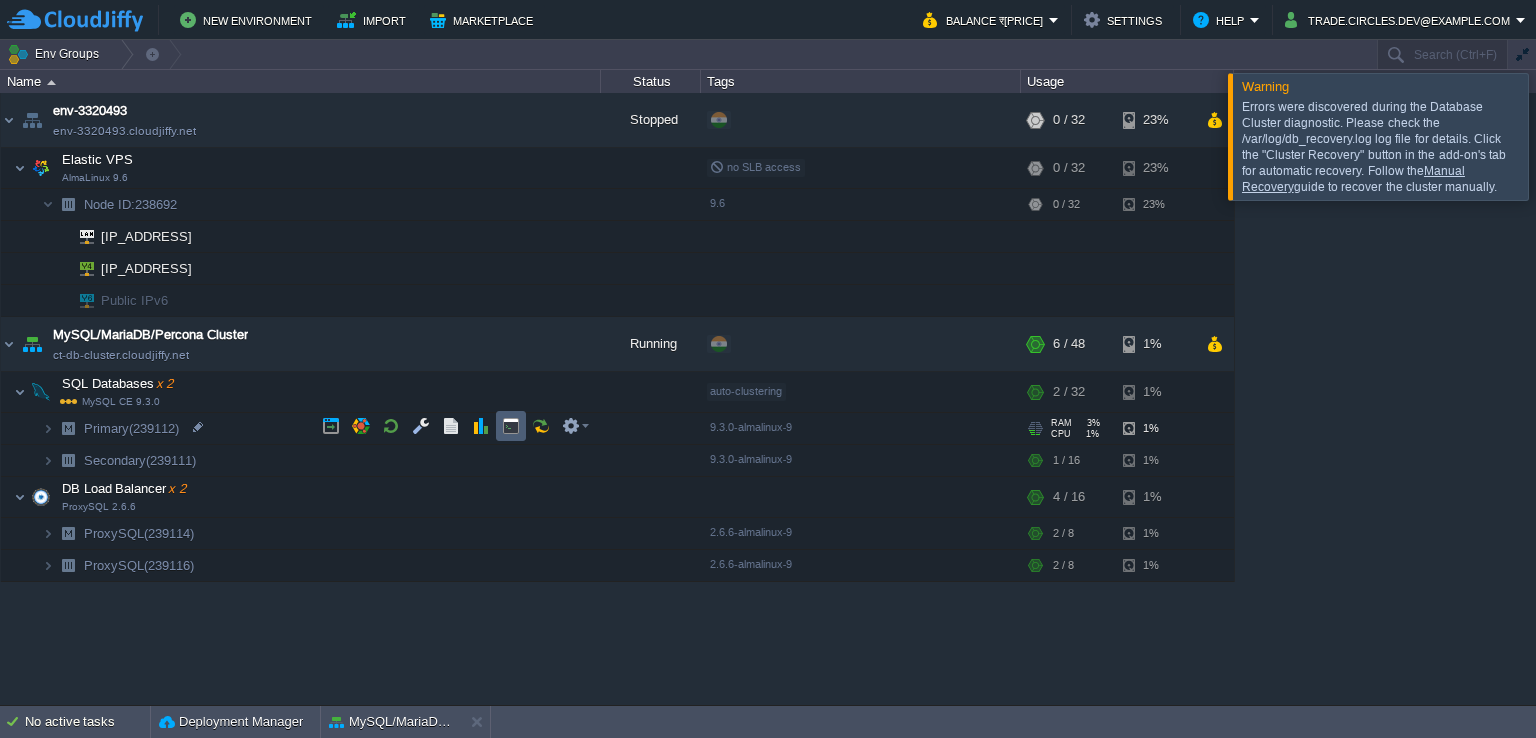 click at bounding box center [511, 426] 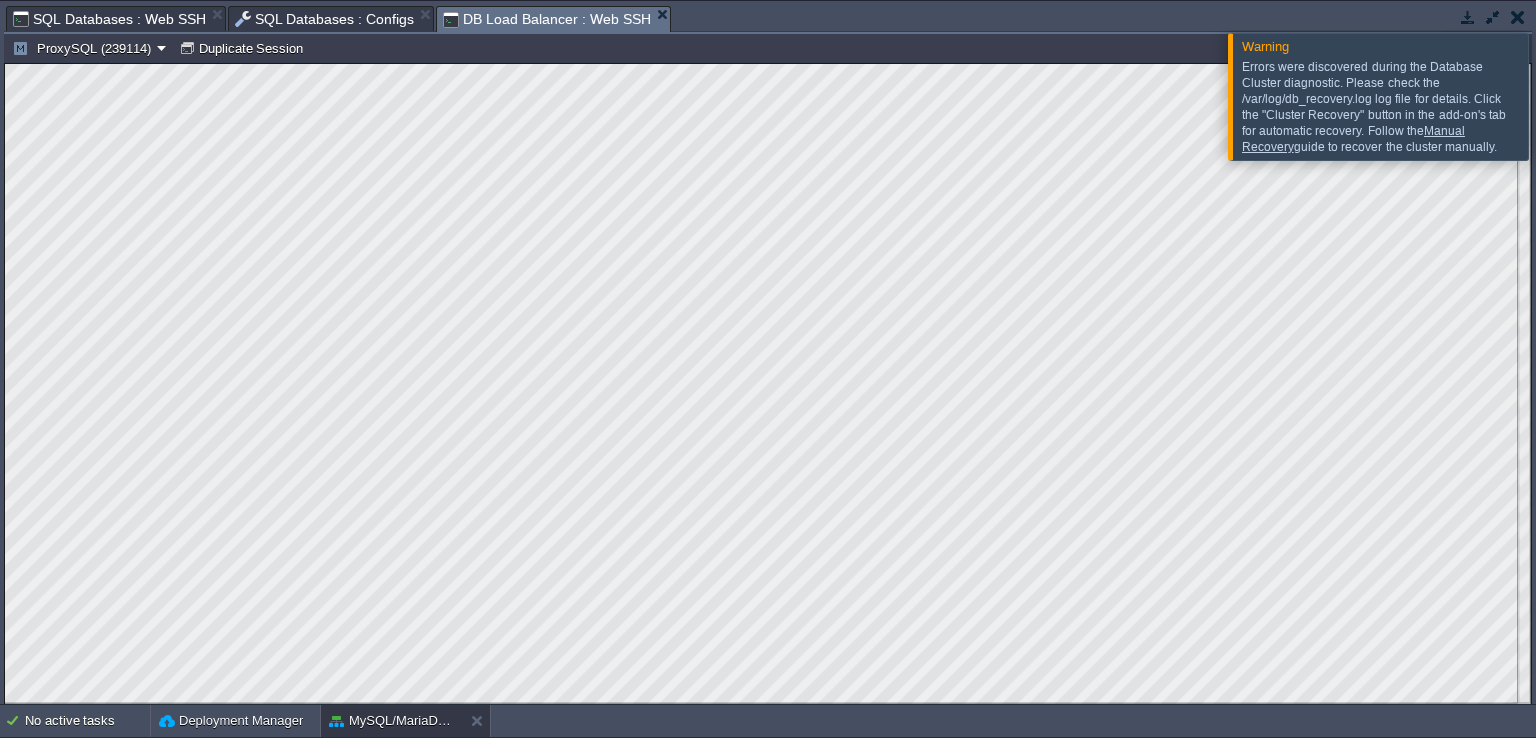 click on "DB Load Balancer : Web SSH" at bounding box center (546, 19) 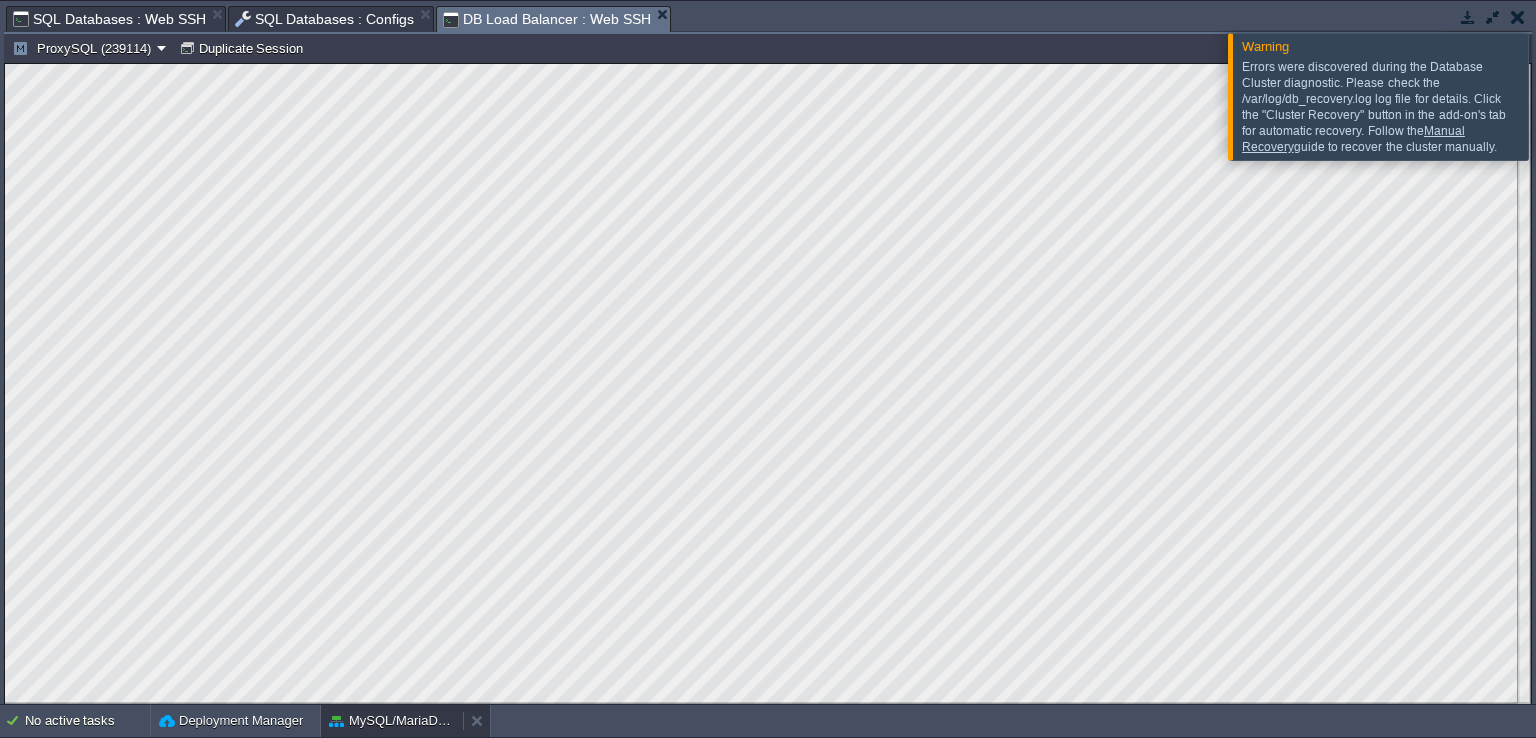 click on "MySQL/MariaDB/Percona Cluster" at bounding box center [392, 721] 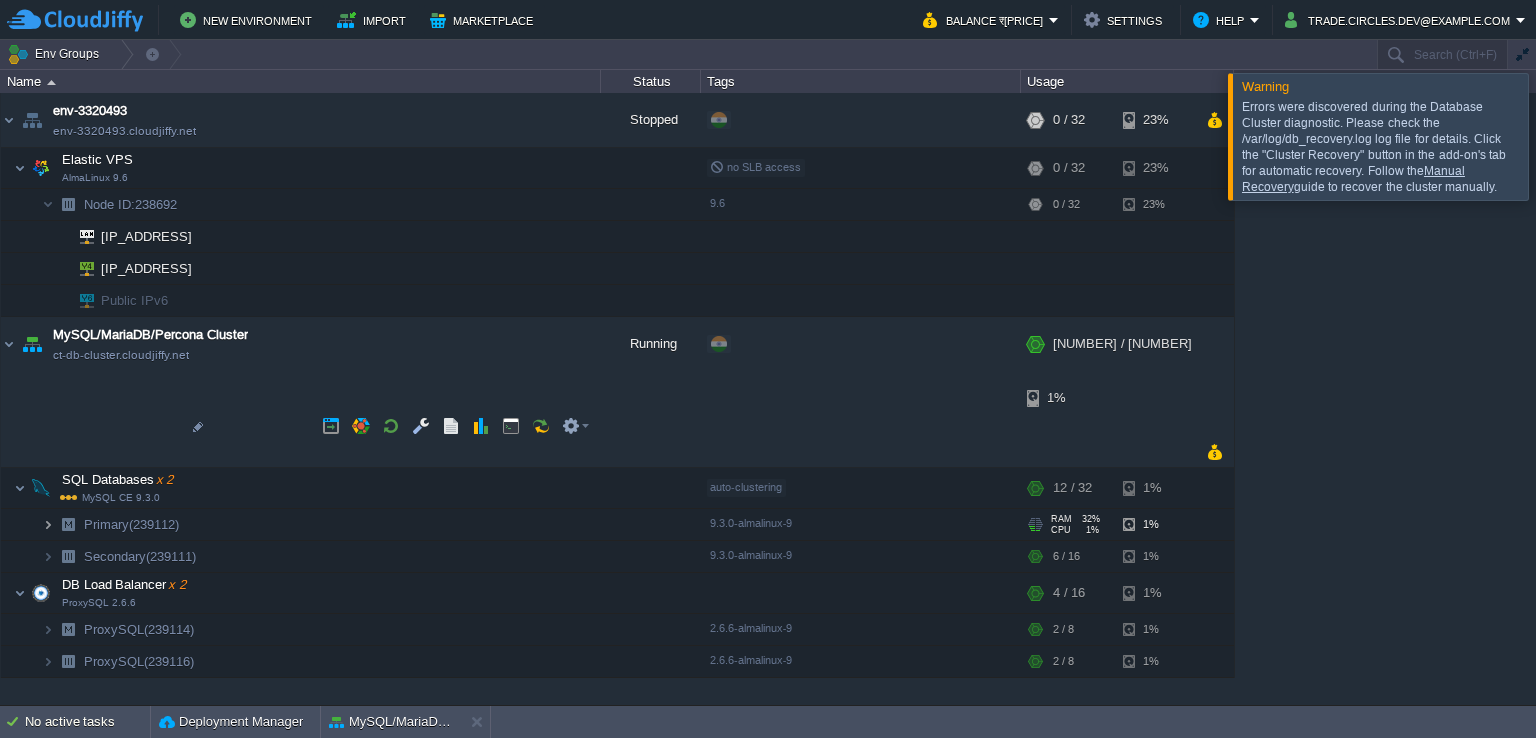 click at bounding box center [48, 524] 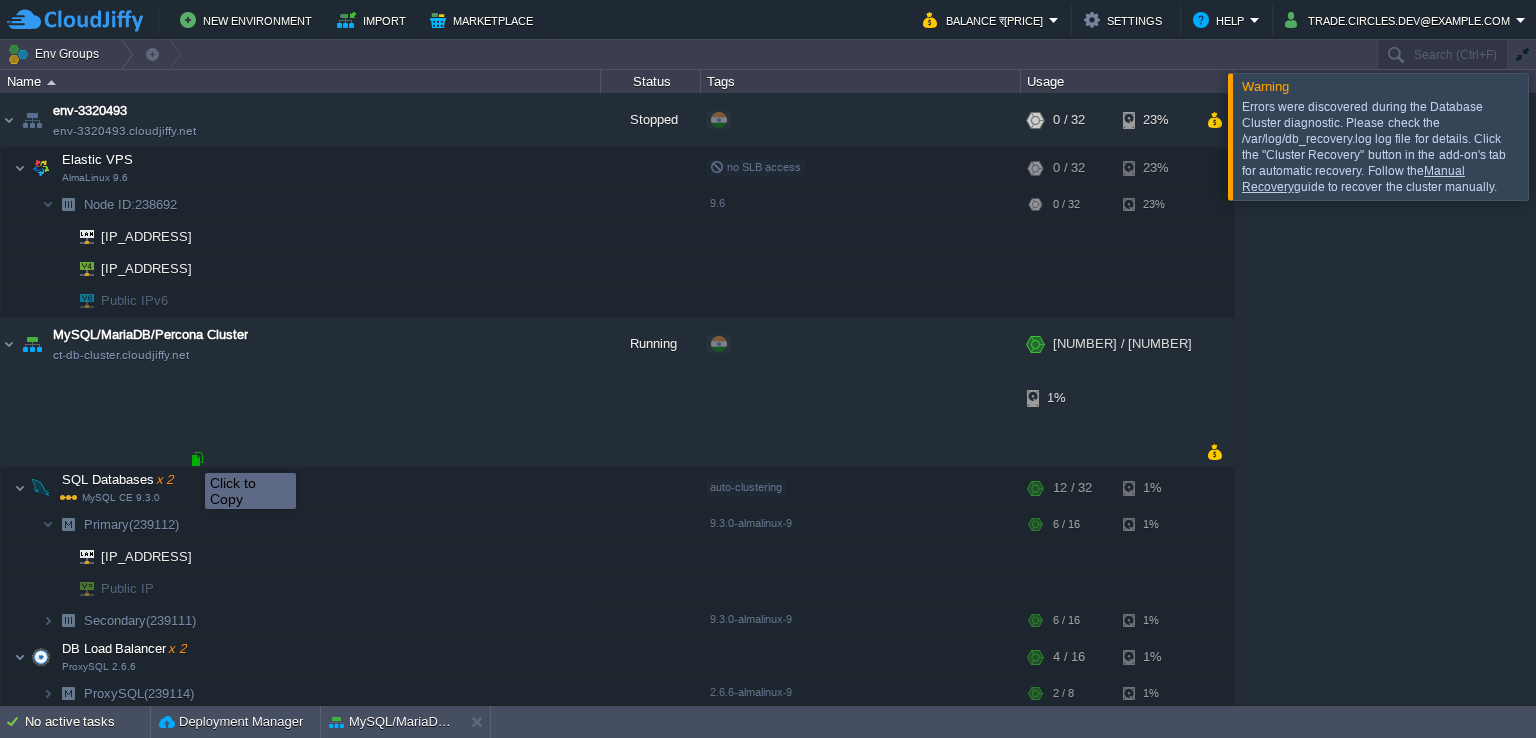 click at bounding box center [197, 459] 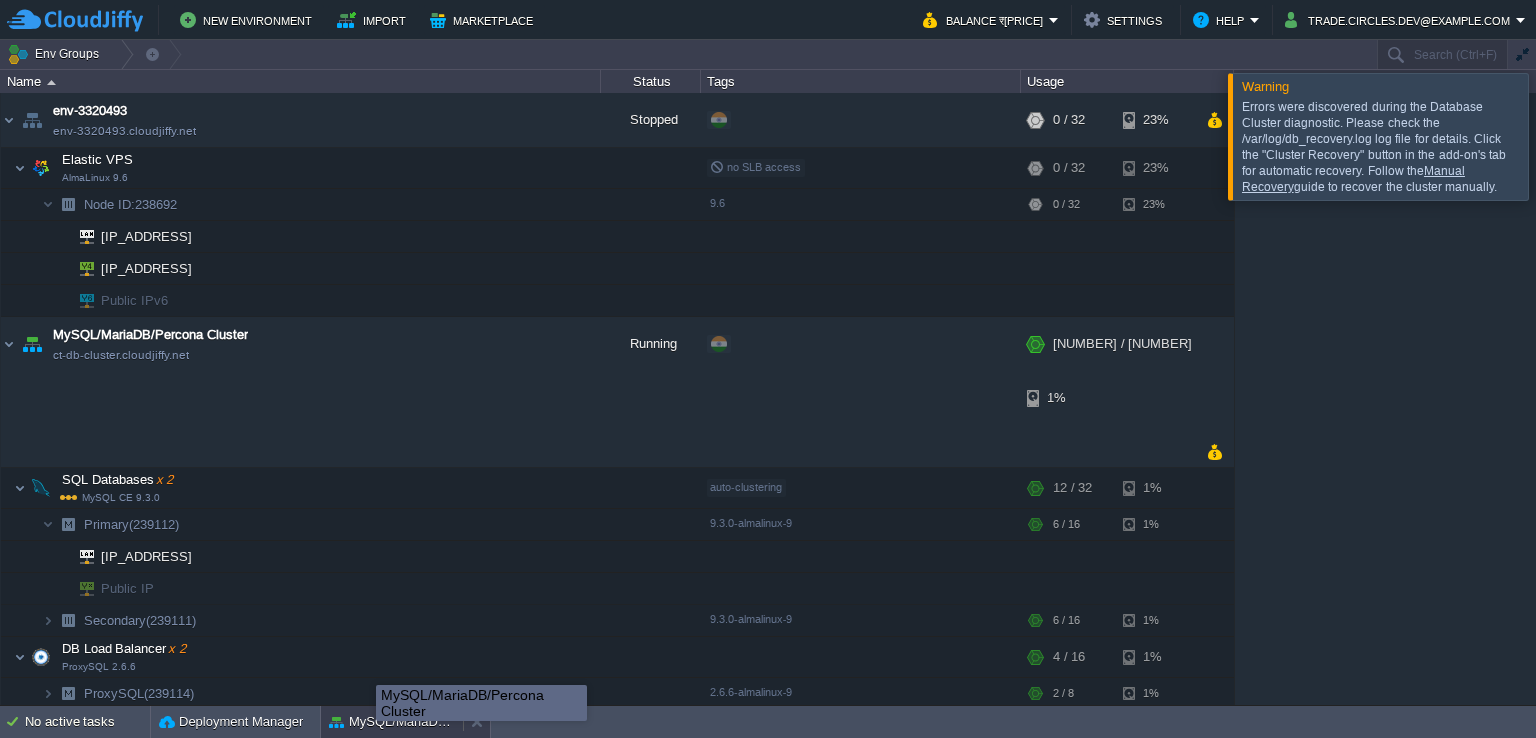 click on "MySQL/MariaDB/Percona Cluster" at bounding box center [392, 722] 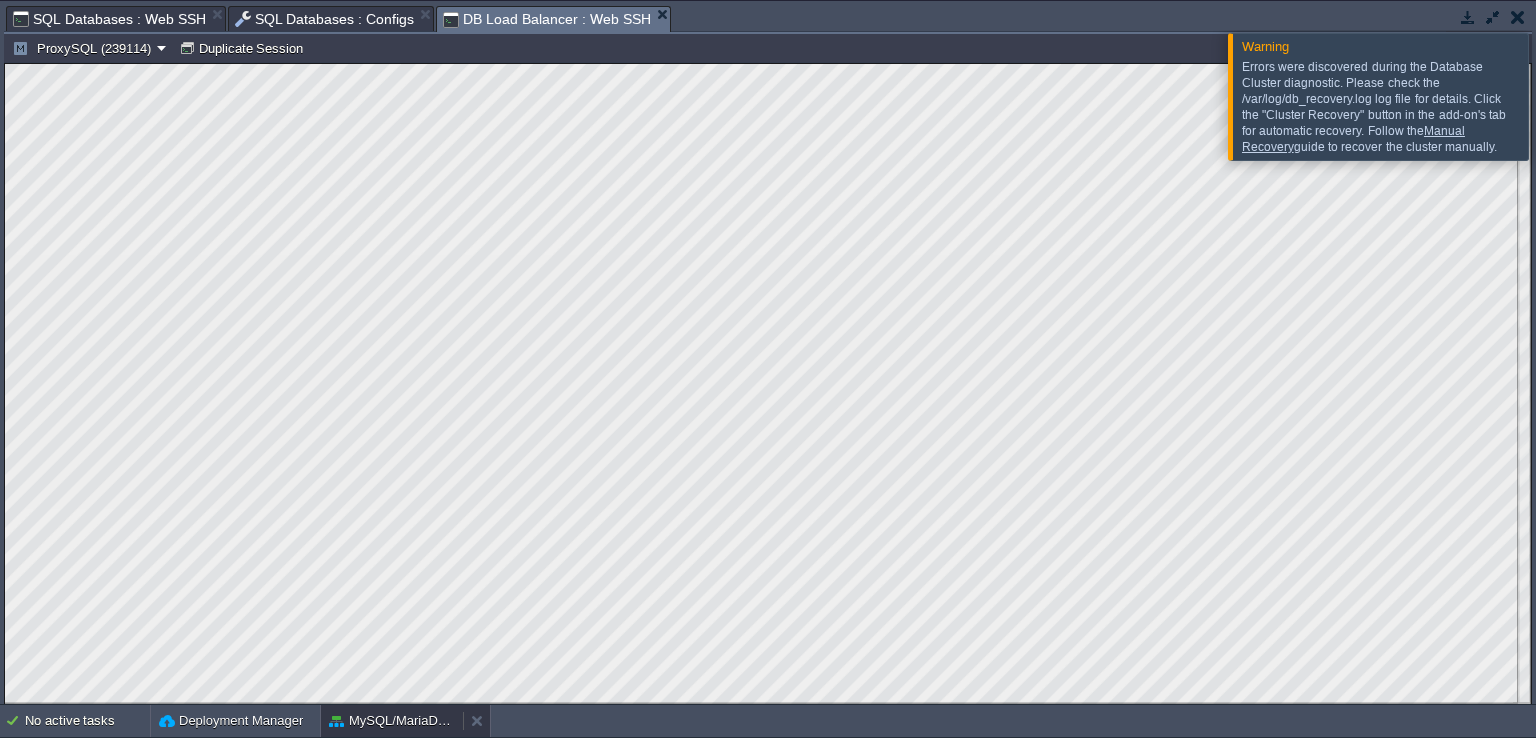 click on "MySQL/MariaDB/Percona Cluster" at bounding box center (392, 721) 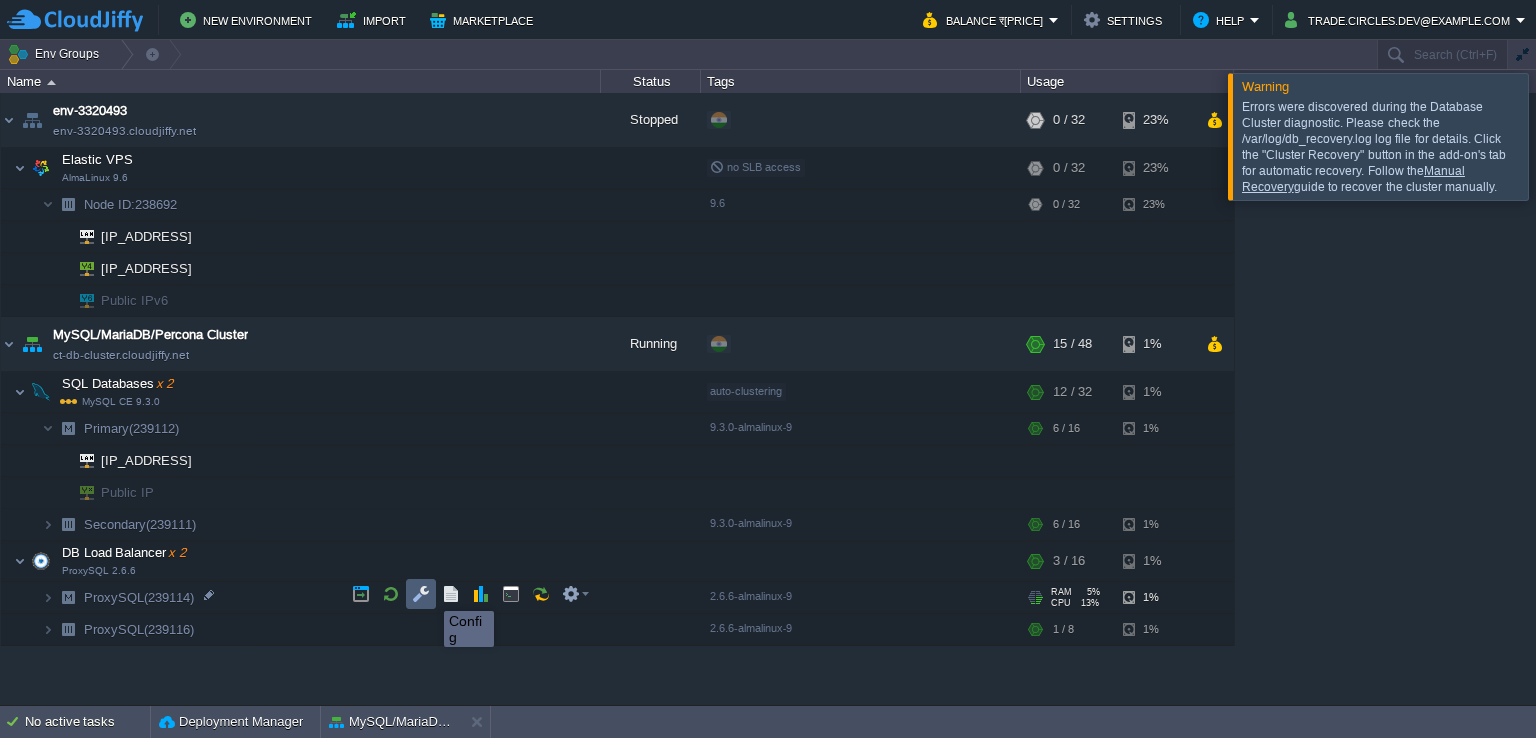 click at bounding box center (421, 594) 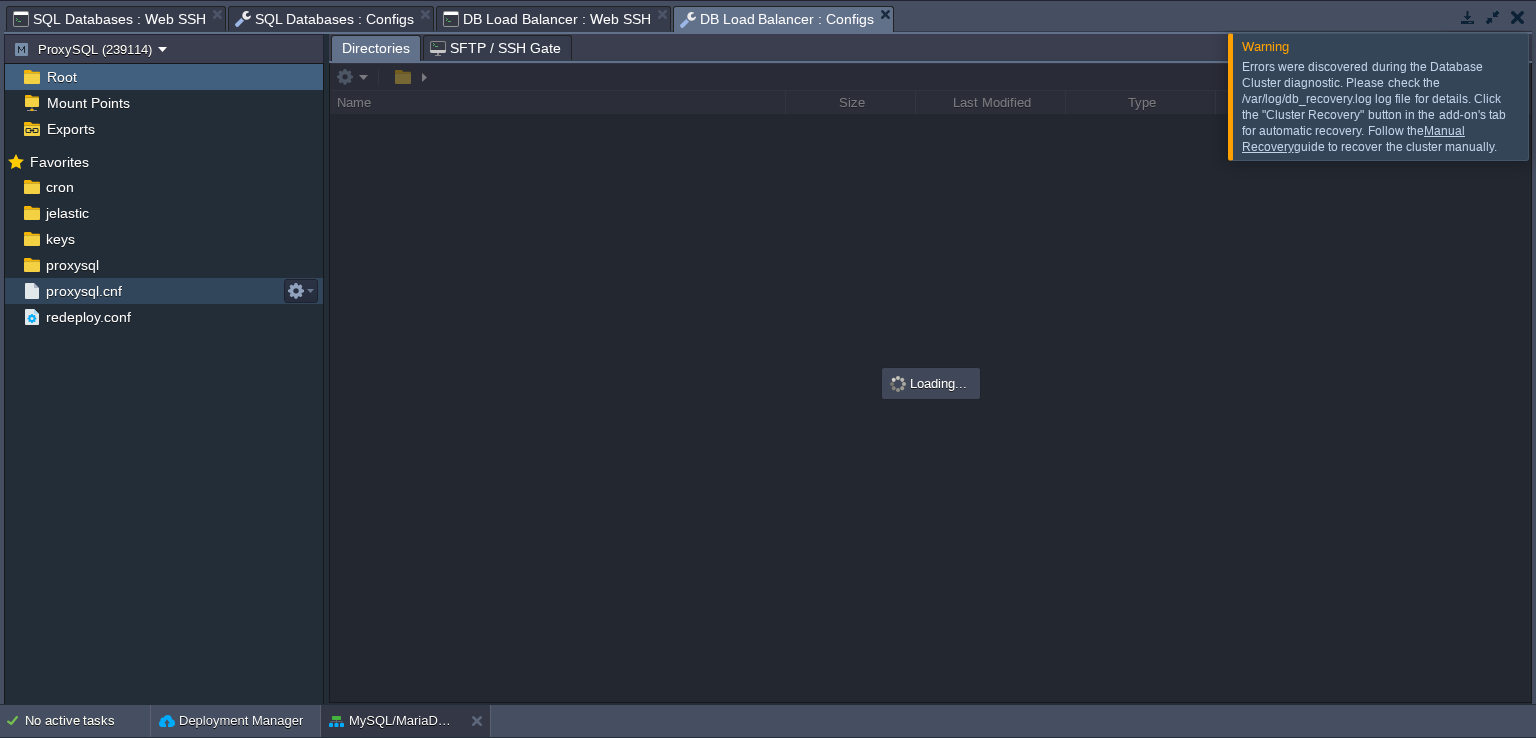 click on "proxysql.cnf" at bounding box center (83, 291) 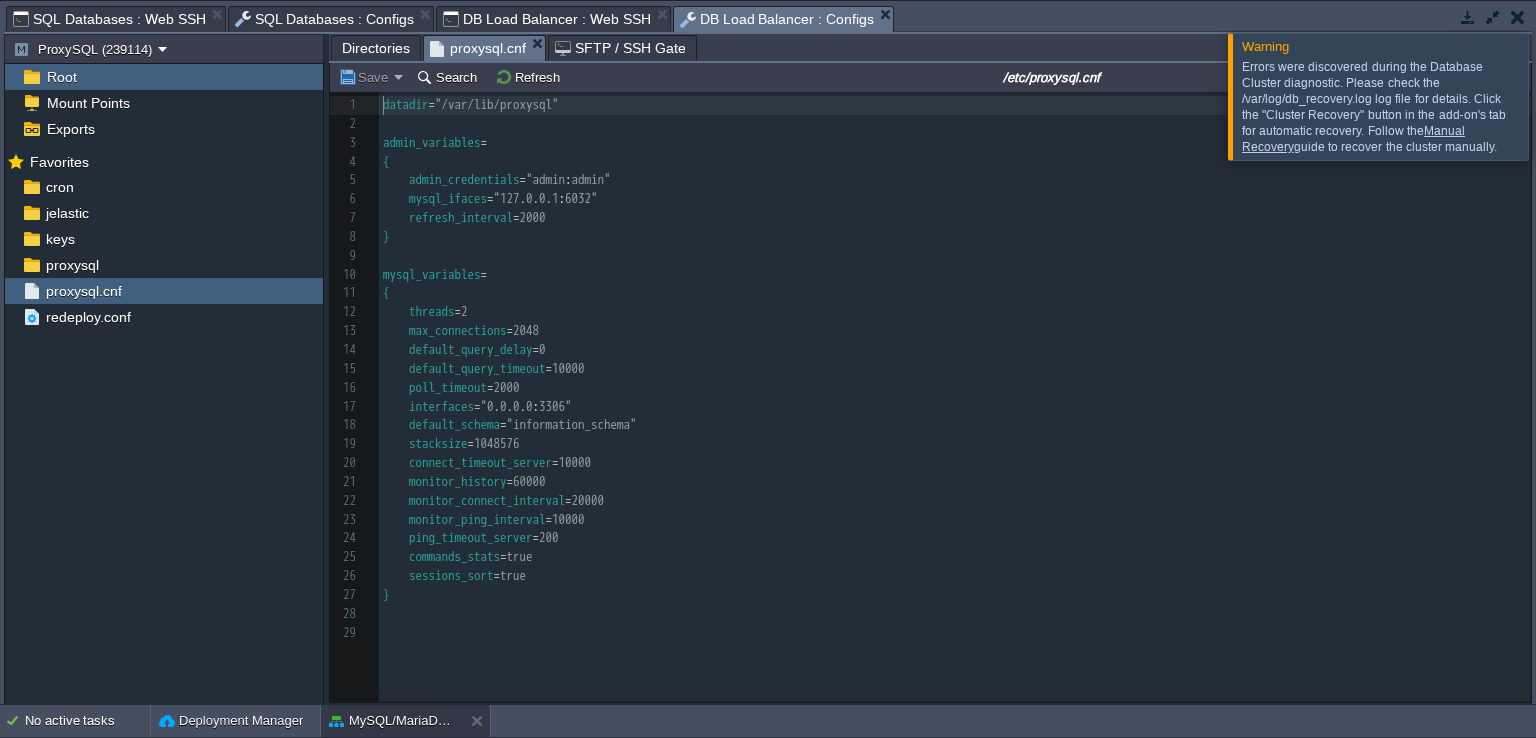 scroll, scrollTop: 6, scrollLeft: 0, axis: vertical 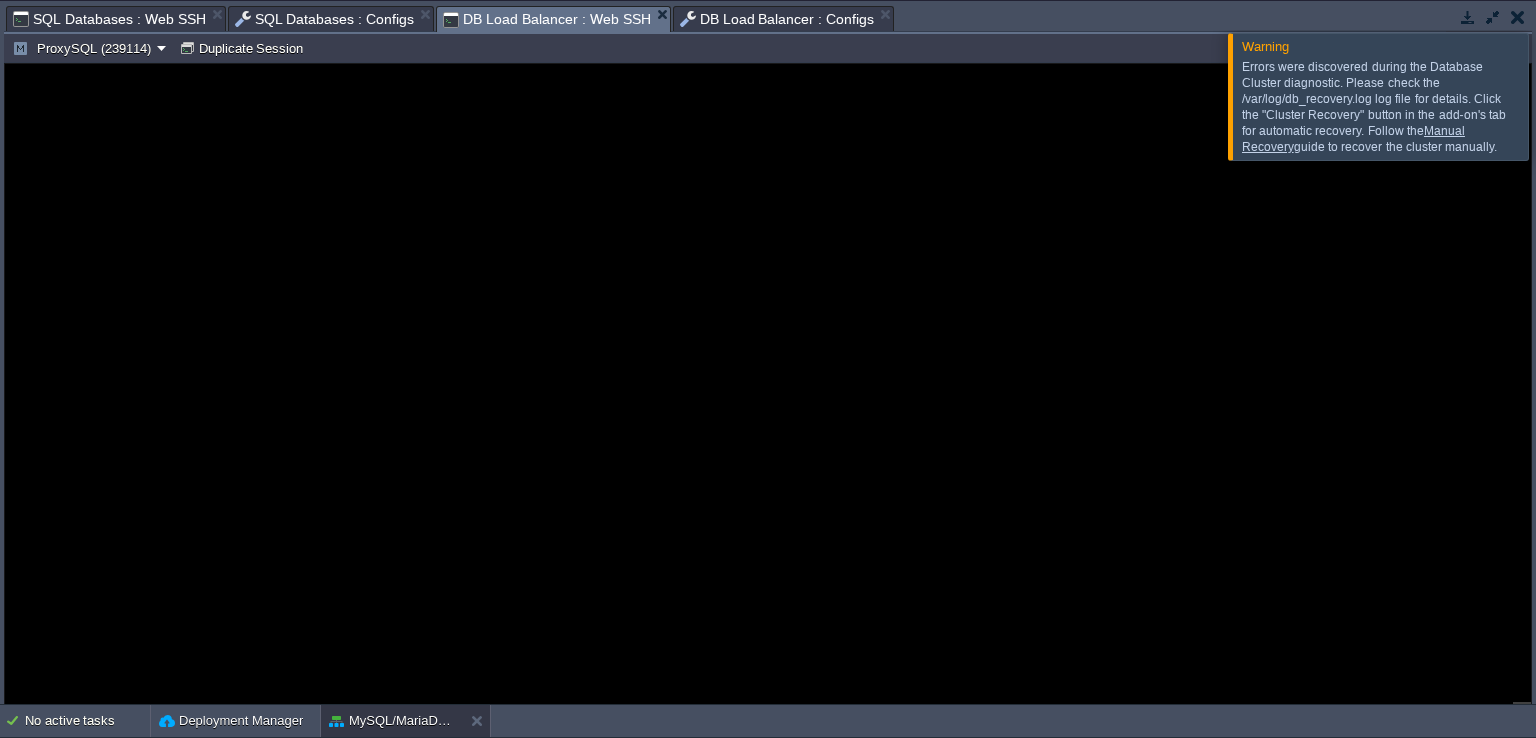 click on "DB Load Balancer : Web SSH" at bounding box center (546, 19) 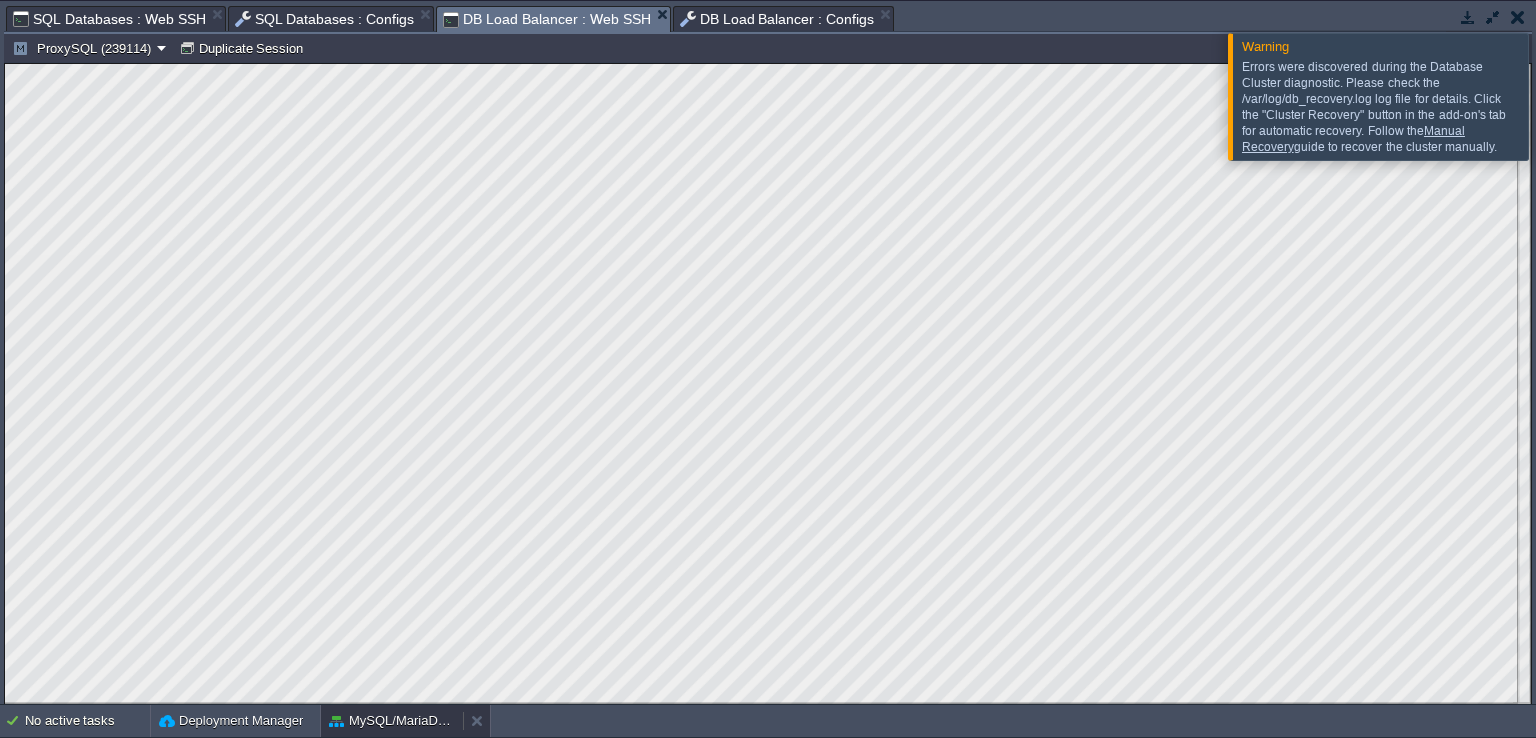 click on "MySQL/MariaDB/Percona Cluster" at bounding box center [392, 721] 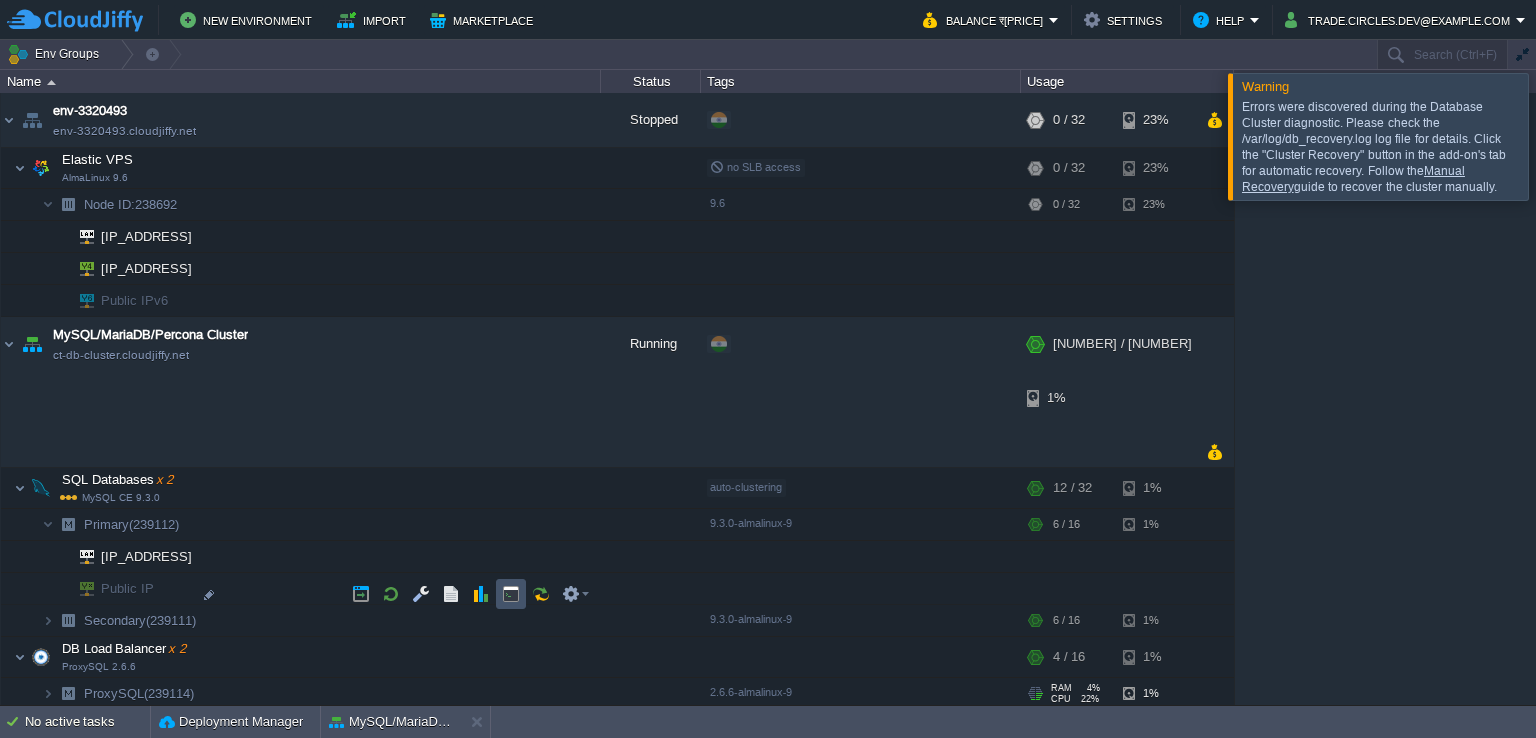 click at bounding box center [511, 594] 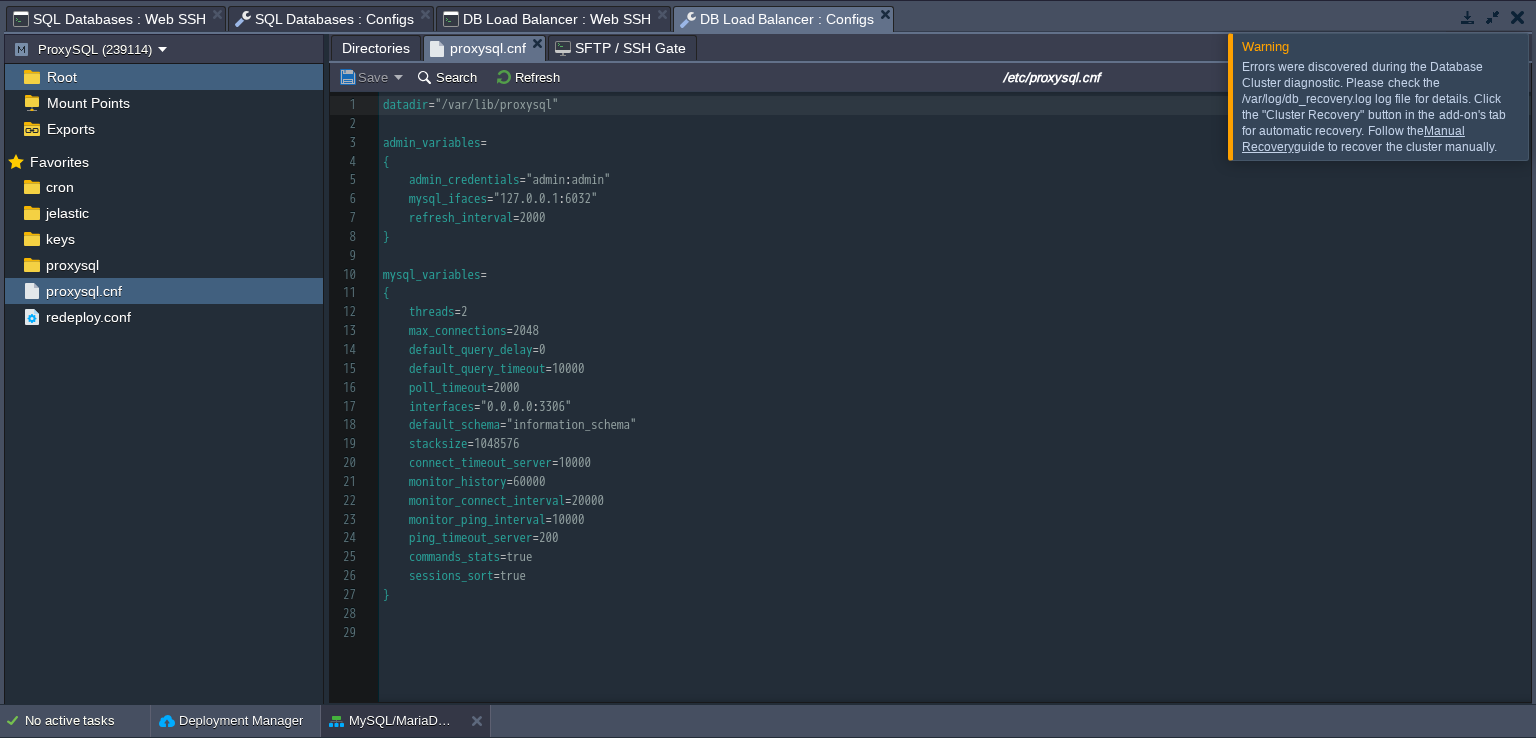 click on "DB Load Balancer : Configs" at bounding box center [777, 19] 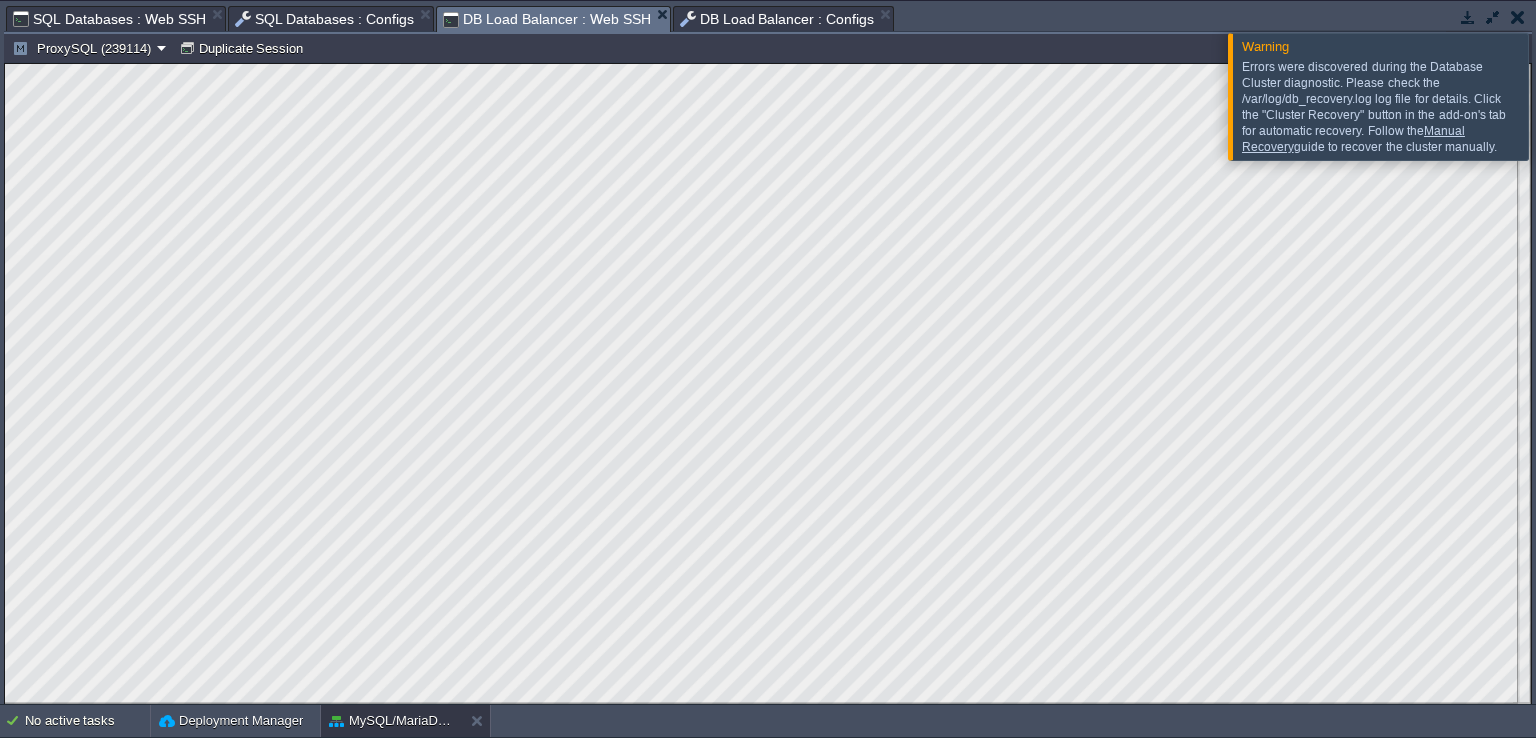 click on "DB Load Balancer : Web SSH" at bounding box center [546, 19] 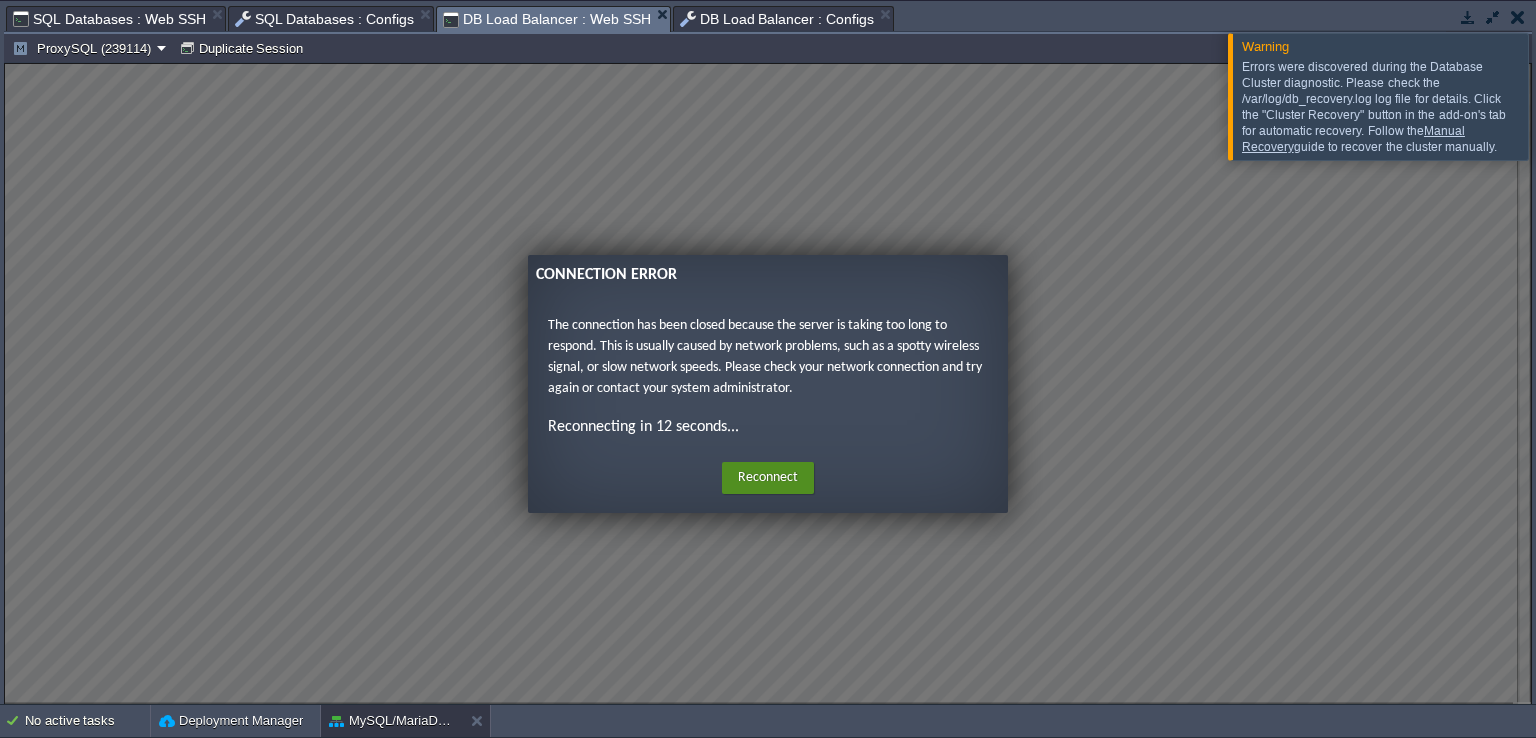 click on "Reconnect" at bounding box center (768, 478) 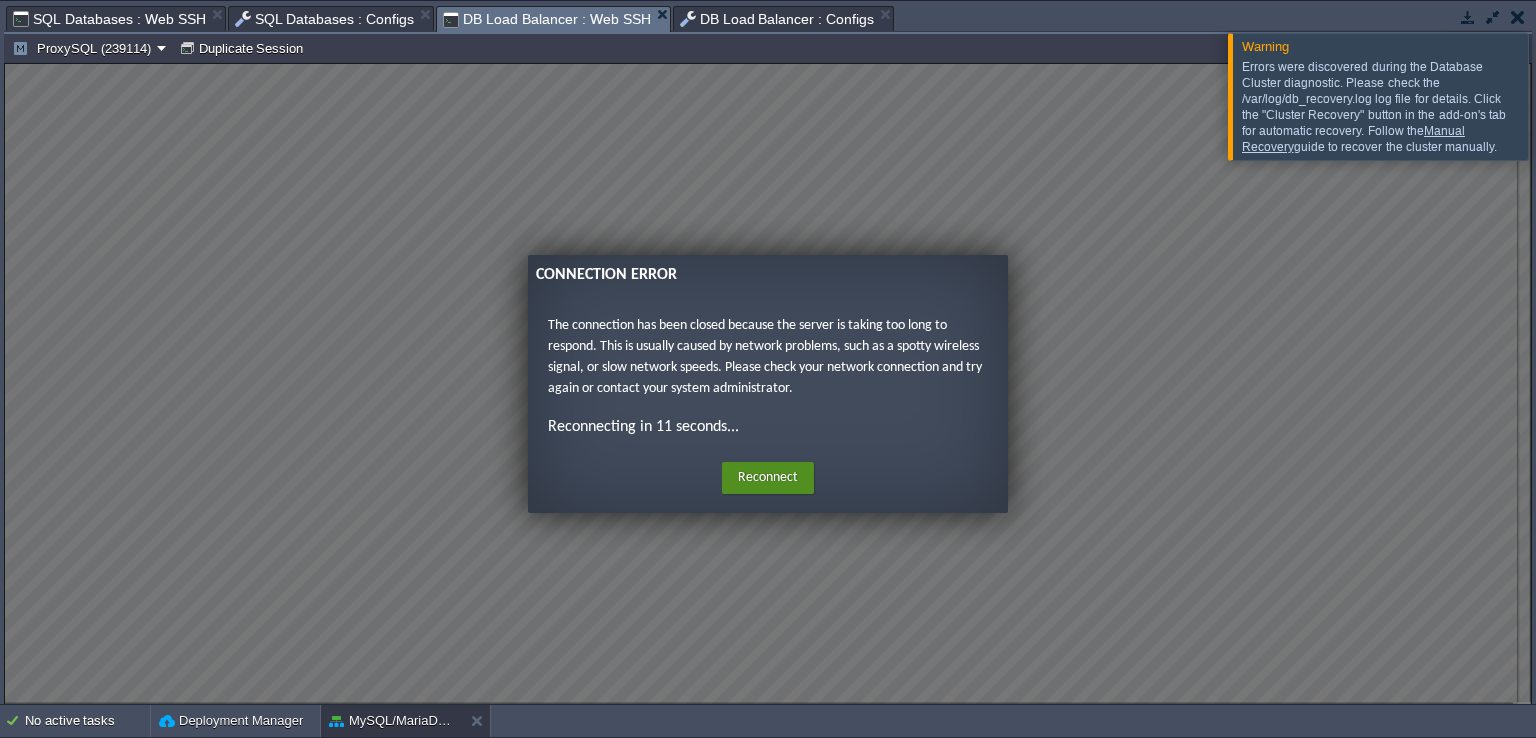 click on "Reconnect" at bounding box center [768, 478] 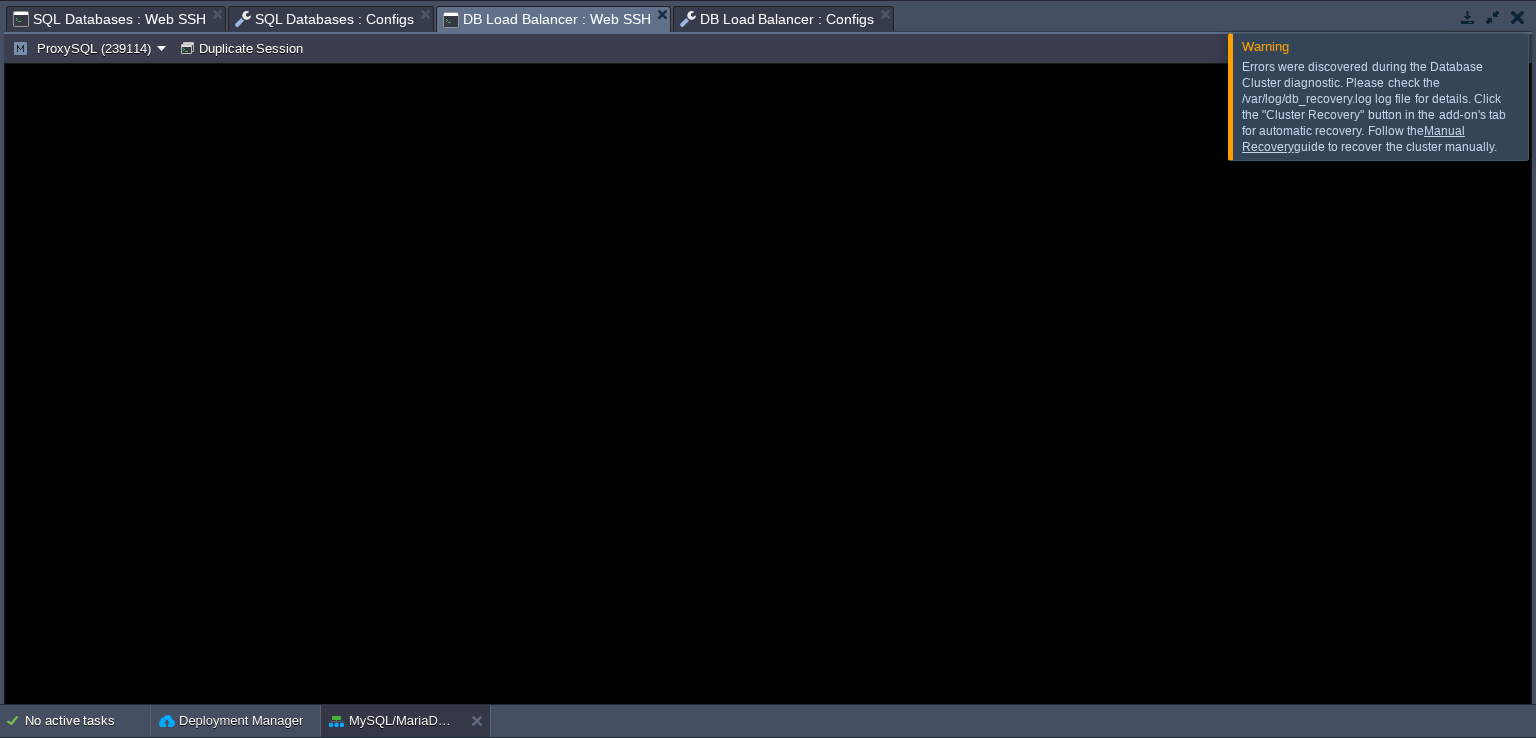 click on "Error" at bounding box center (768, 338) 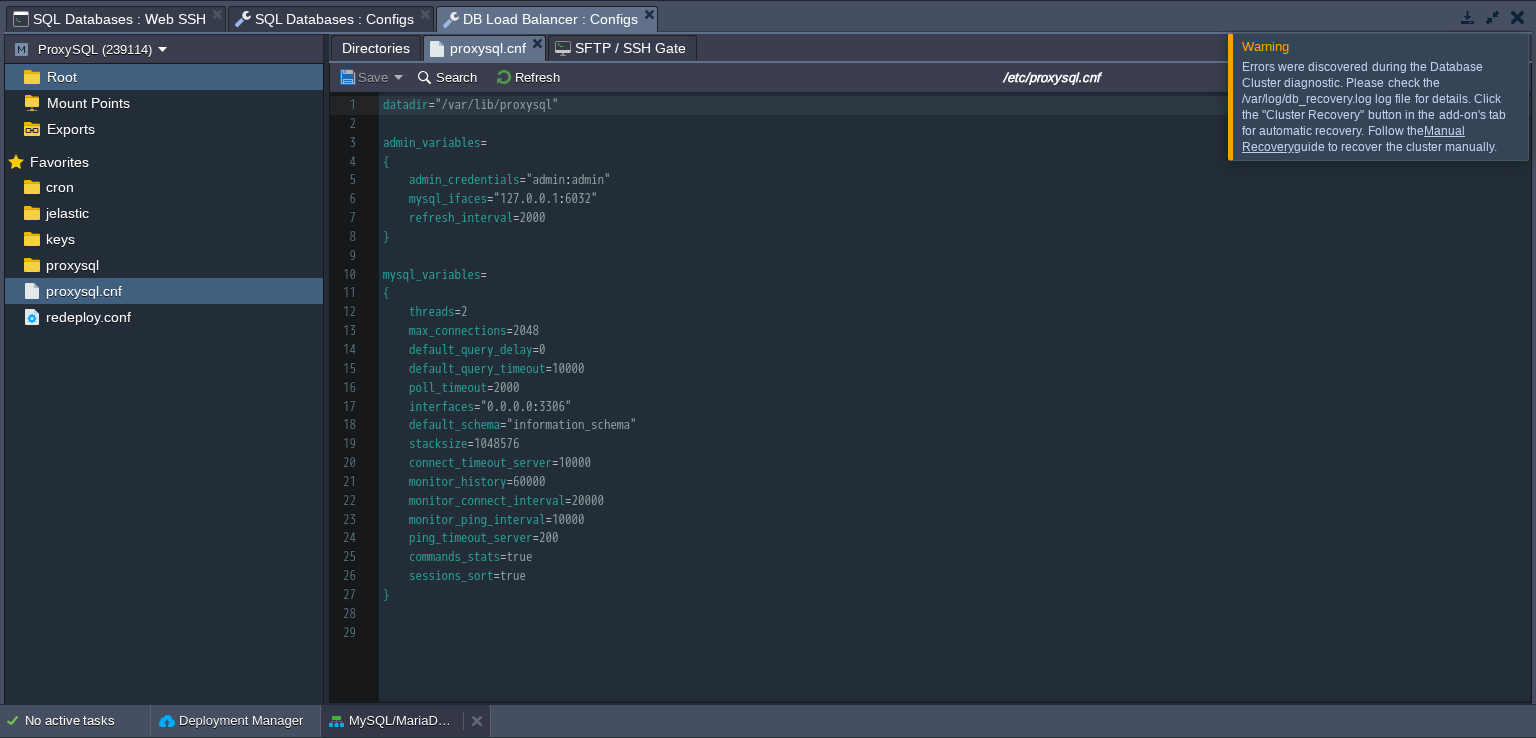 click on "MySQL/MariaDB/Percona Cluster" at bounding box center (392, 721) 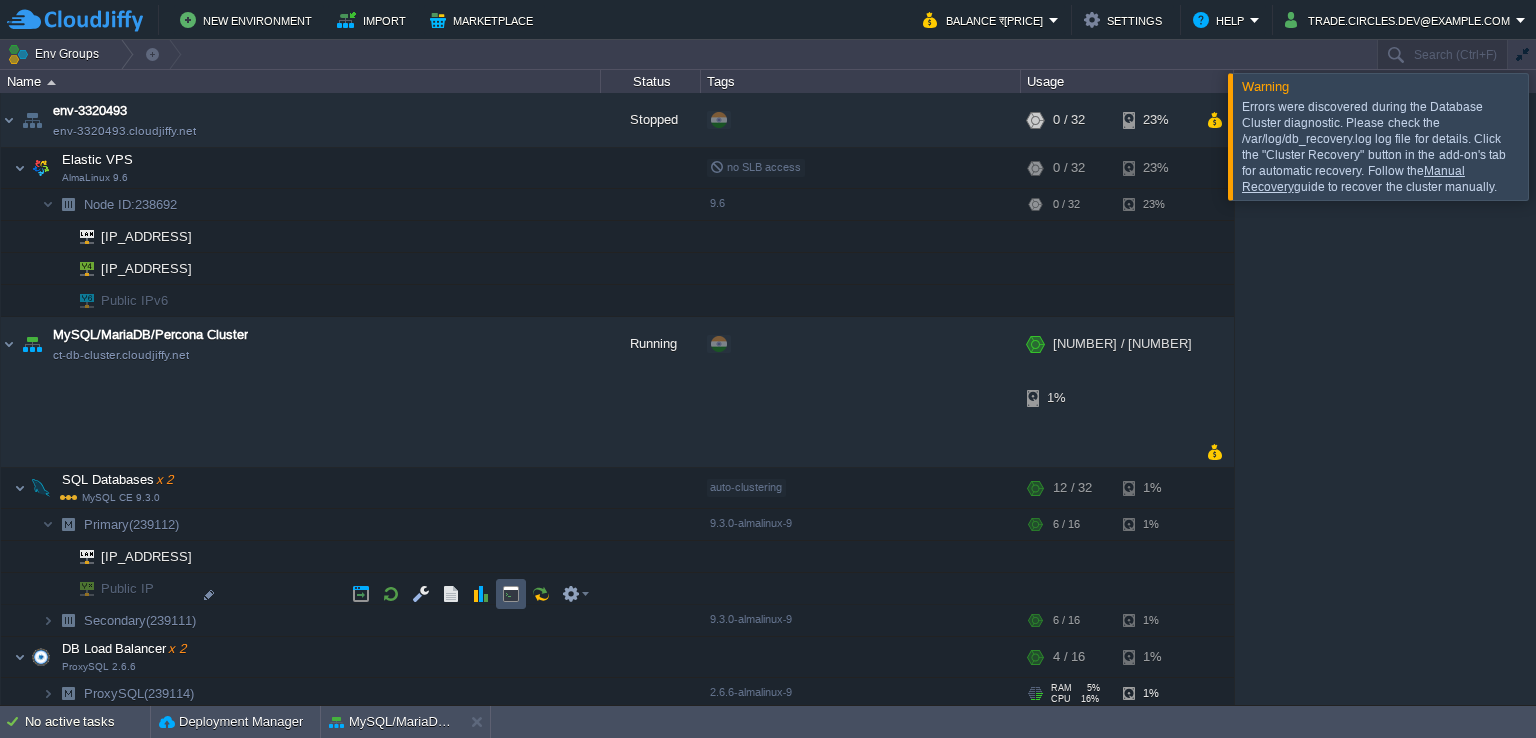 click at bounding box center (511, 594) 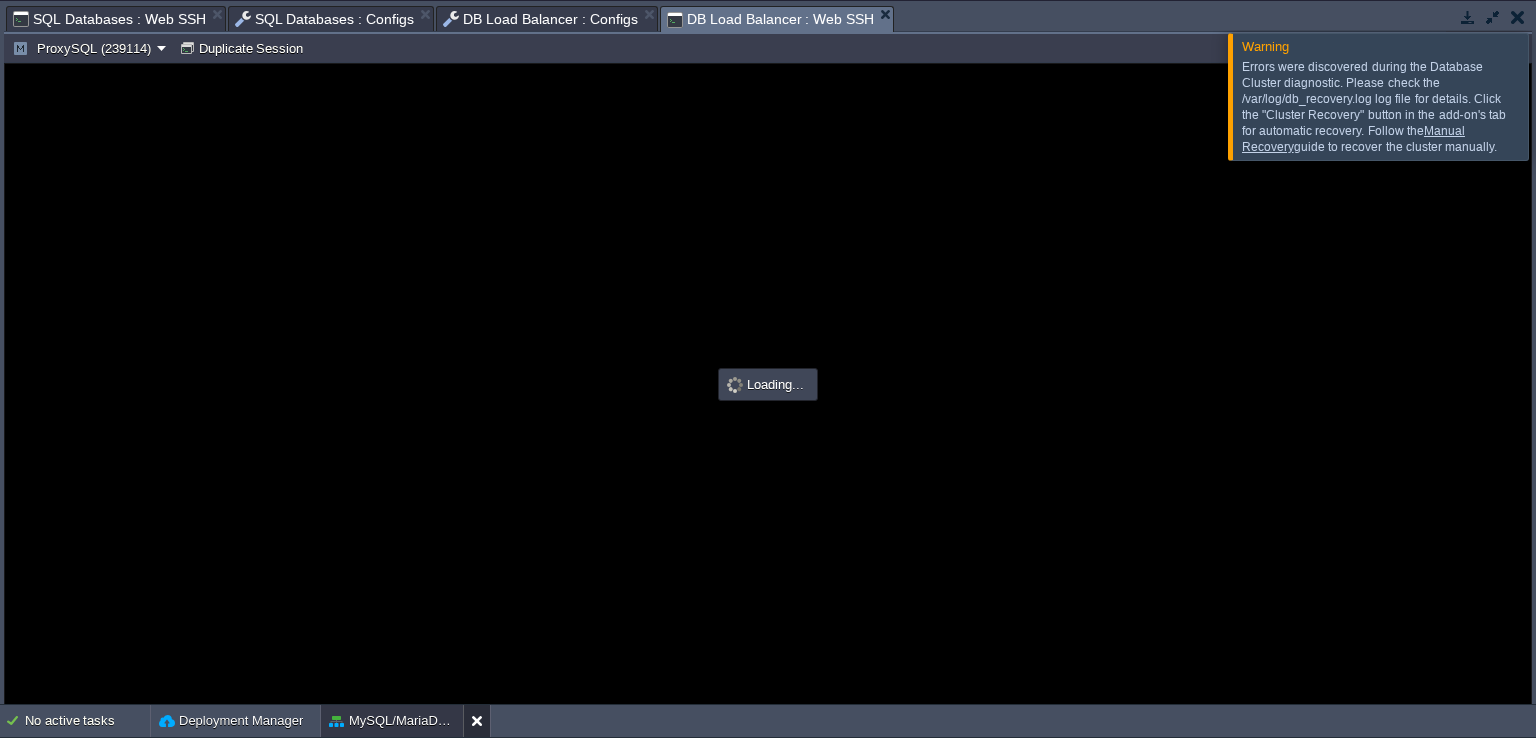 click at bounding box center (481, 721) 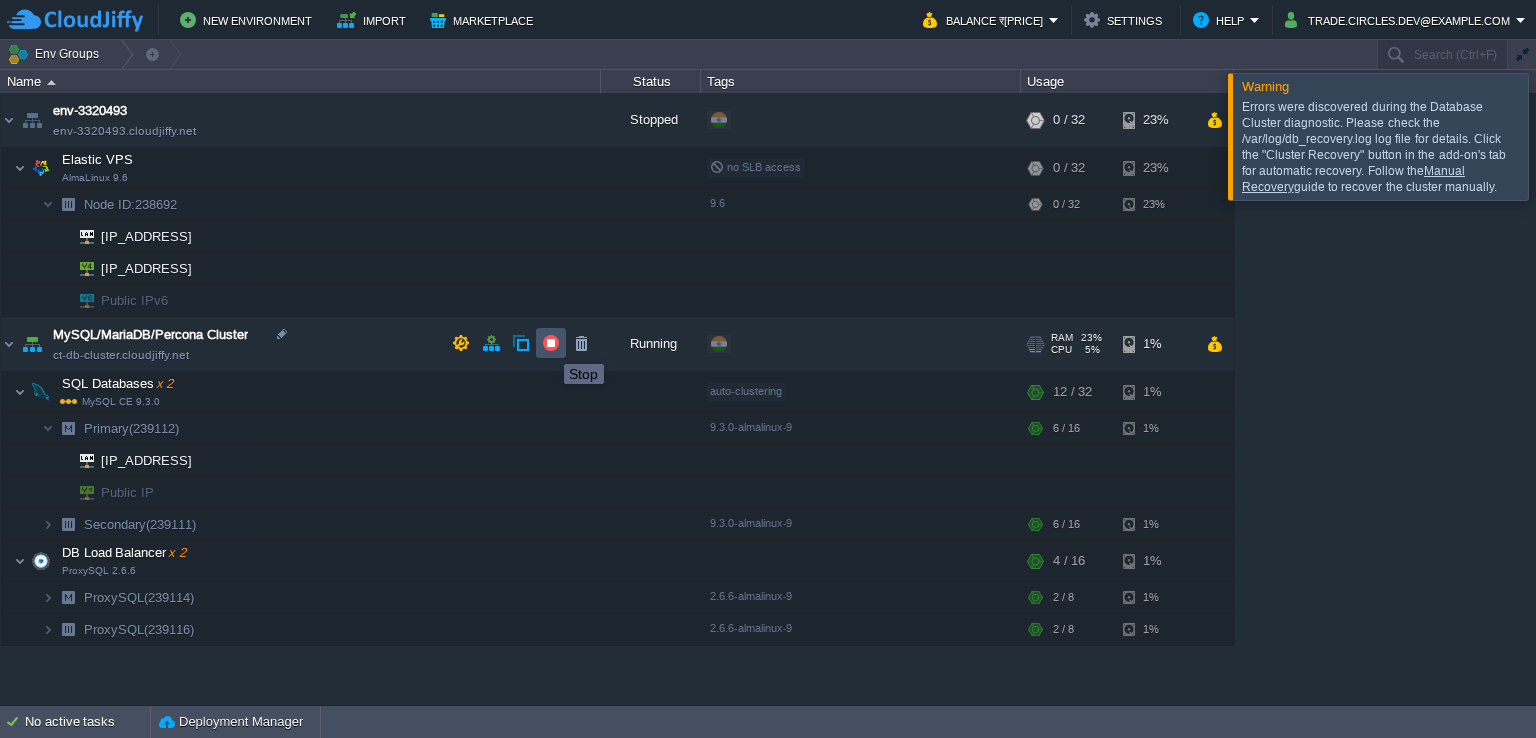 click at bounding box center [551, 343] 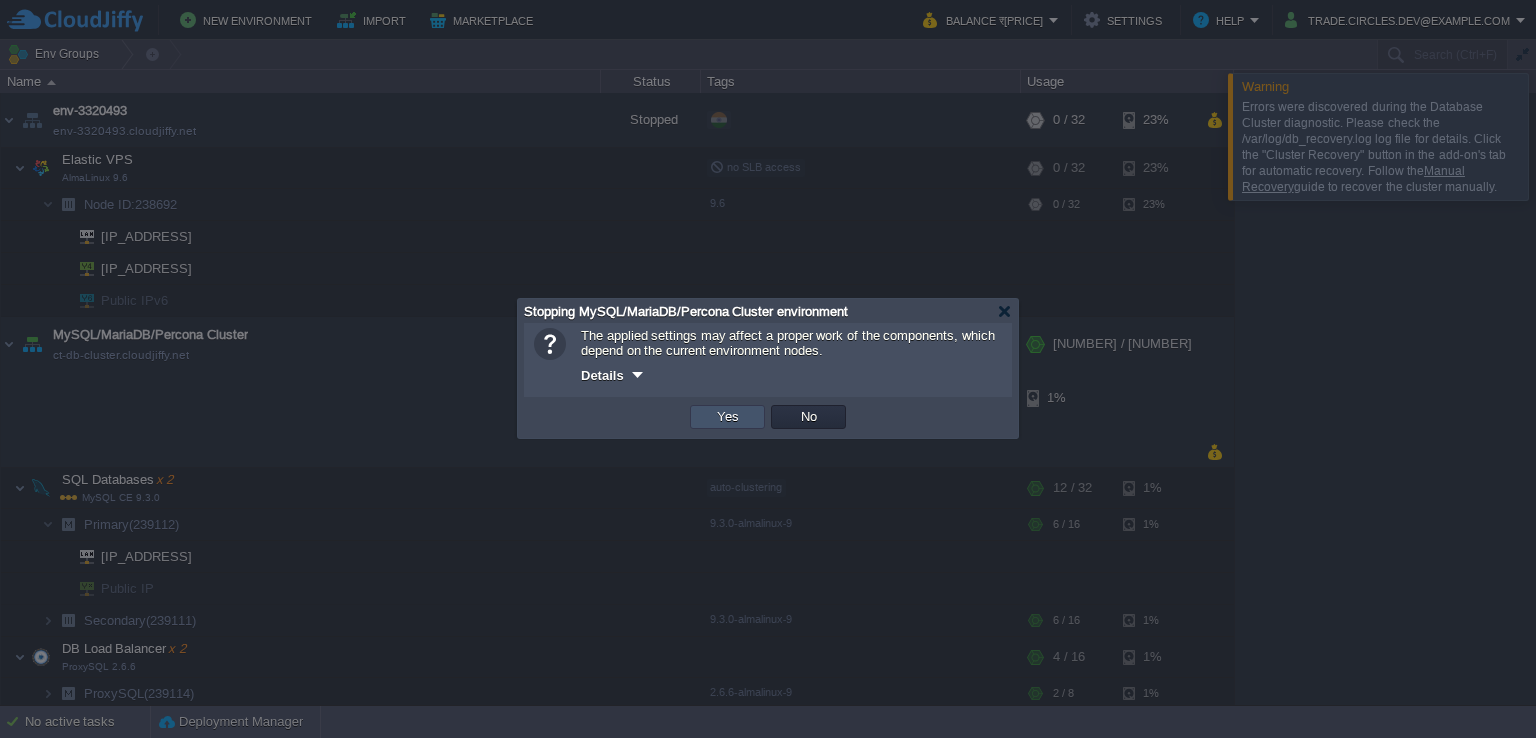 click on "Yes" at bounding box center [728, 417] 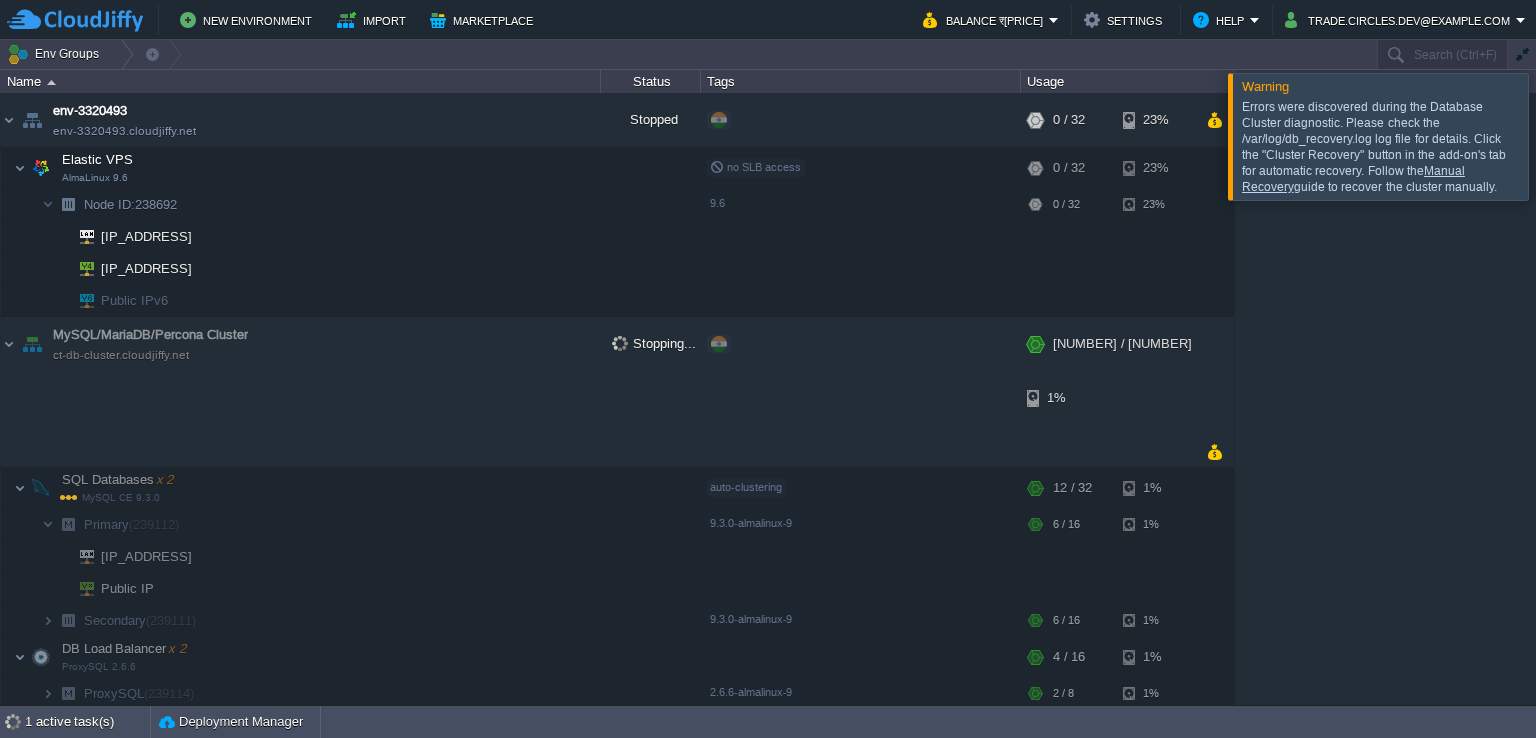 click at bounding box center (1560, 136) 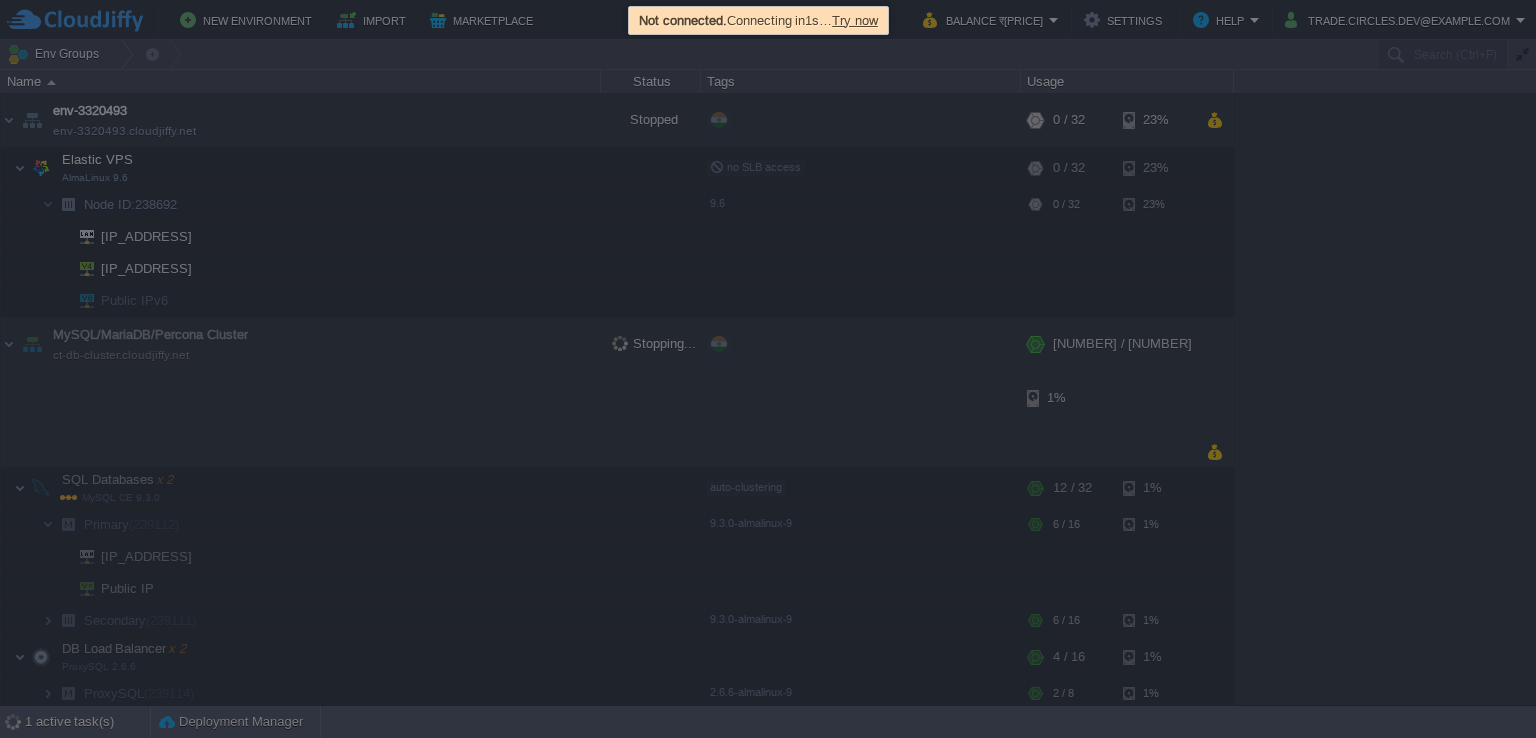 click on "Try now" at bounding box center [855, 20] 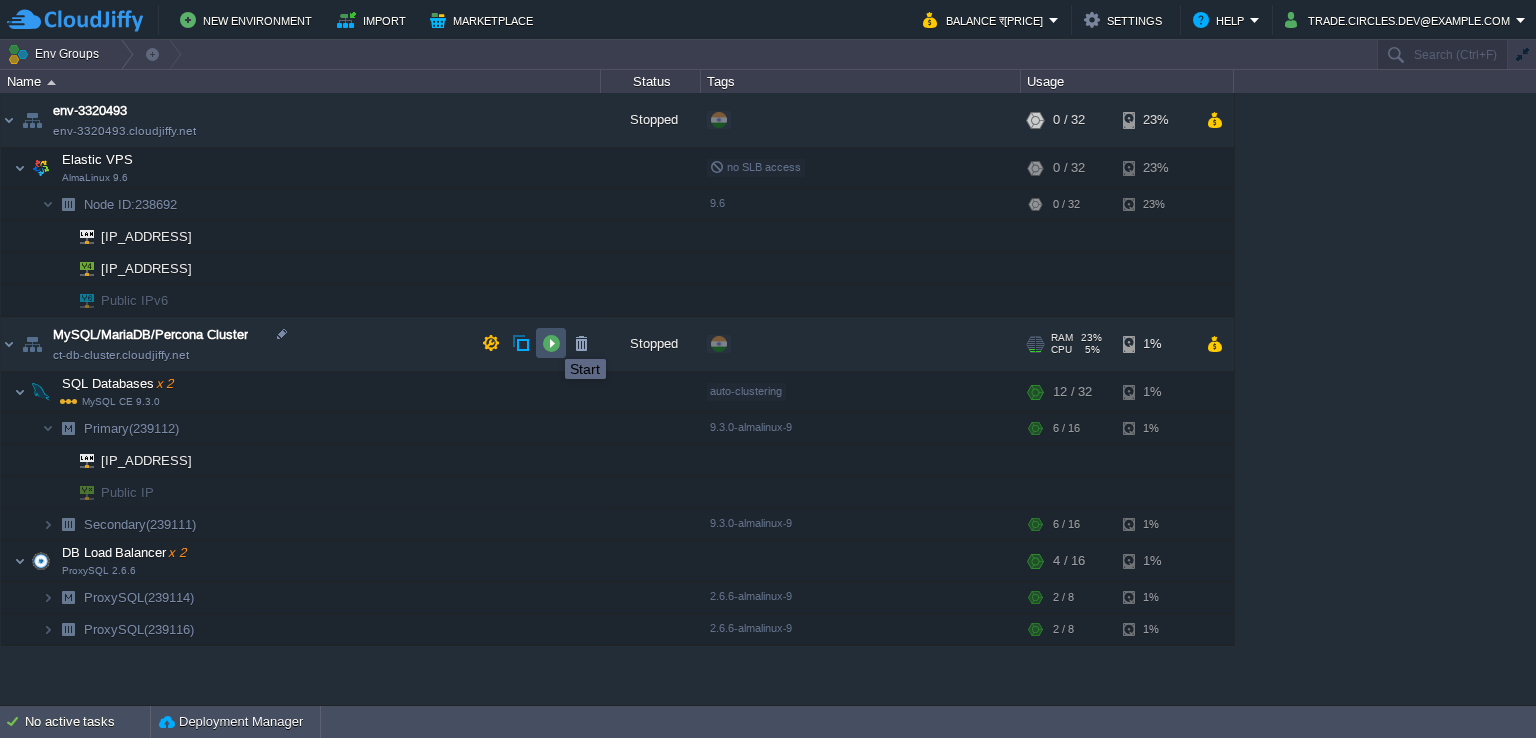 click at bounding box center [551, 343] 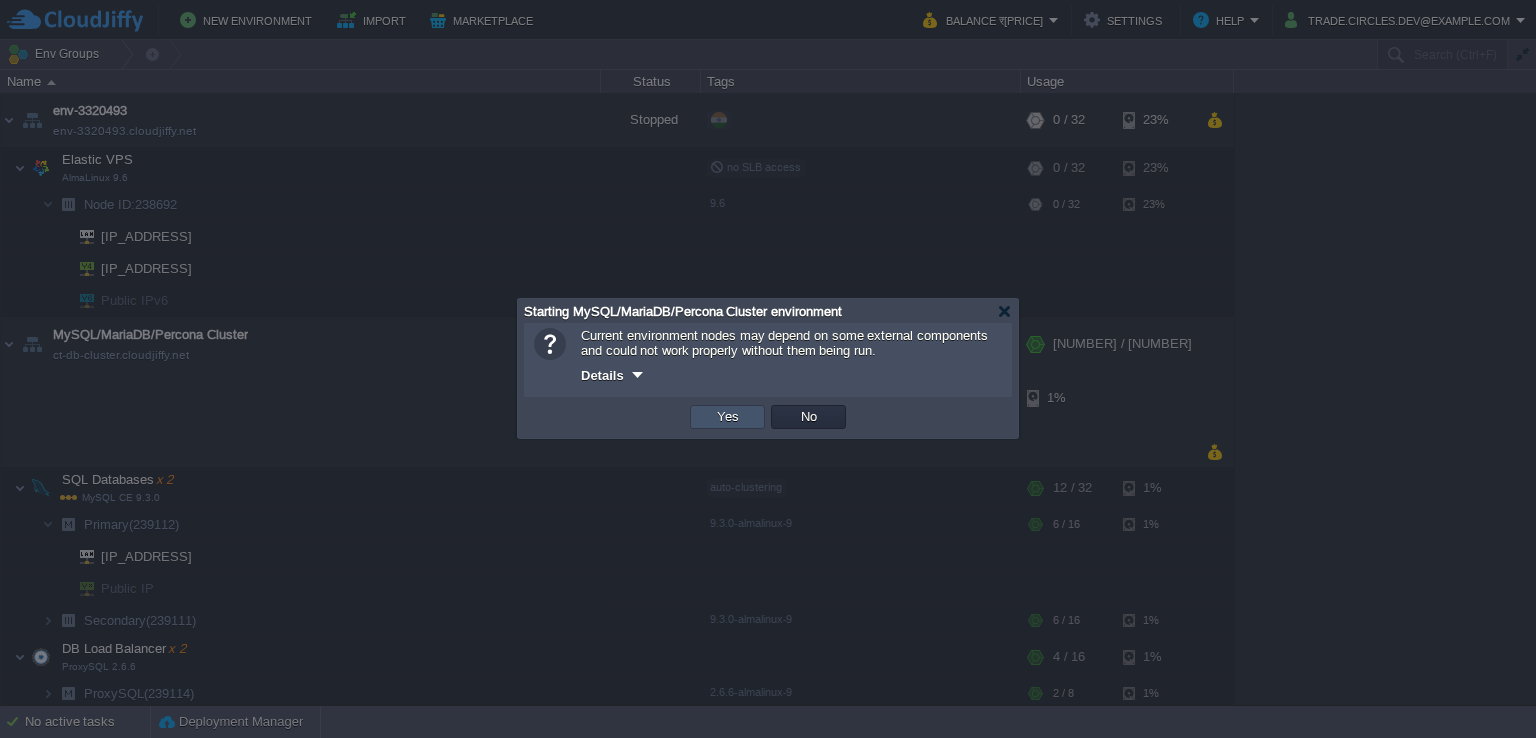 click on "Yes" at bounding box center (728, 417) 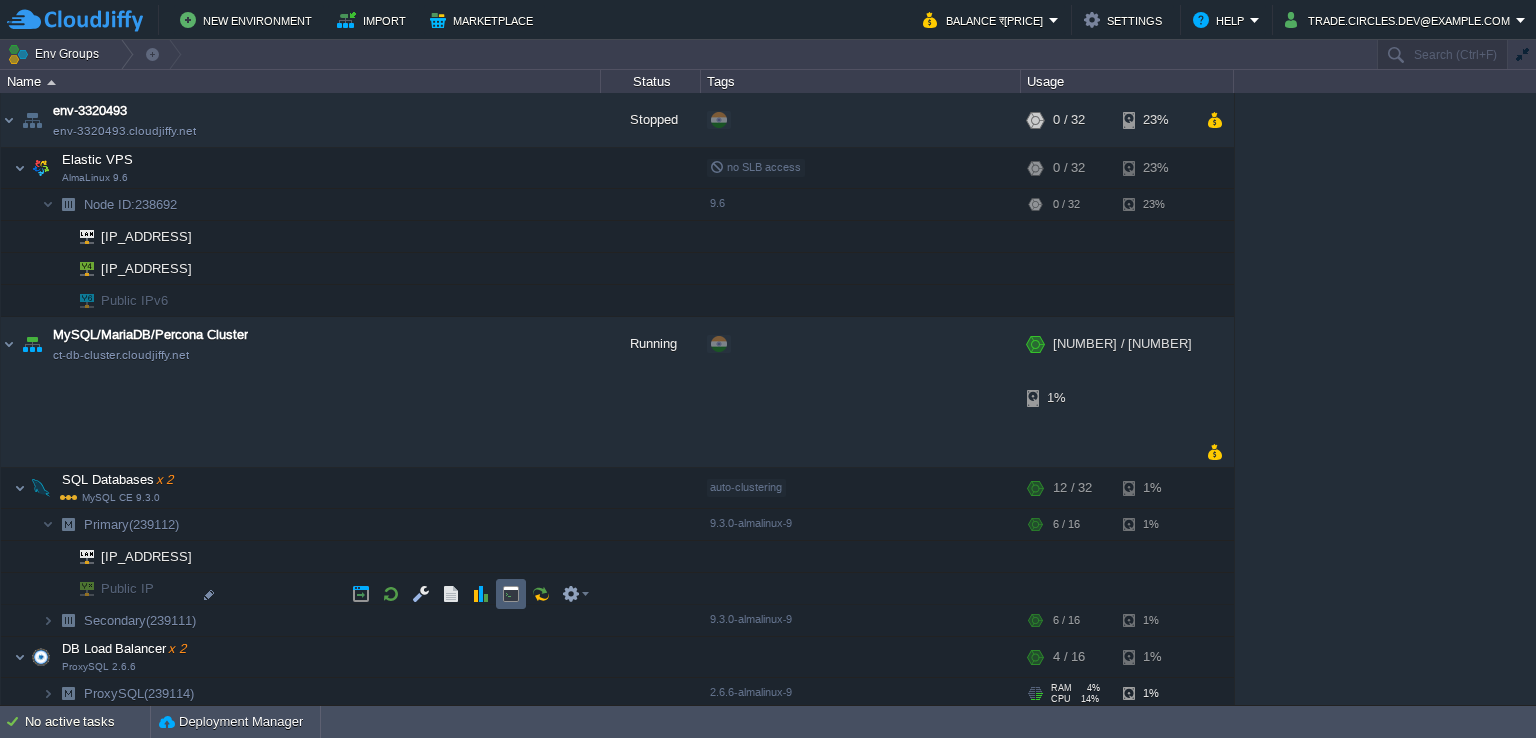 click at bounding box center [511, 594] 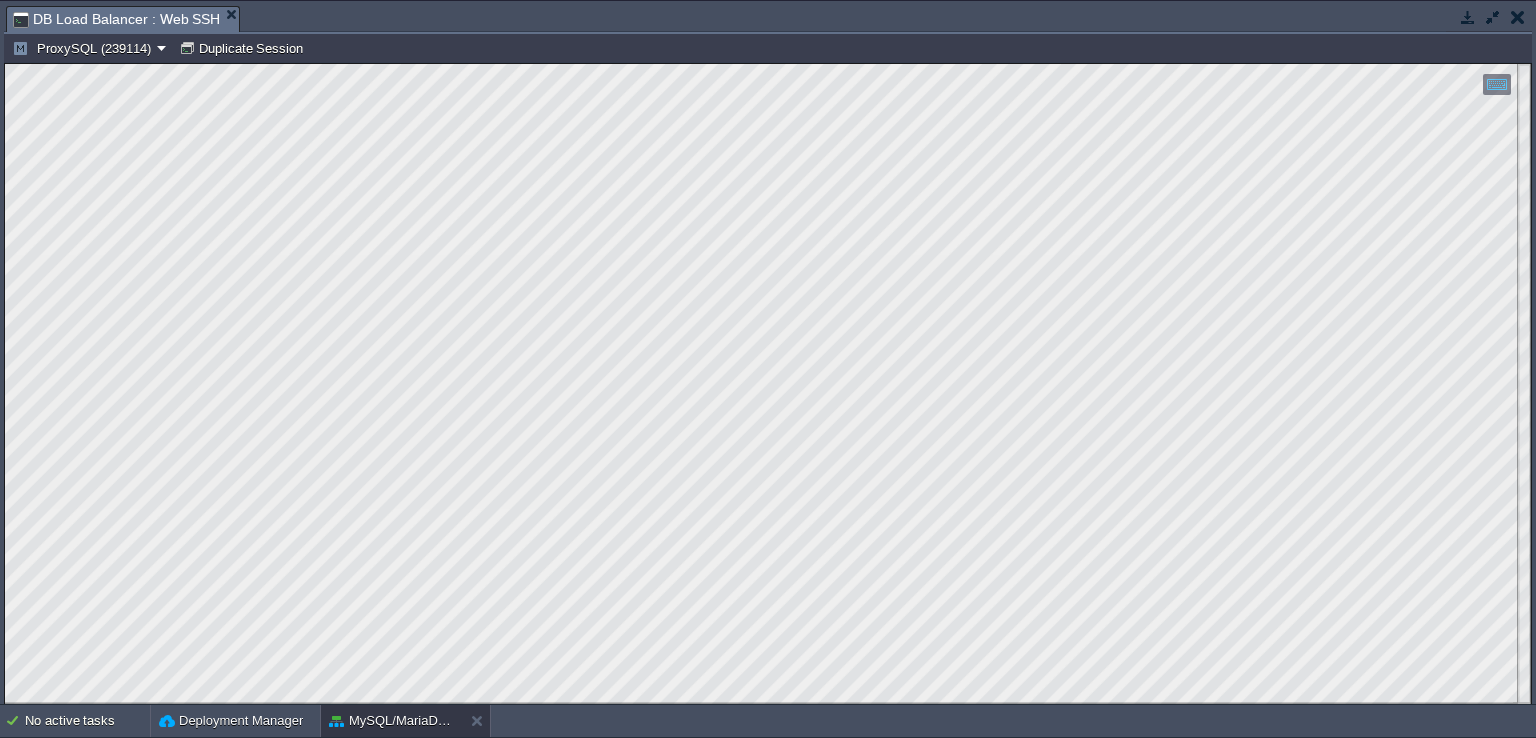 scroll, scrollTop: 0, scrollLeft: 0, axis: both 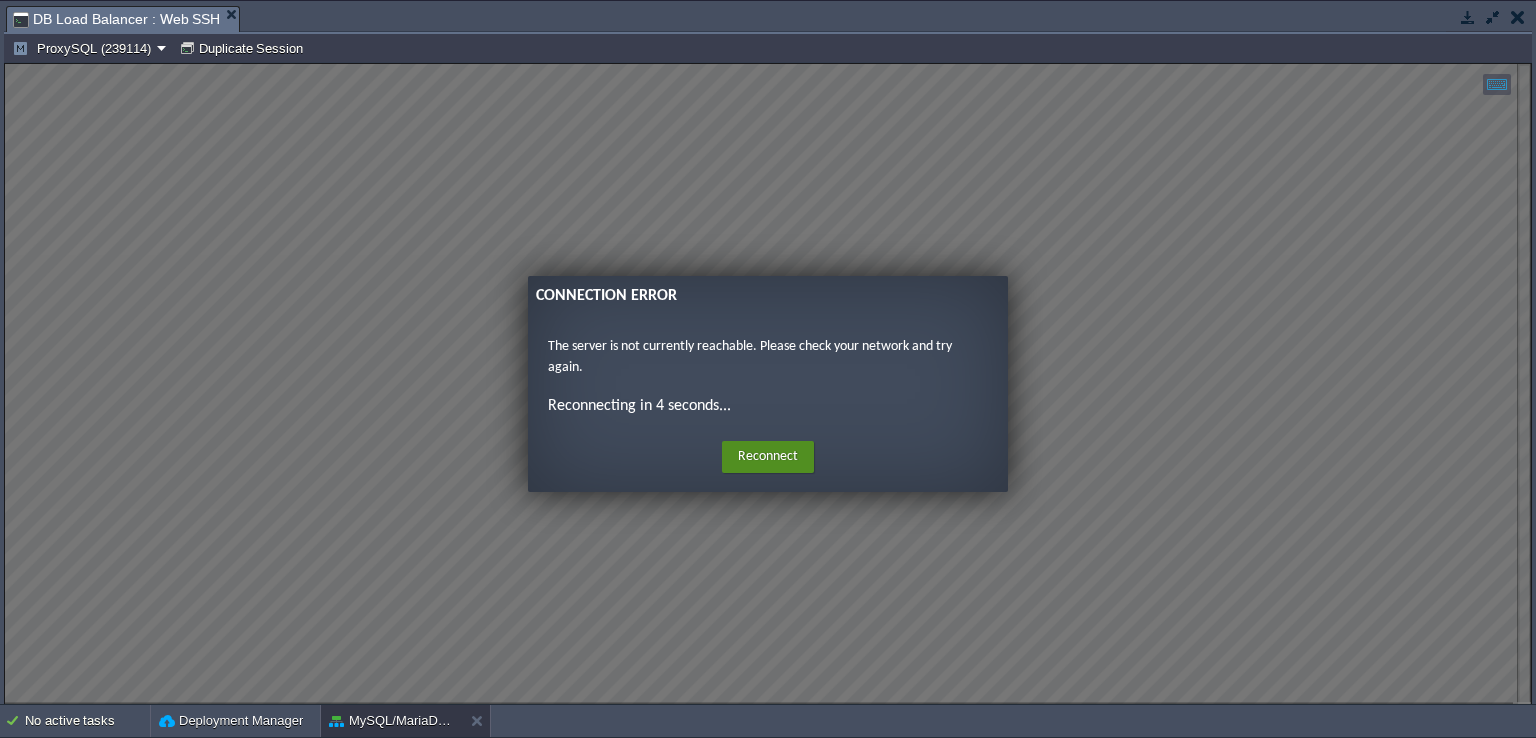 click on "Reconnect" at bounding box center [768, 457] 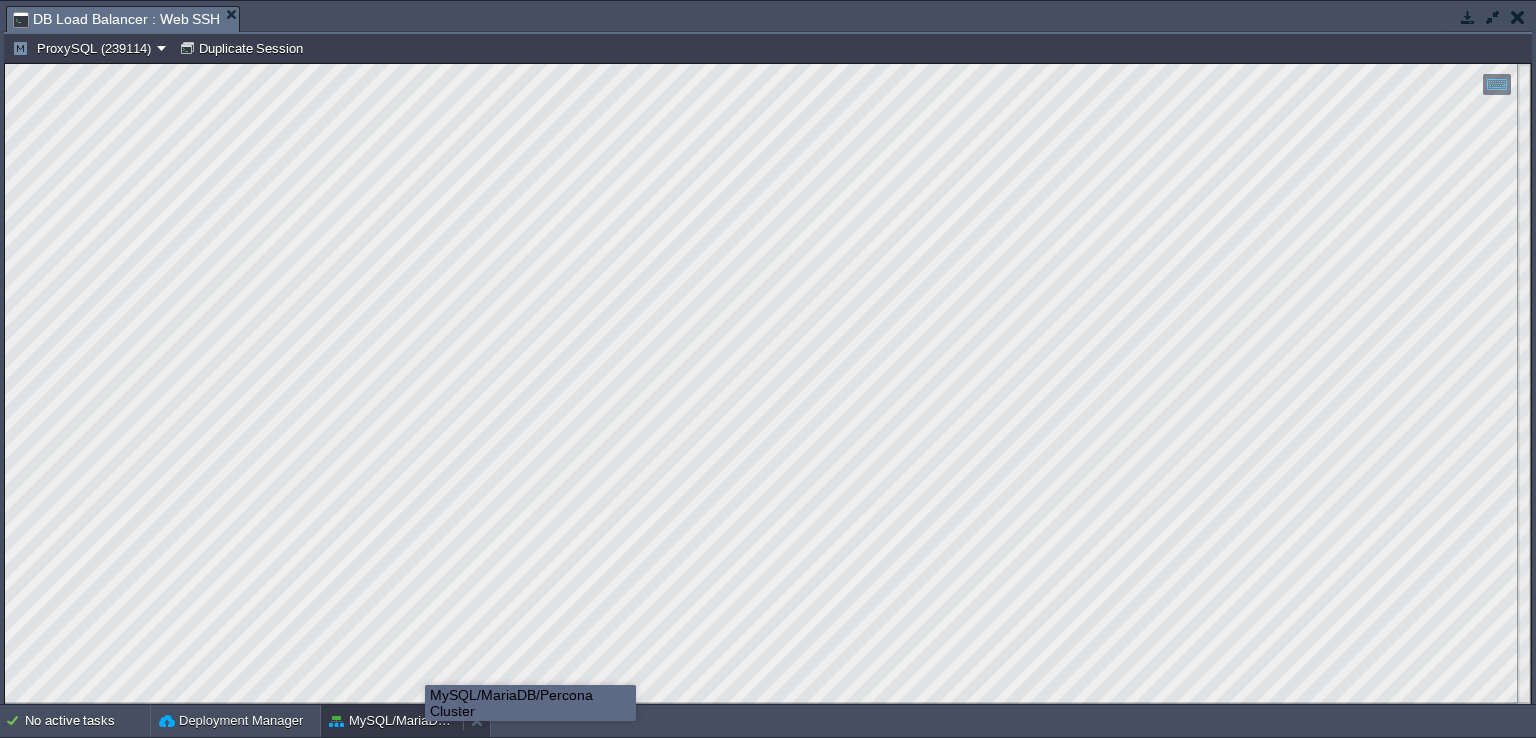 click on "MySQL/MariaDB/Percona Cluster" at bounding box center [392, 721] 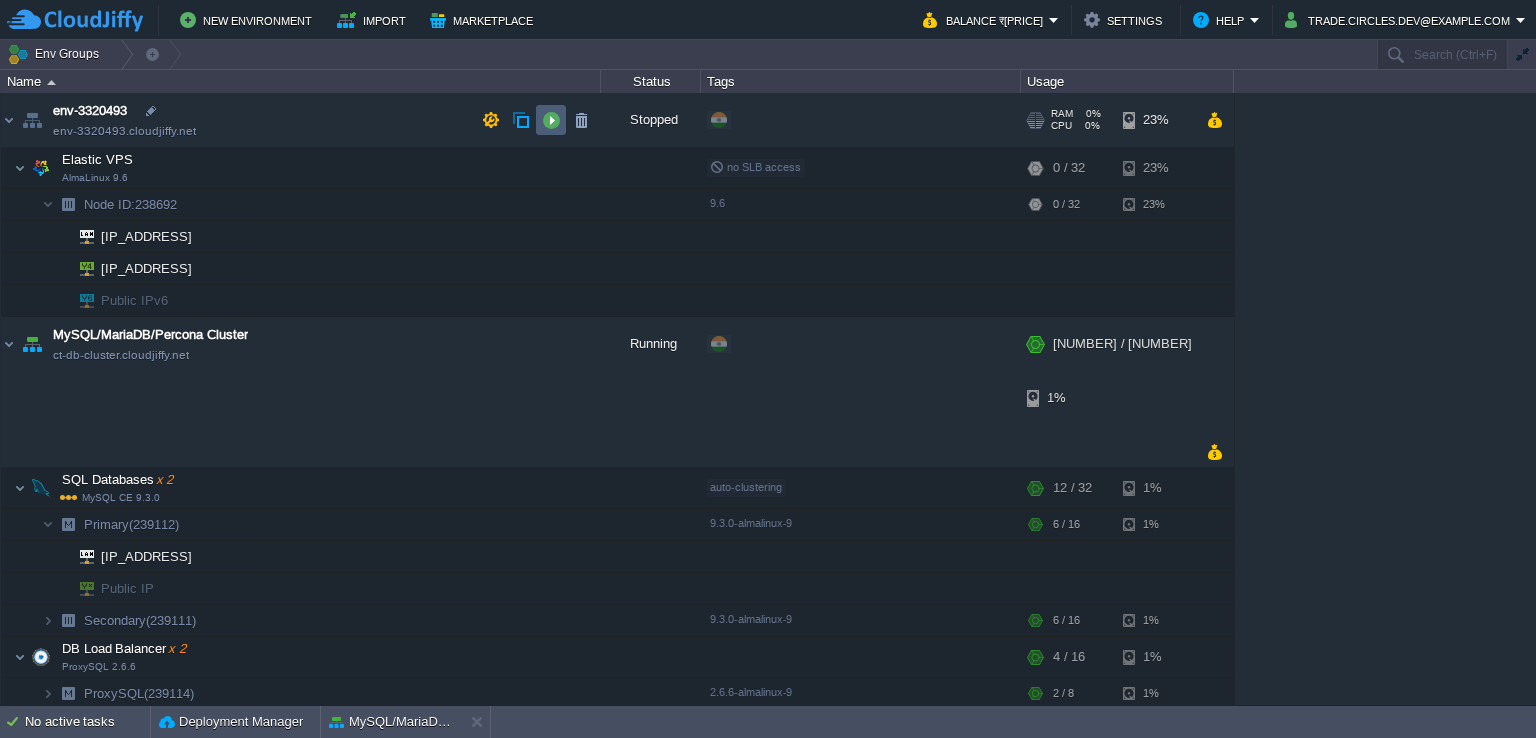 click at bounding box center [551, 120] 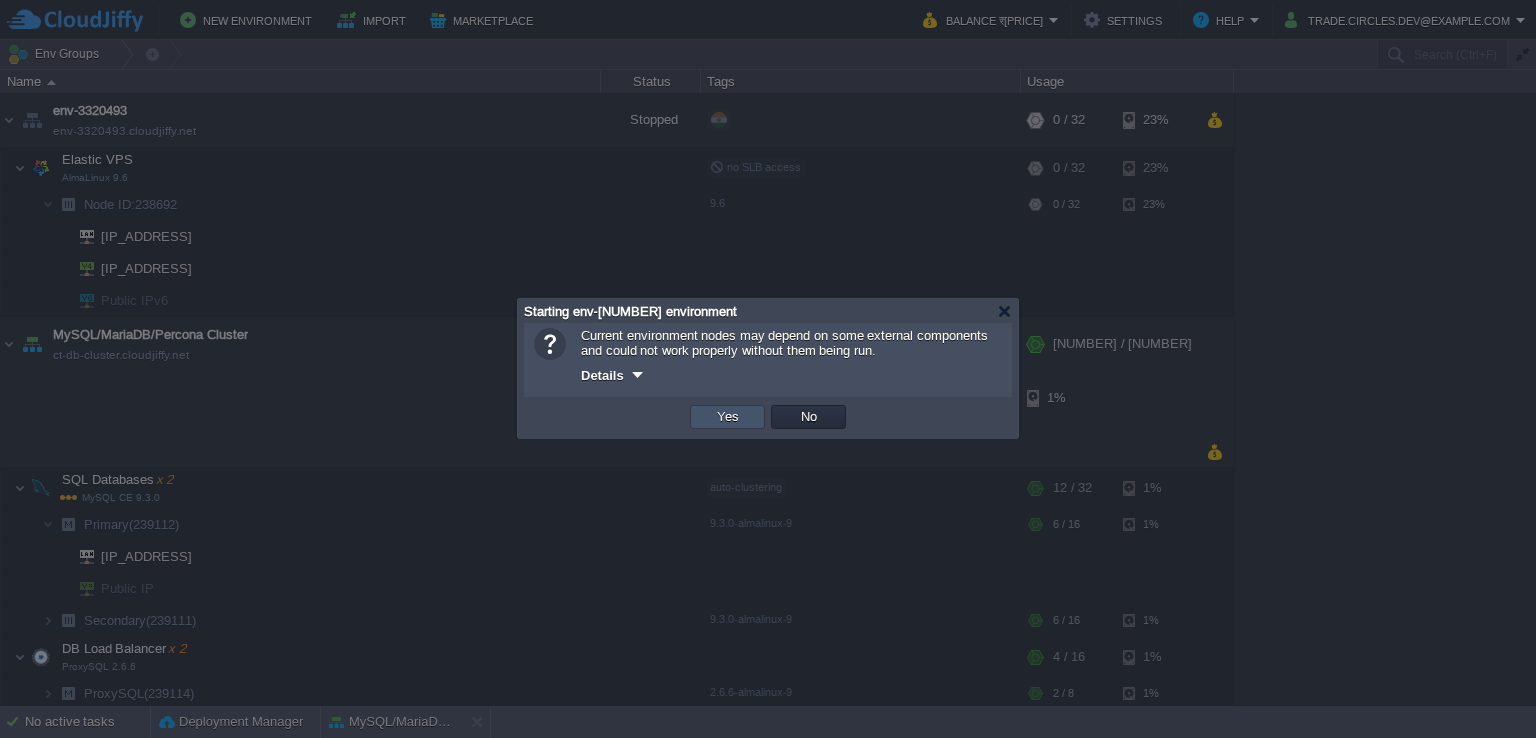 click on "Yes" at bounding box center [728, 417] 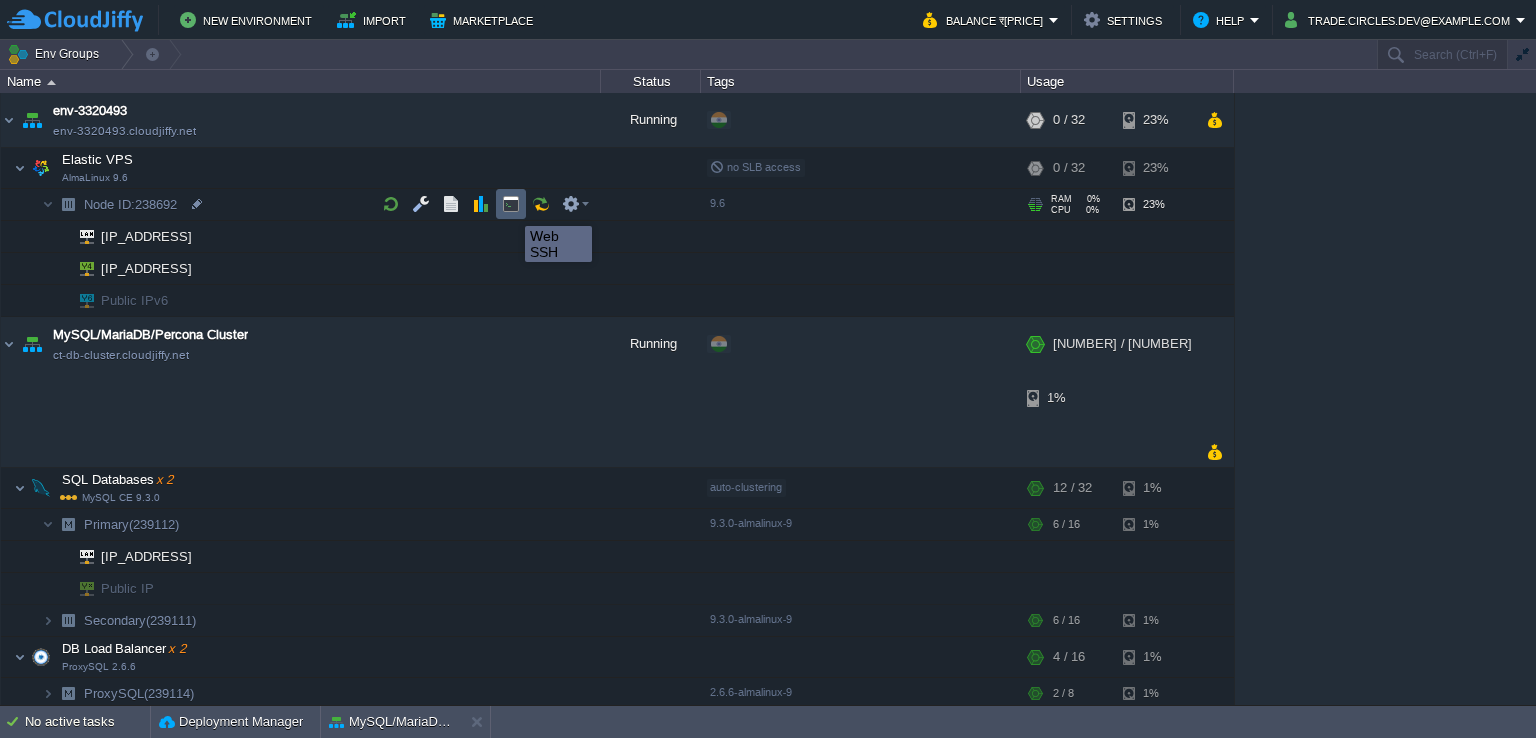 click at bounding box center (511, 204) 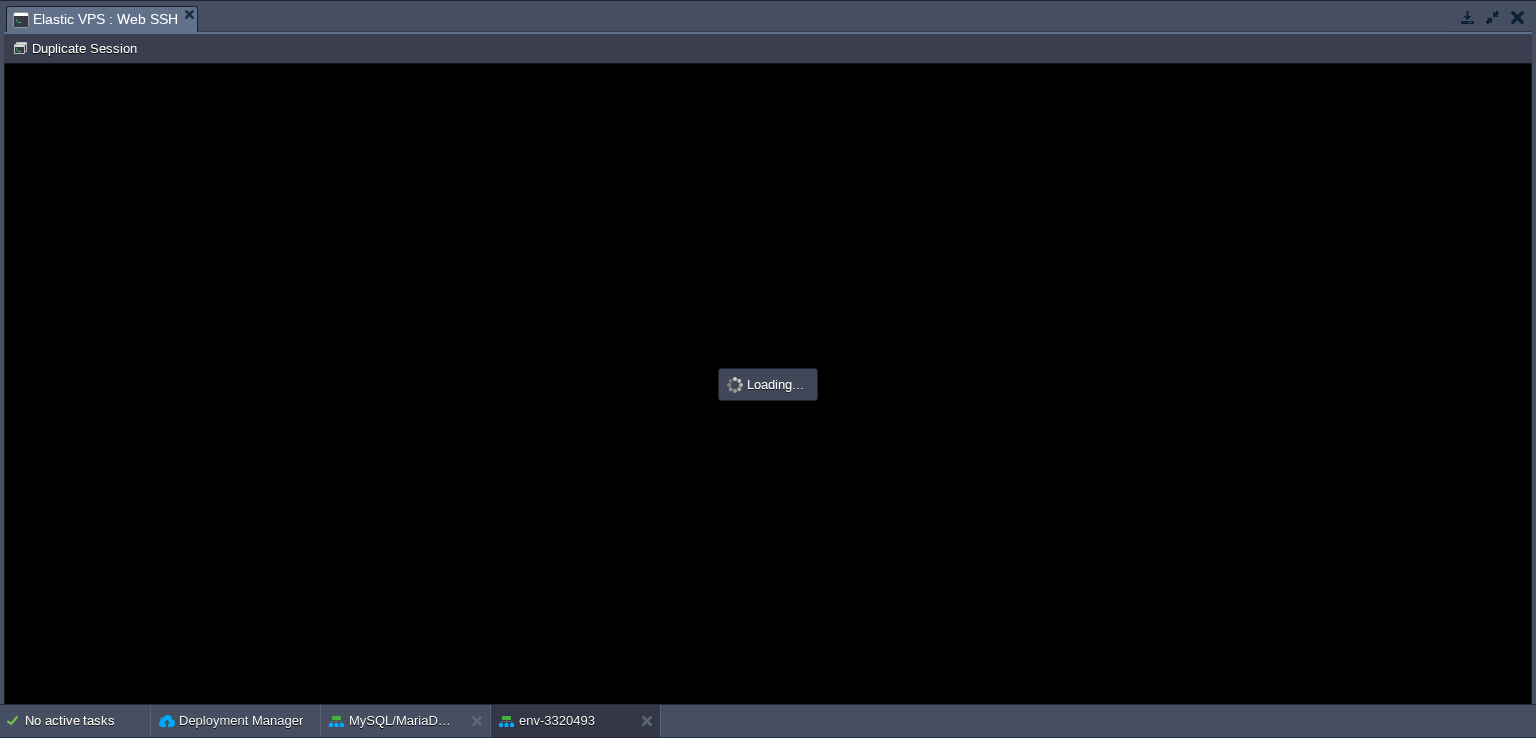 scroll, scrollTop: 0, scrollLeft: 0, axis: both 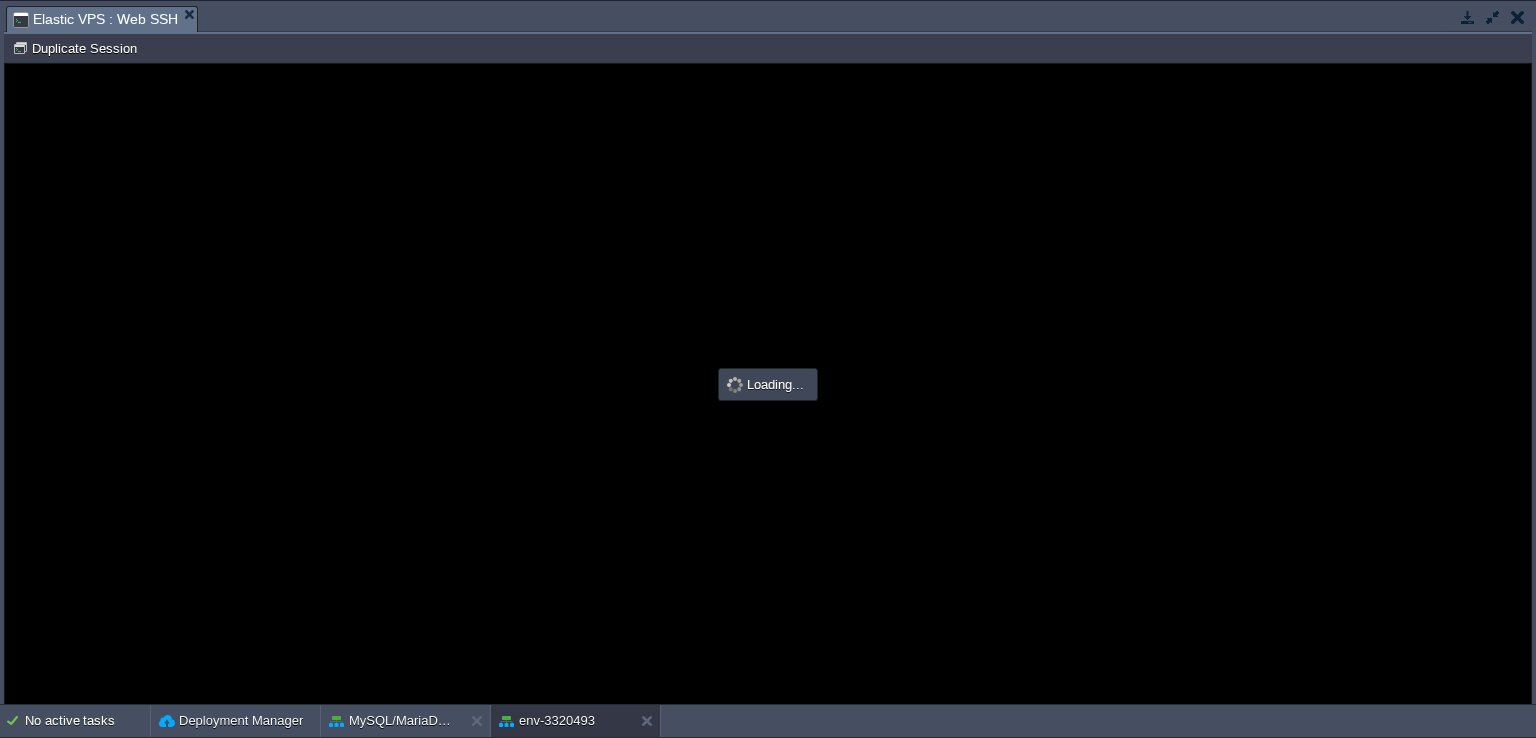 type on "#000000" 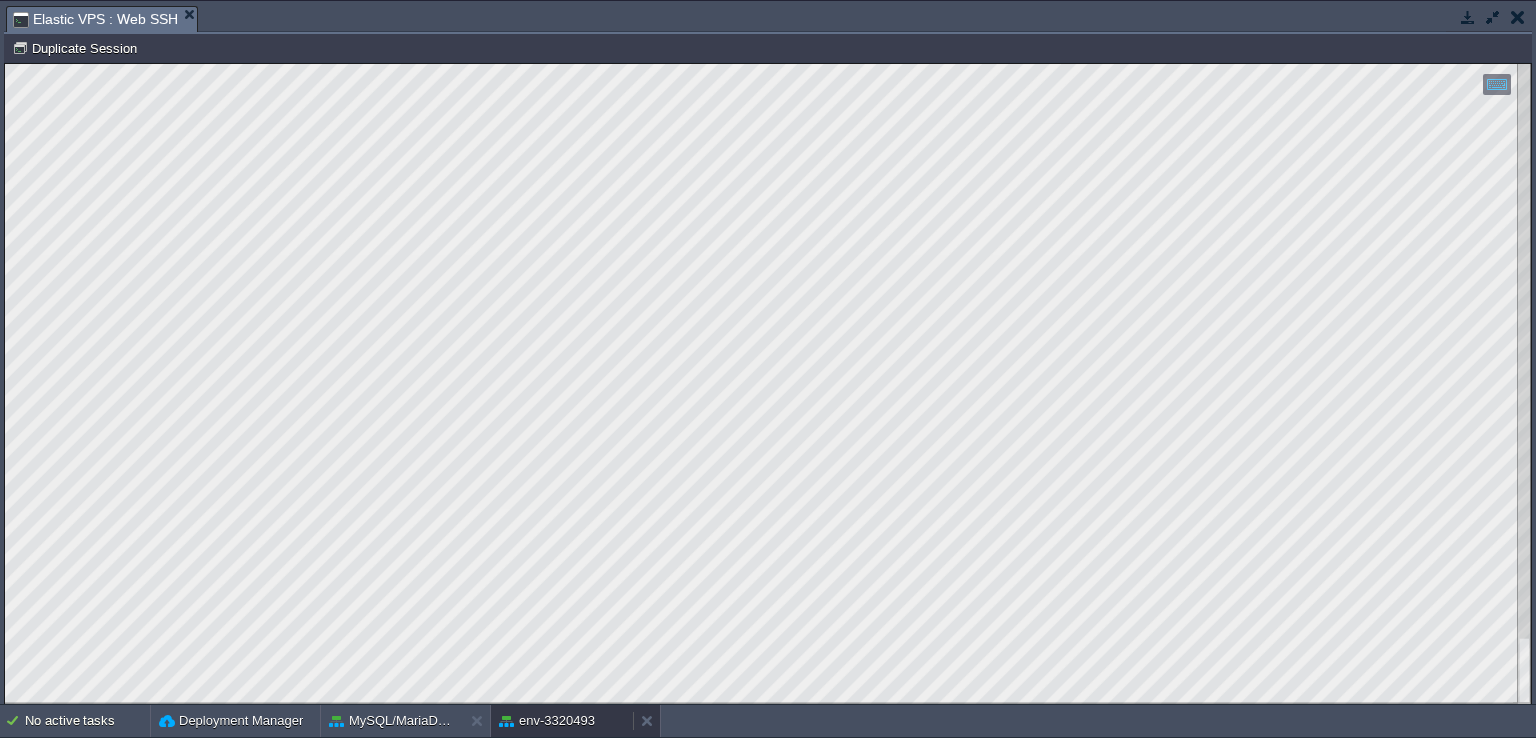 click on "env-3320493" at bounding box center (547, 721) 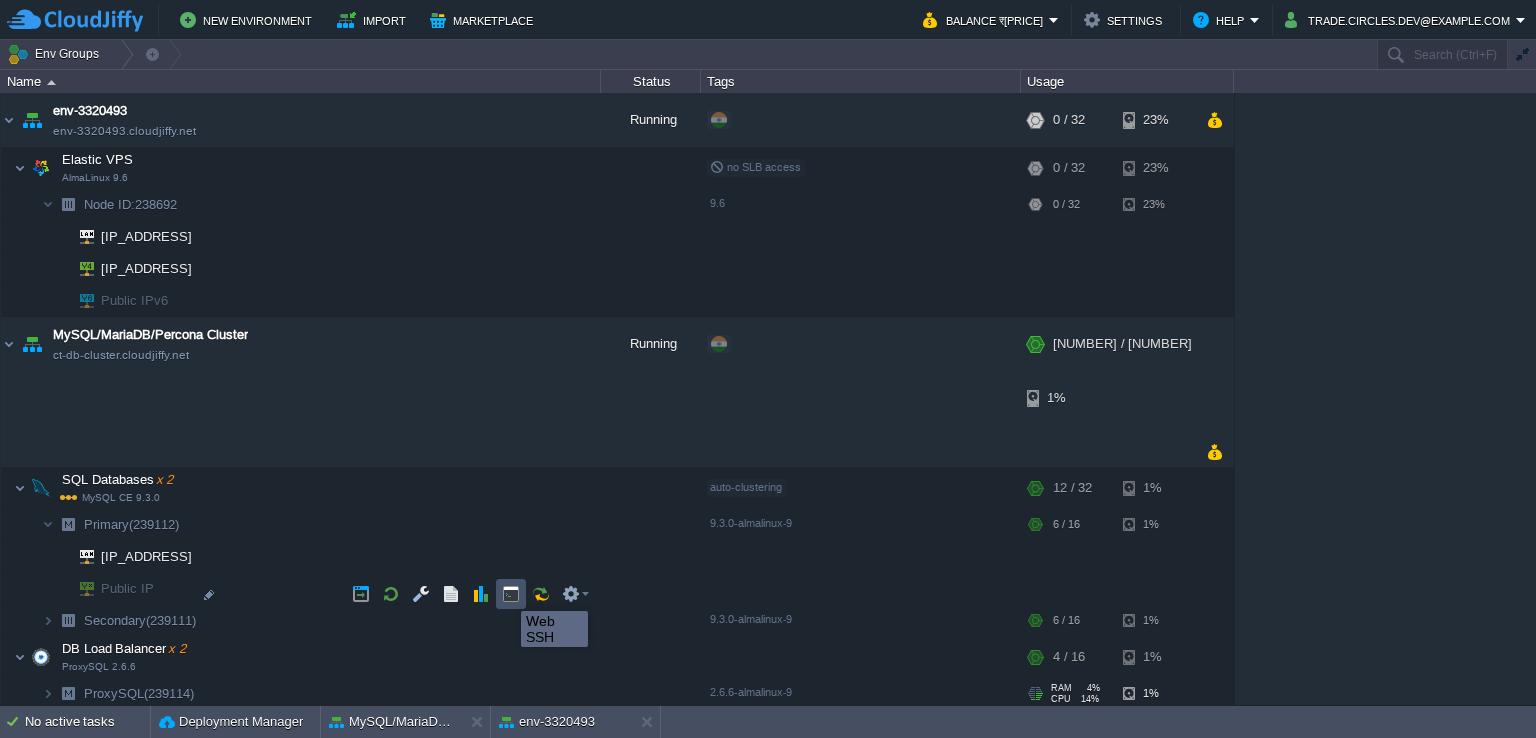 click at bounding box center [511, 594] 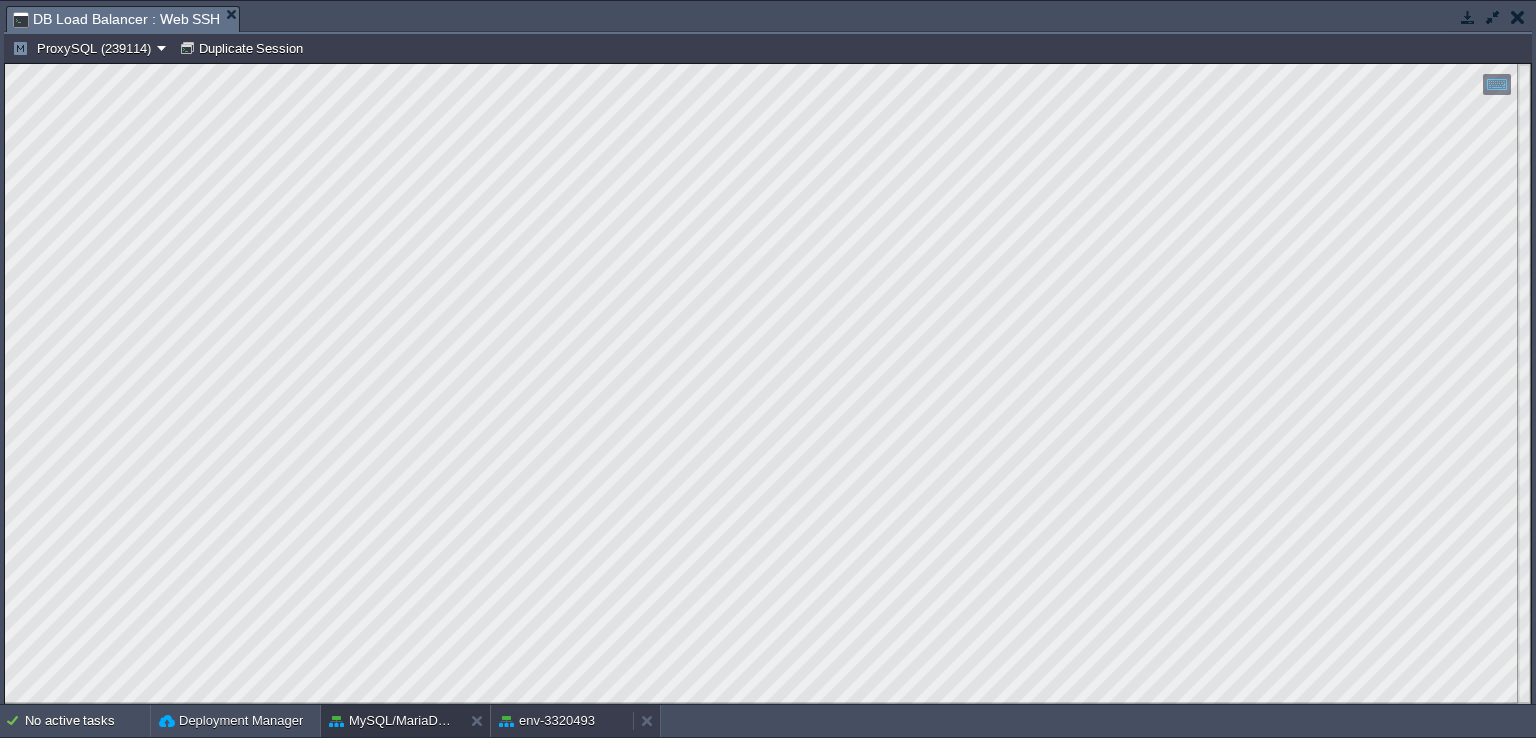 click on "env-3320493" at bounding box center (547, 721) 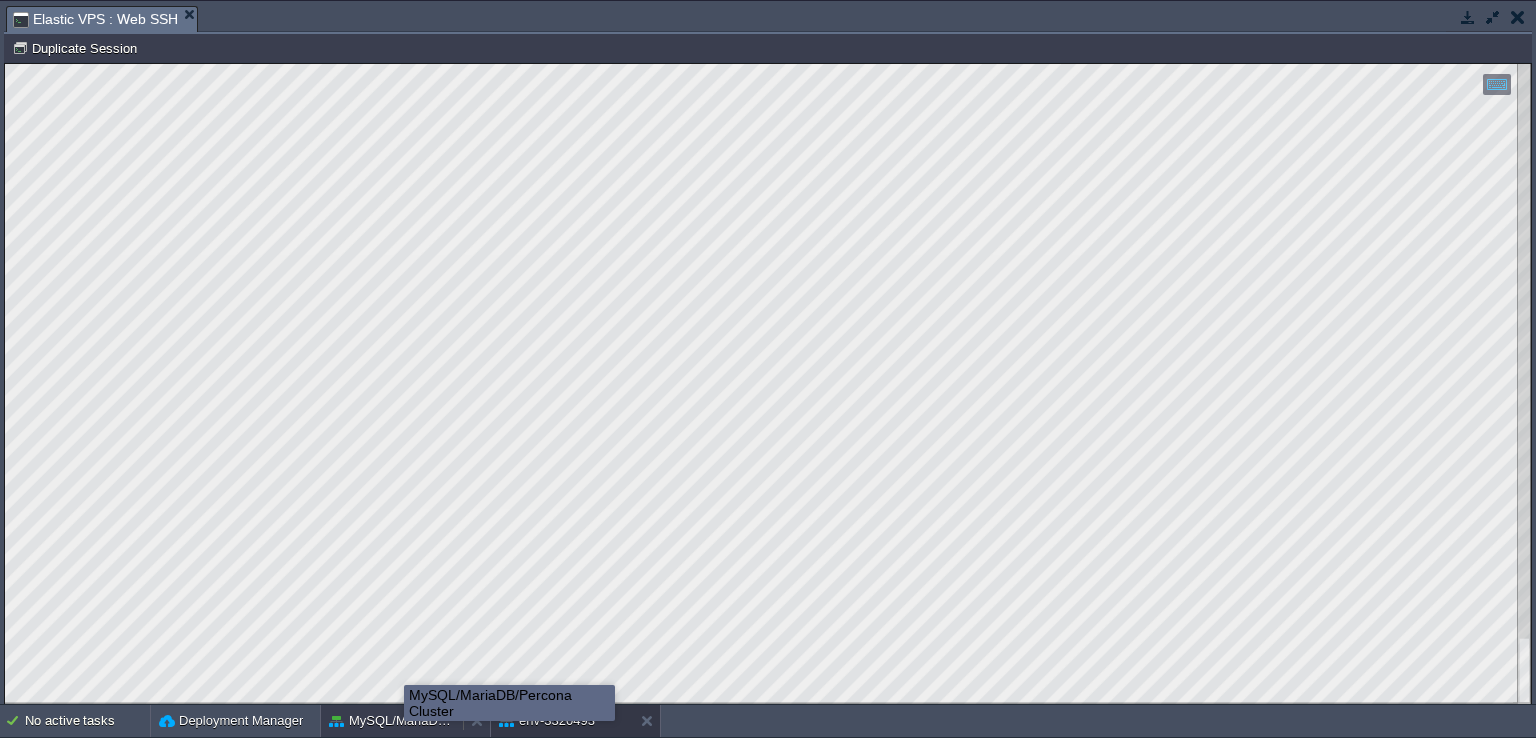 click on "MySQL/MariaDB/Percona Cluster" at bounding box center (392, 721) 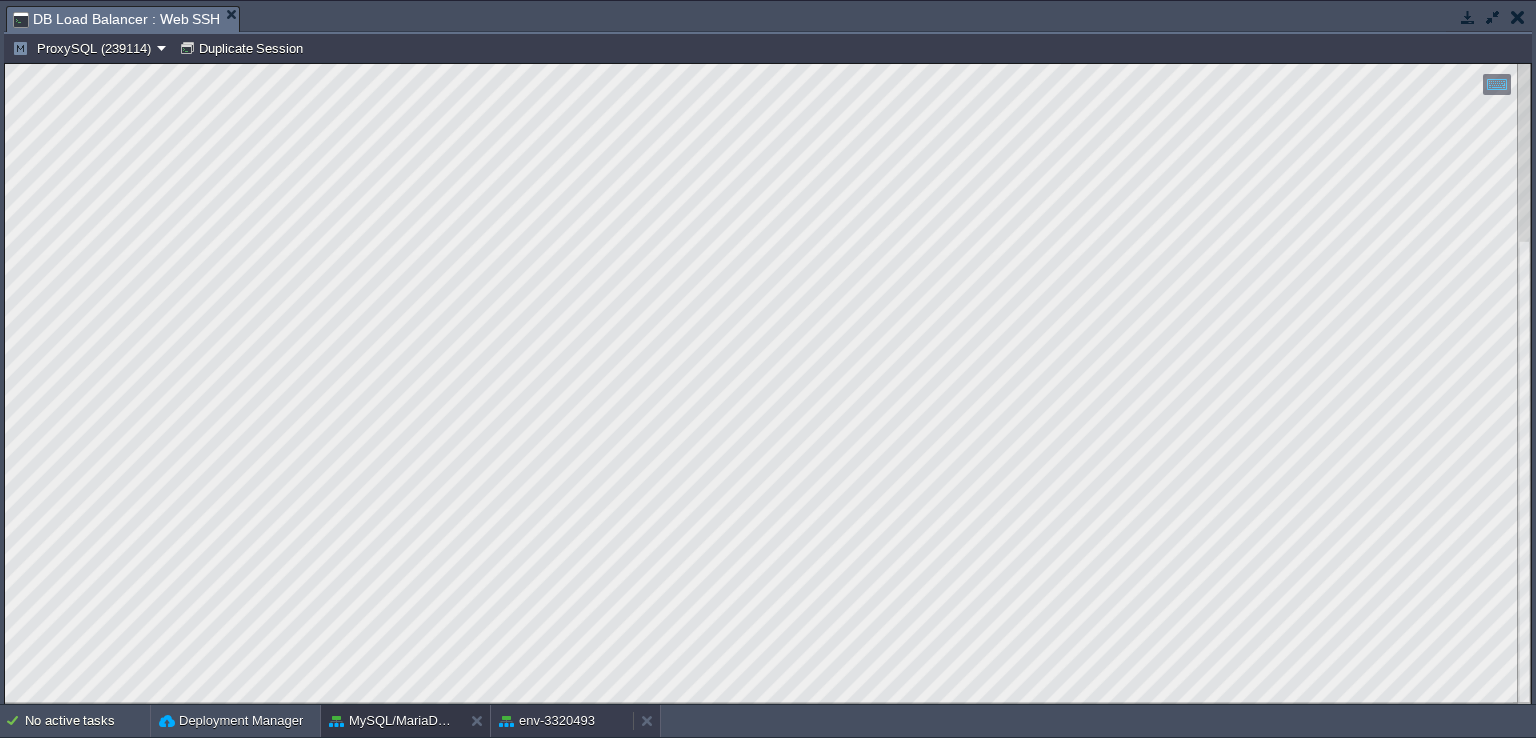 click on "env-3320493" at bounding box center [547, 721] 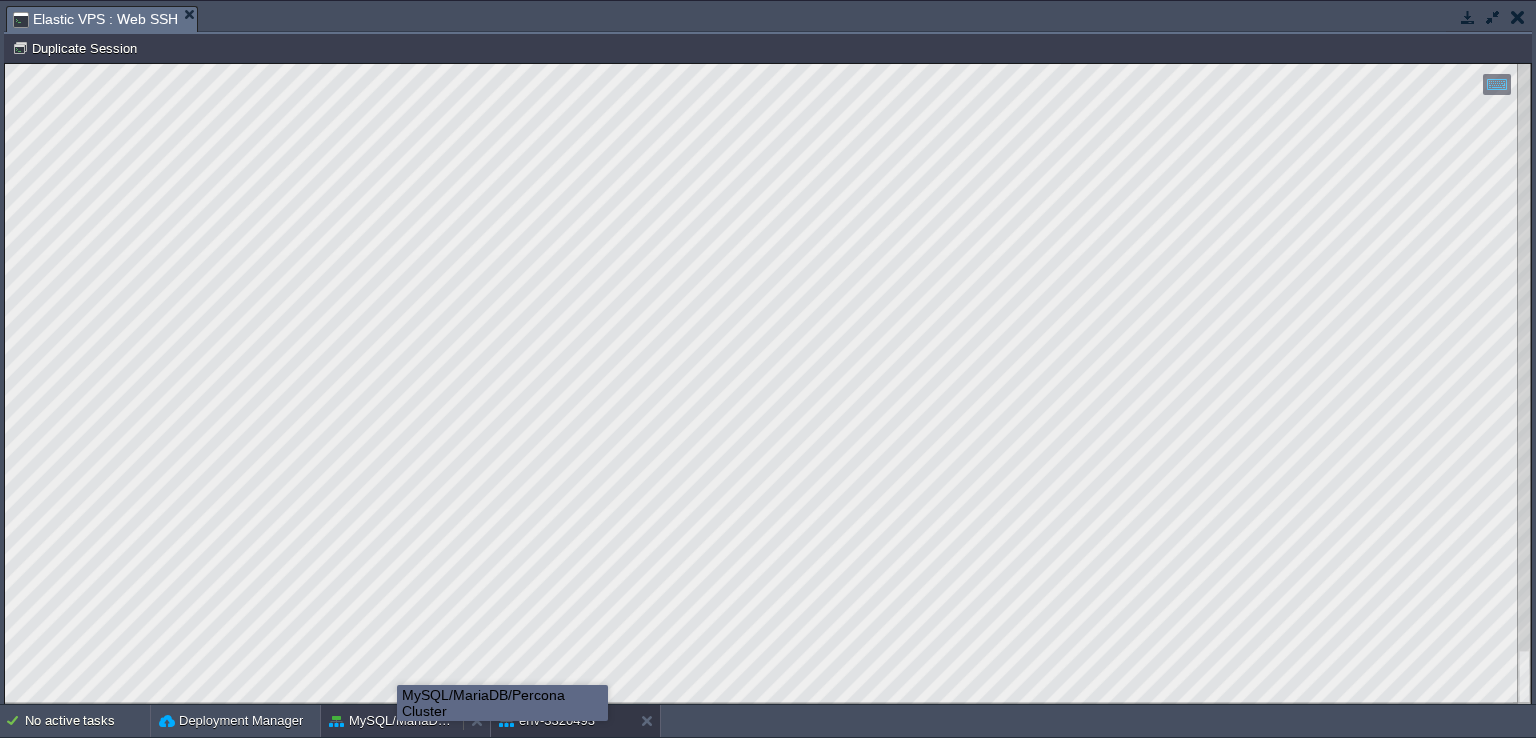 click on "MySQL/MariaDB/Percona Cluster" at bounding box center (392, 721) 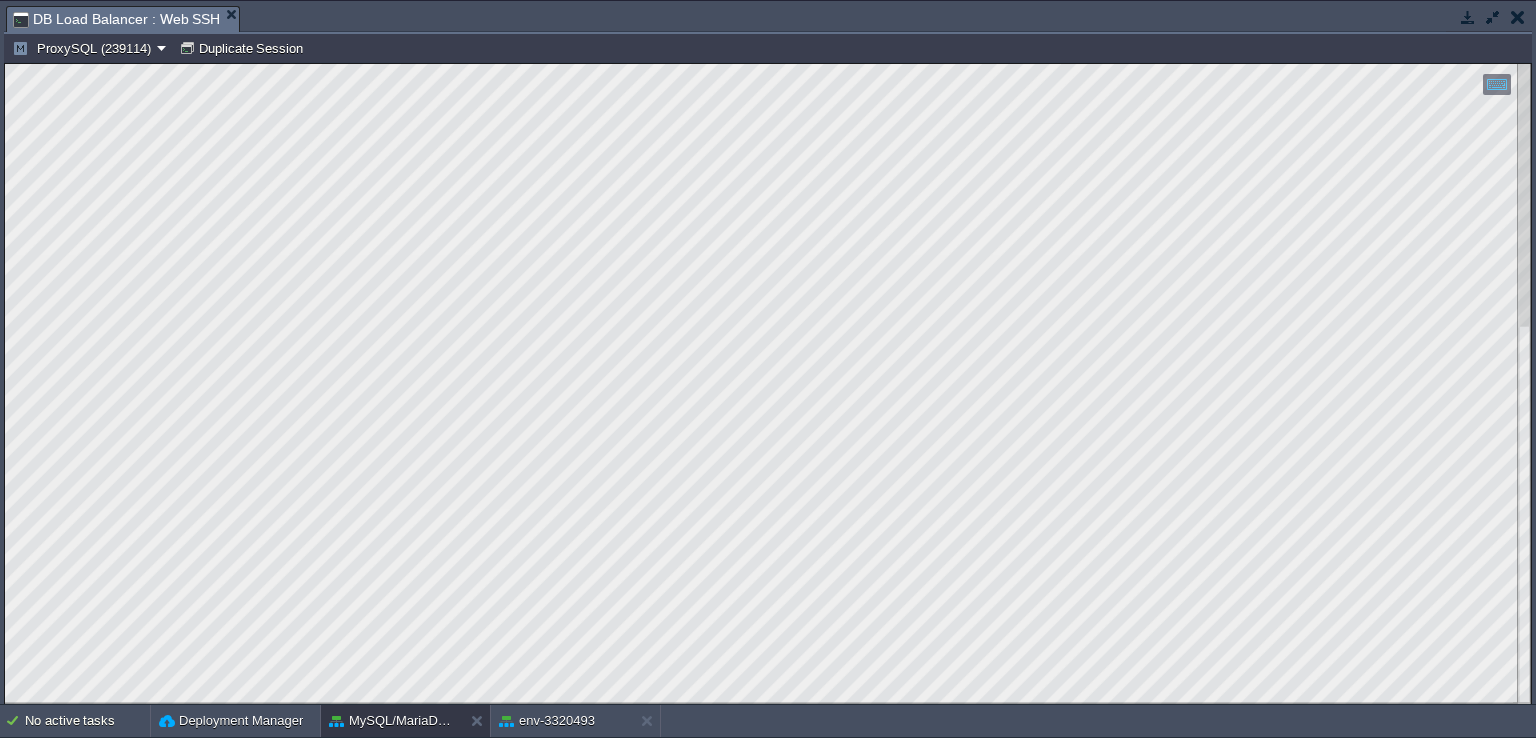 scroll, scrollTop: 2, scrollLeft: 628, axis: both 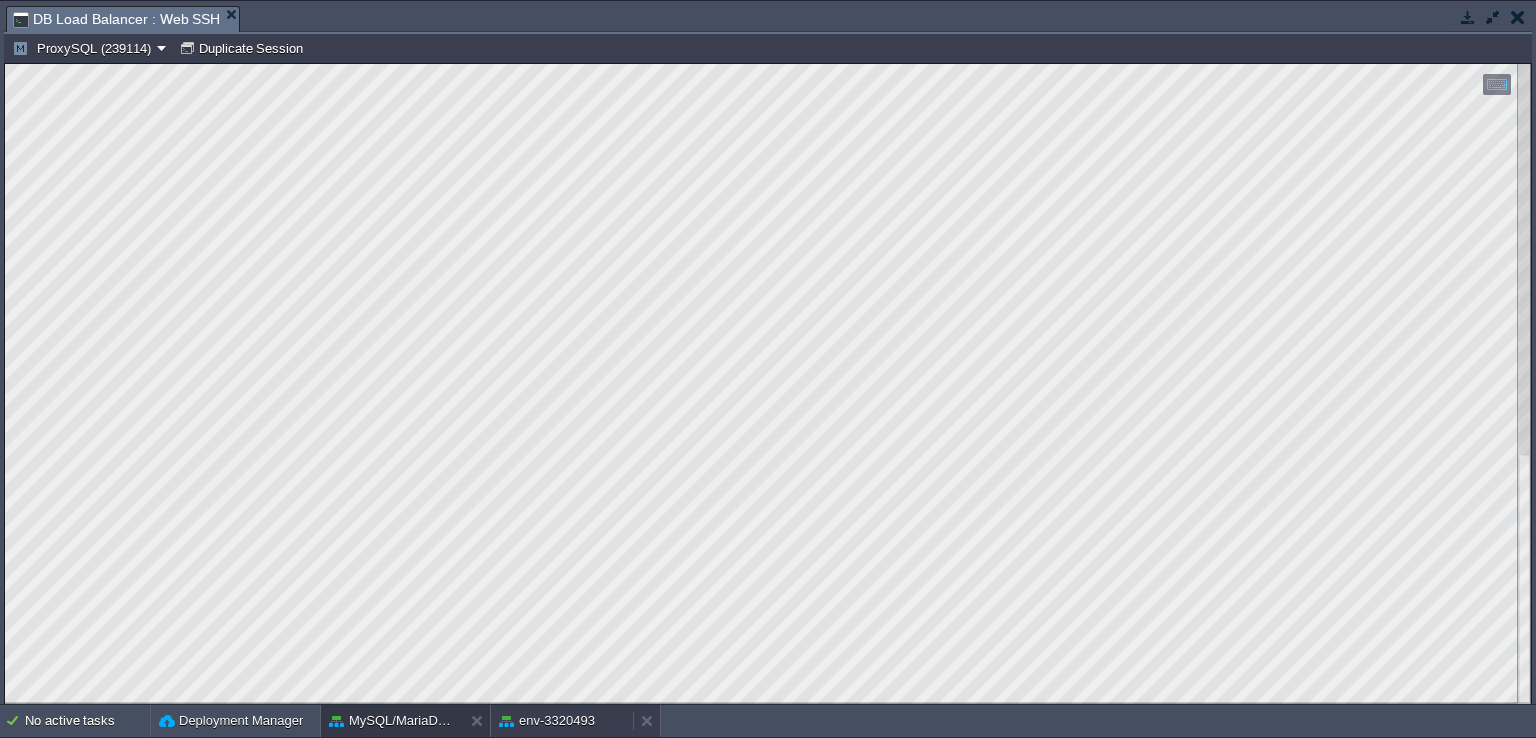 click on "env-3320493" at bounding box center [547, 721] 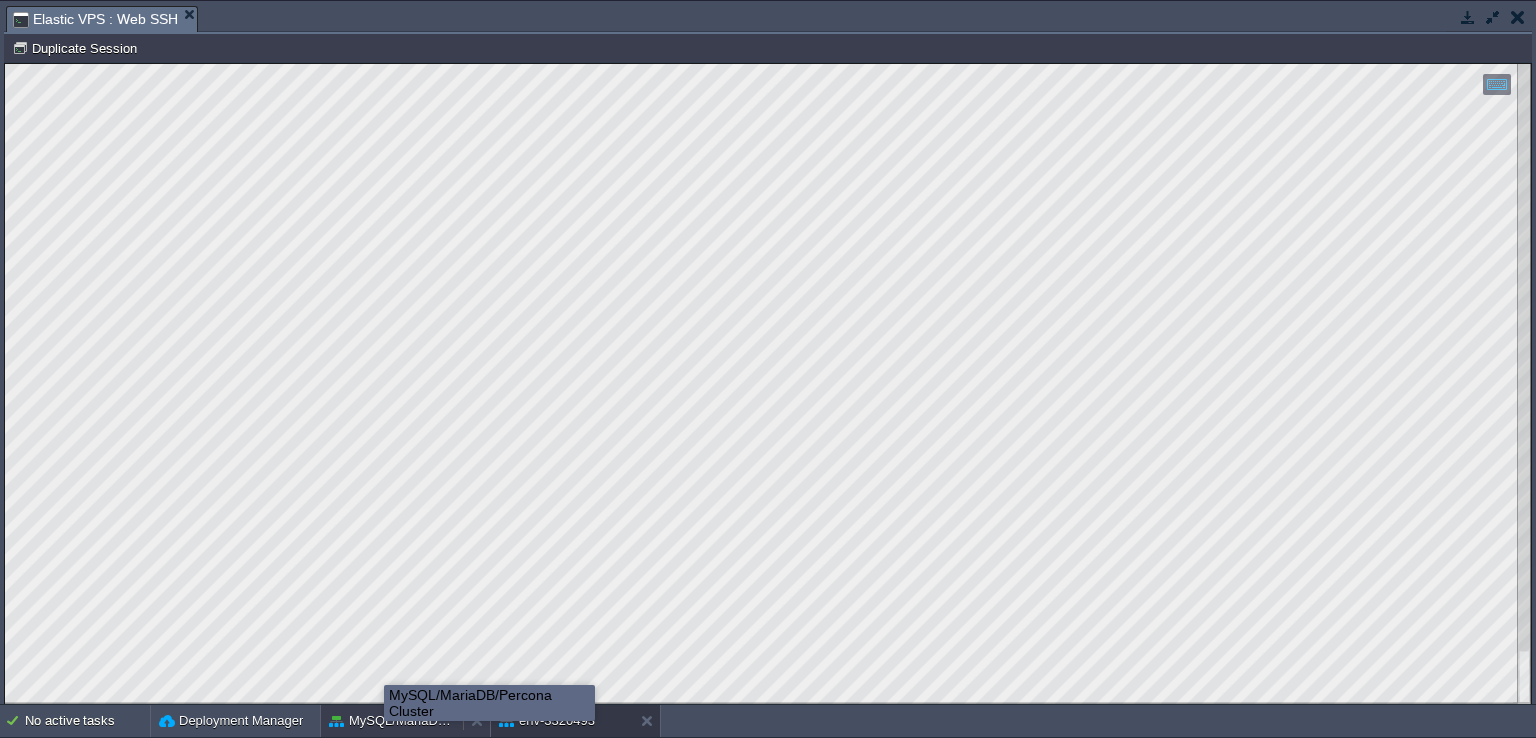 click on "MySQL/MariaDB/Percona Cluster" at bounding box center (392, 721) 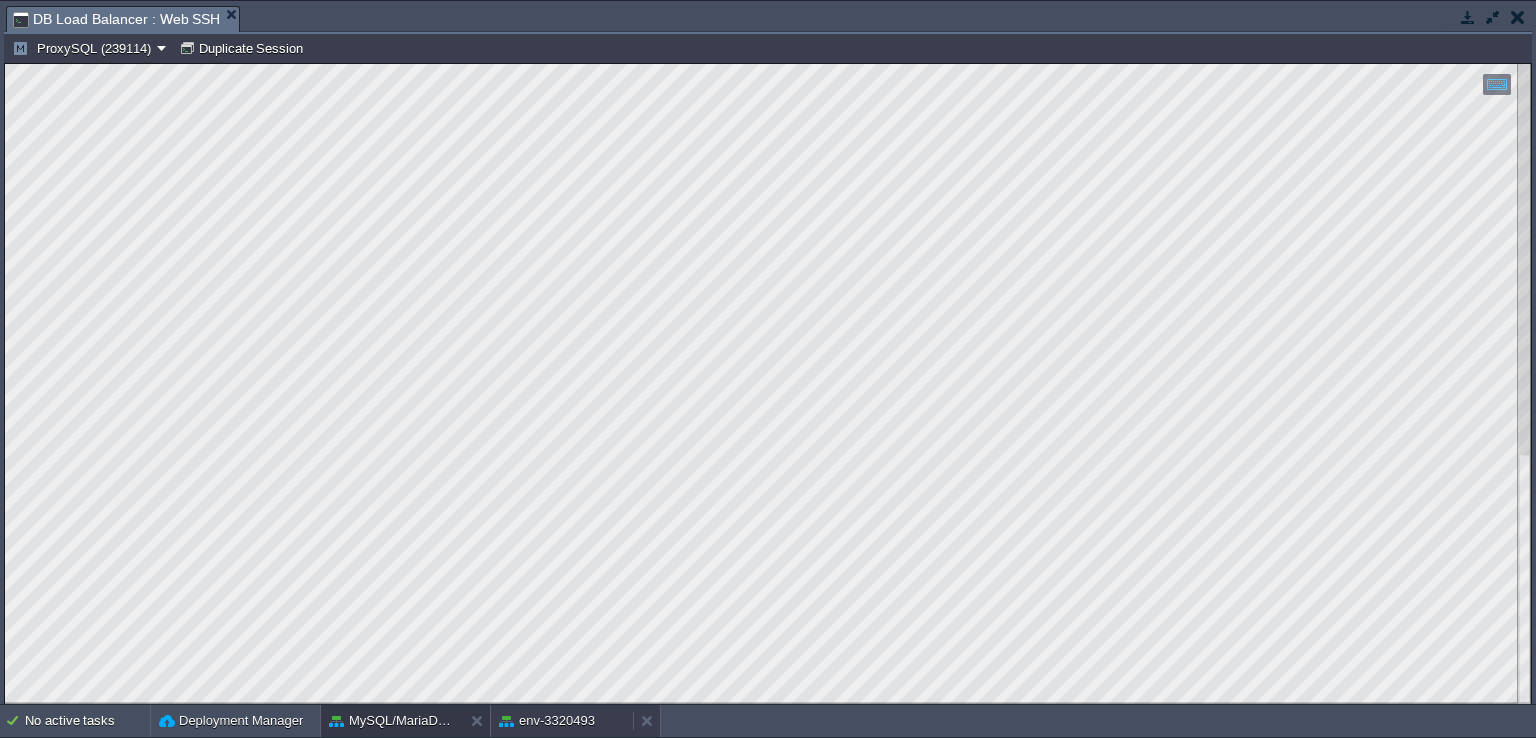 click on "env-3320493" at bounding box center (547, 721) 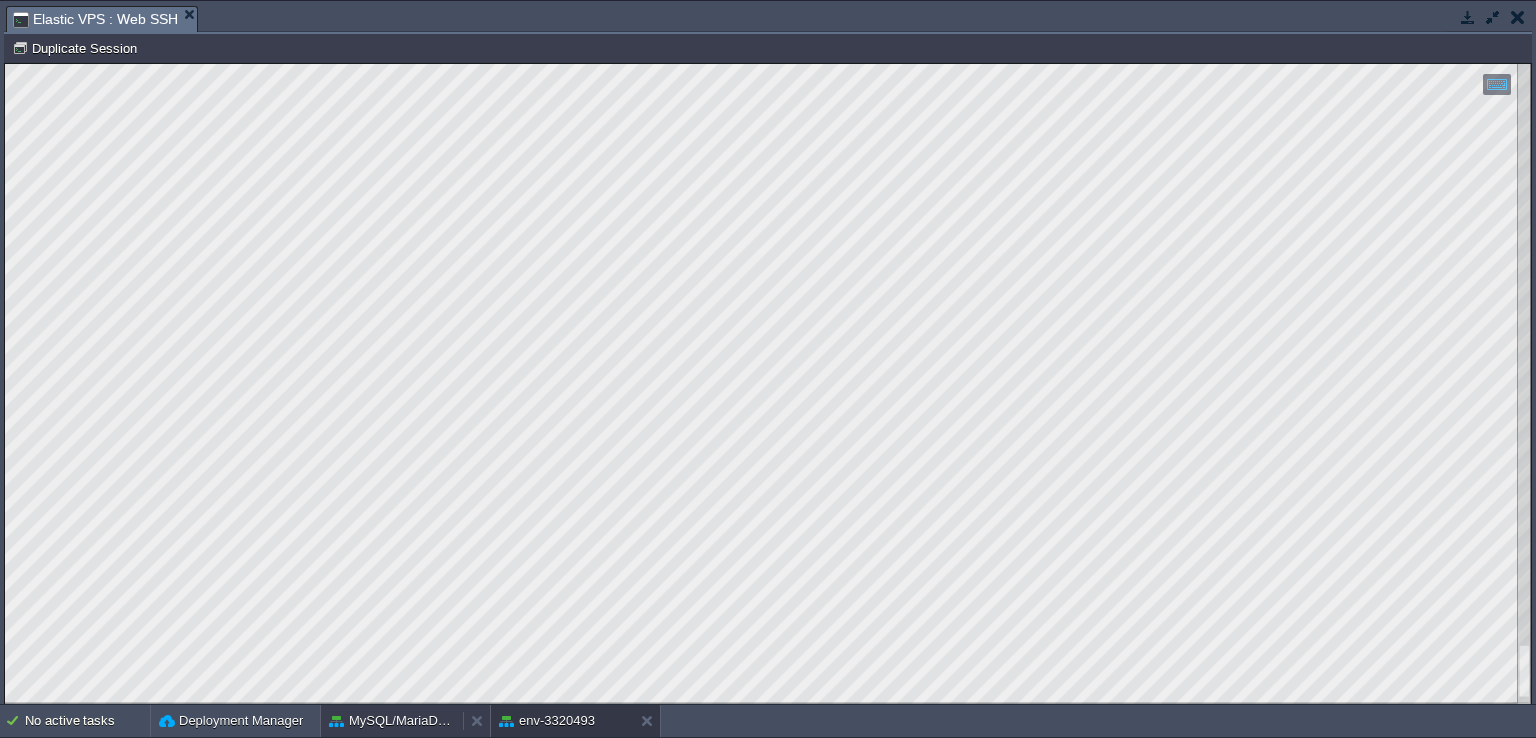 click on "MySQL/MariaDB/Percona Cluster" at bounding box center (392, 721) 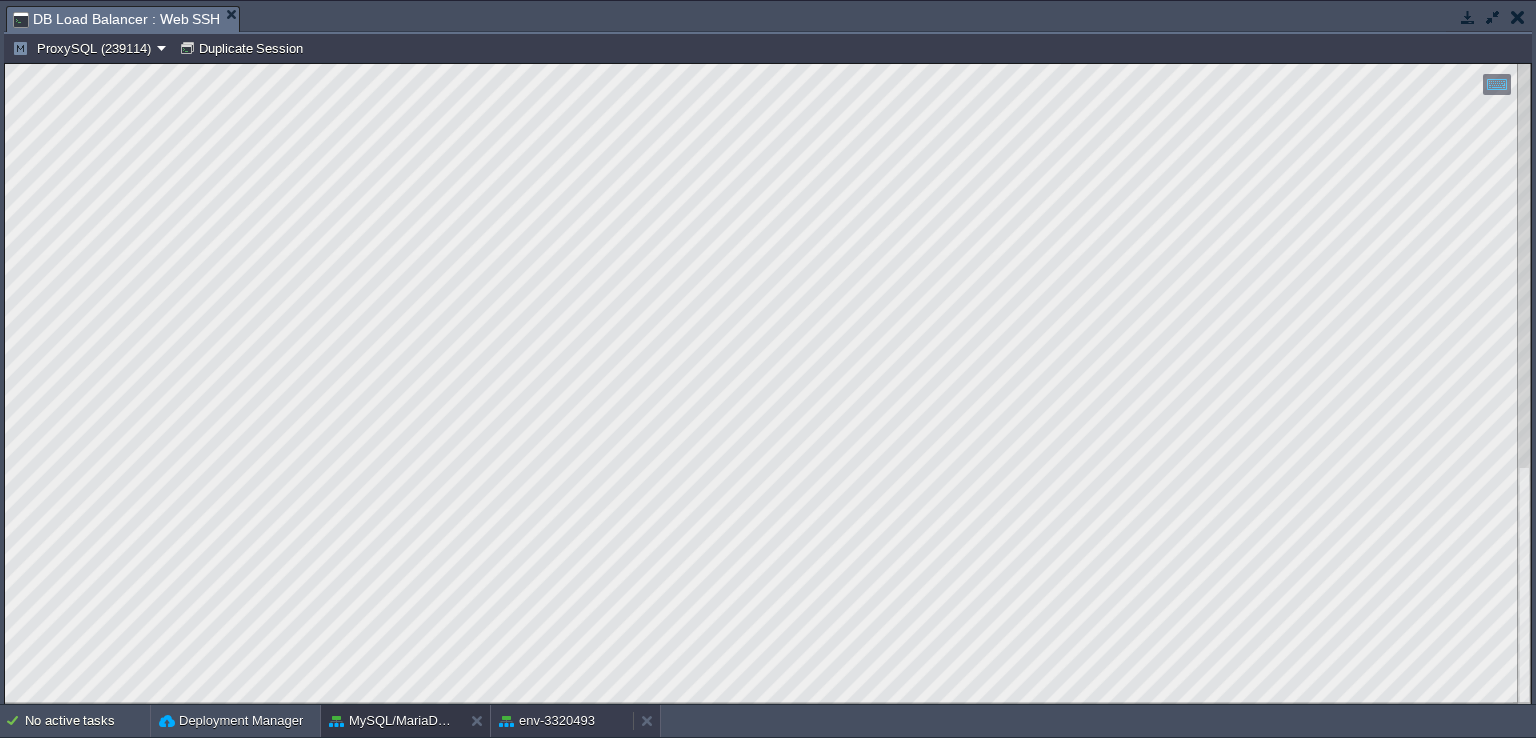 click on "env-3320493" at bounding box center (547, 721) 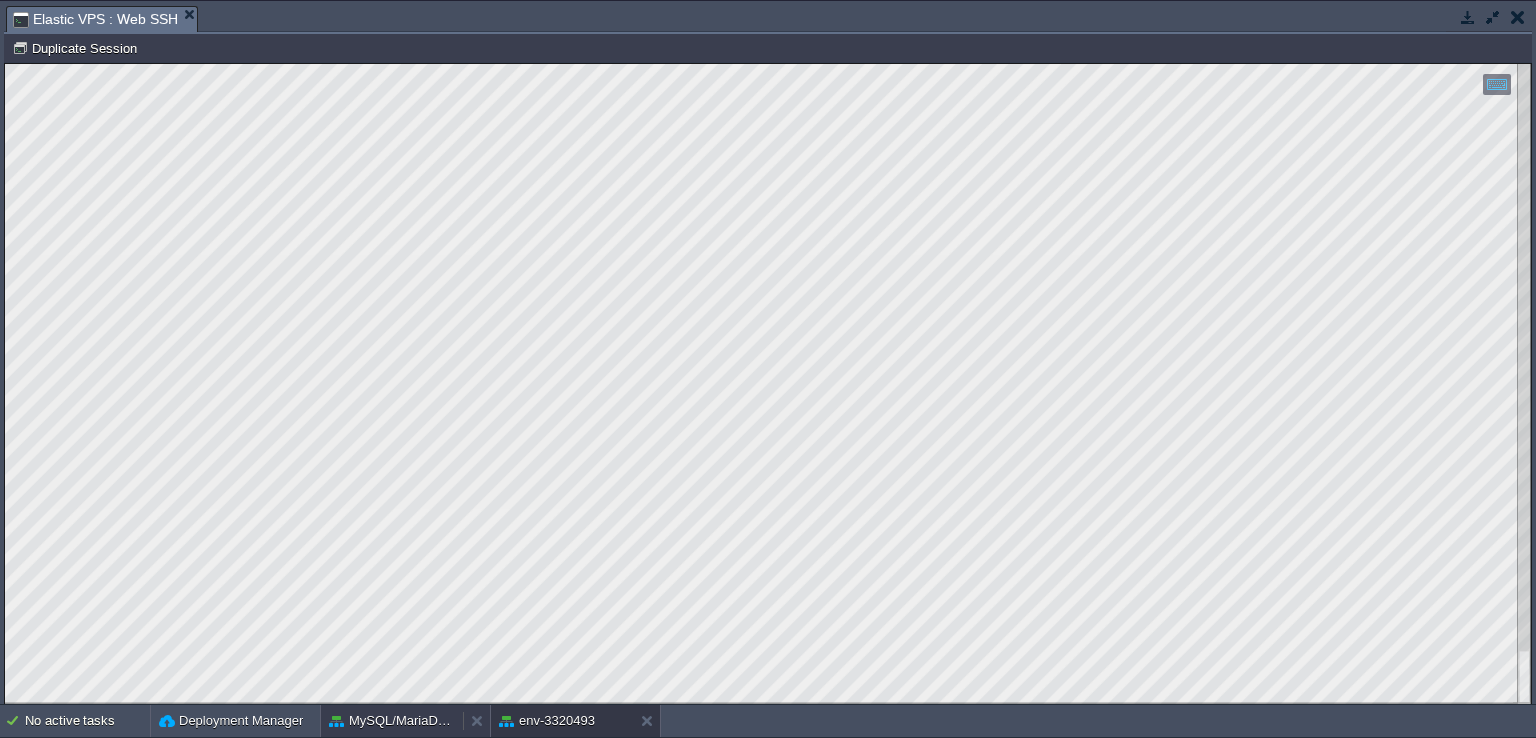 click on "MySQL/MariaDB/Percona Cluster" at bounding box center [392, 721] 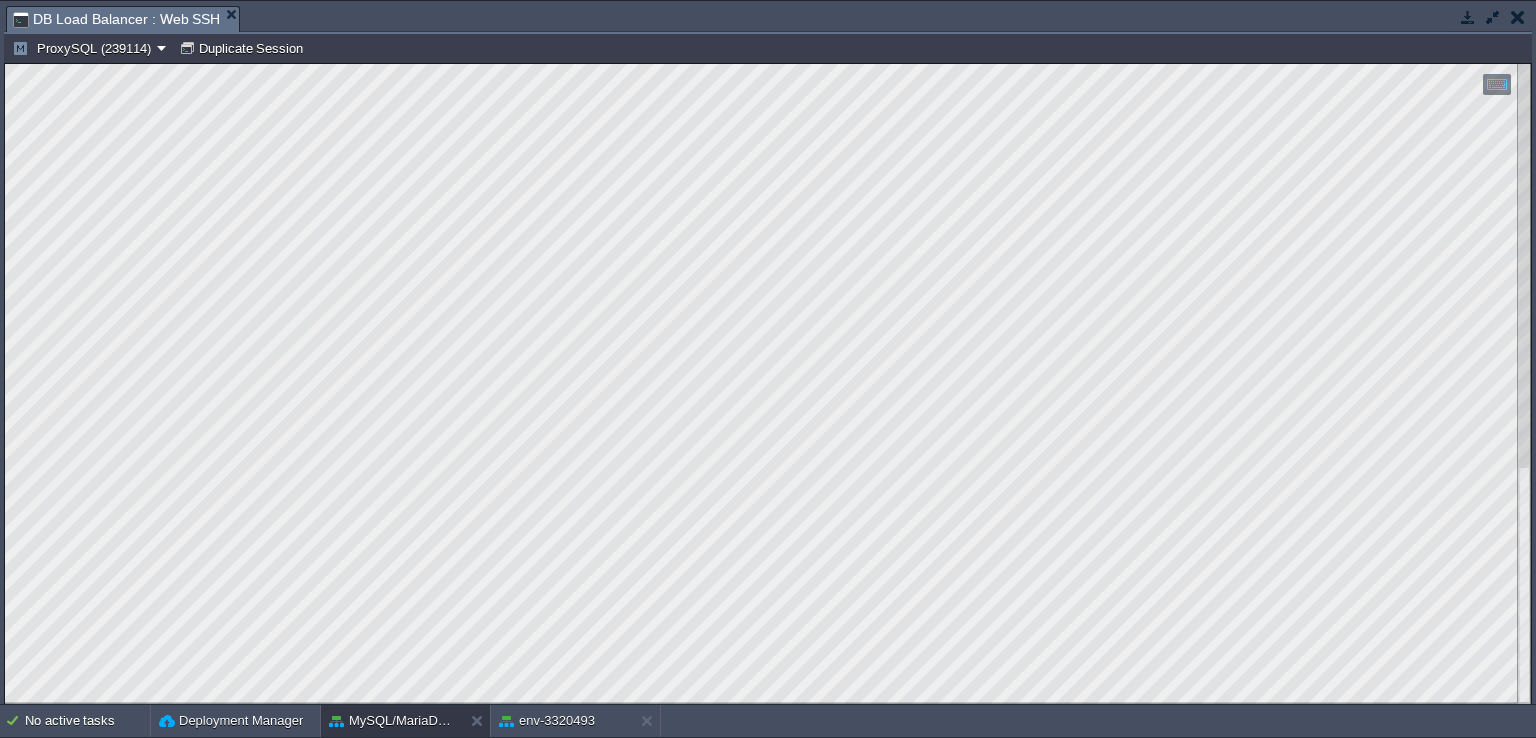 type on "[PASSWORD]" 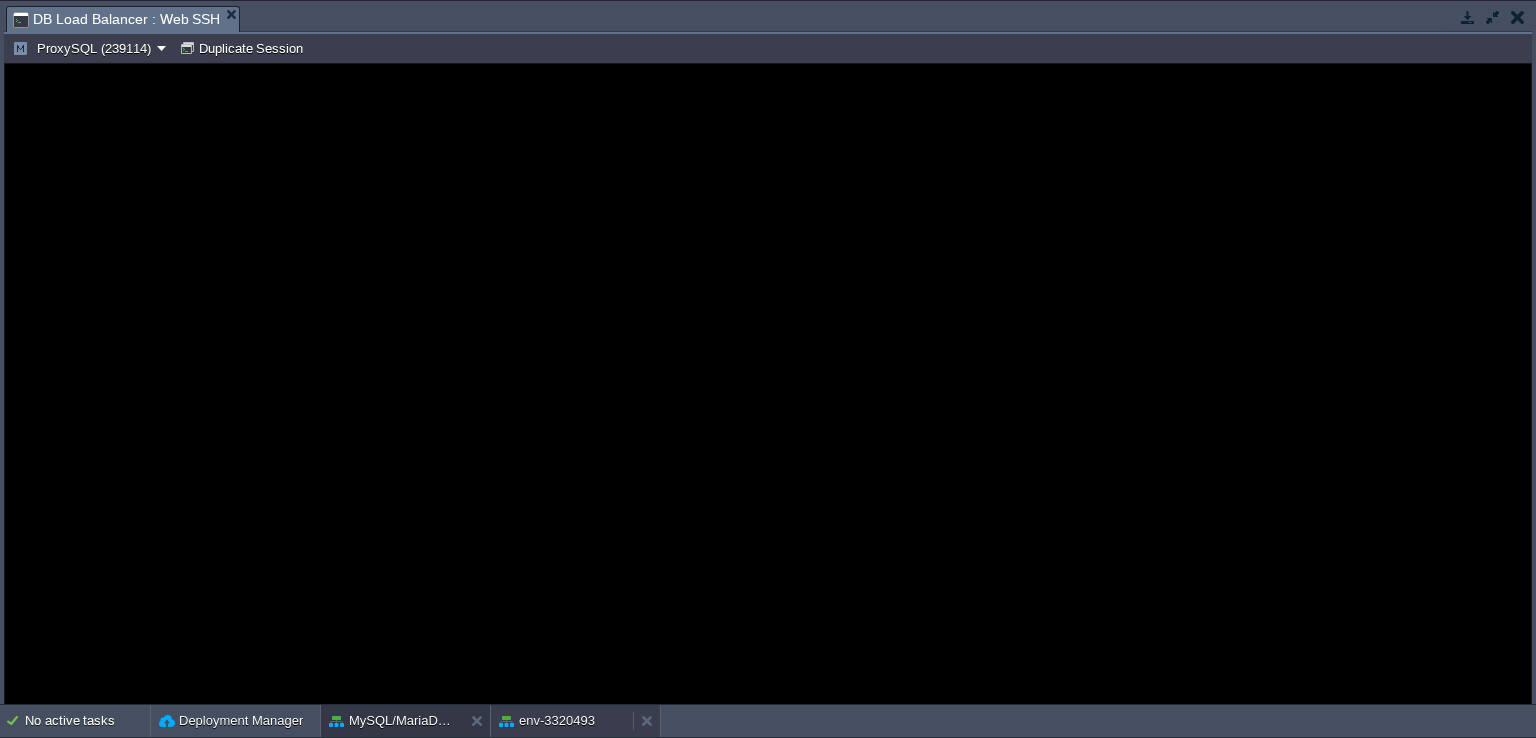 click on "env-3320493" at bounding box center (547, 721) 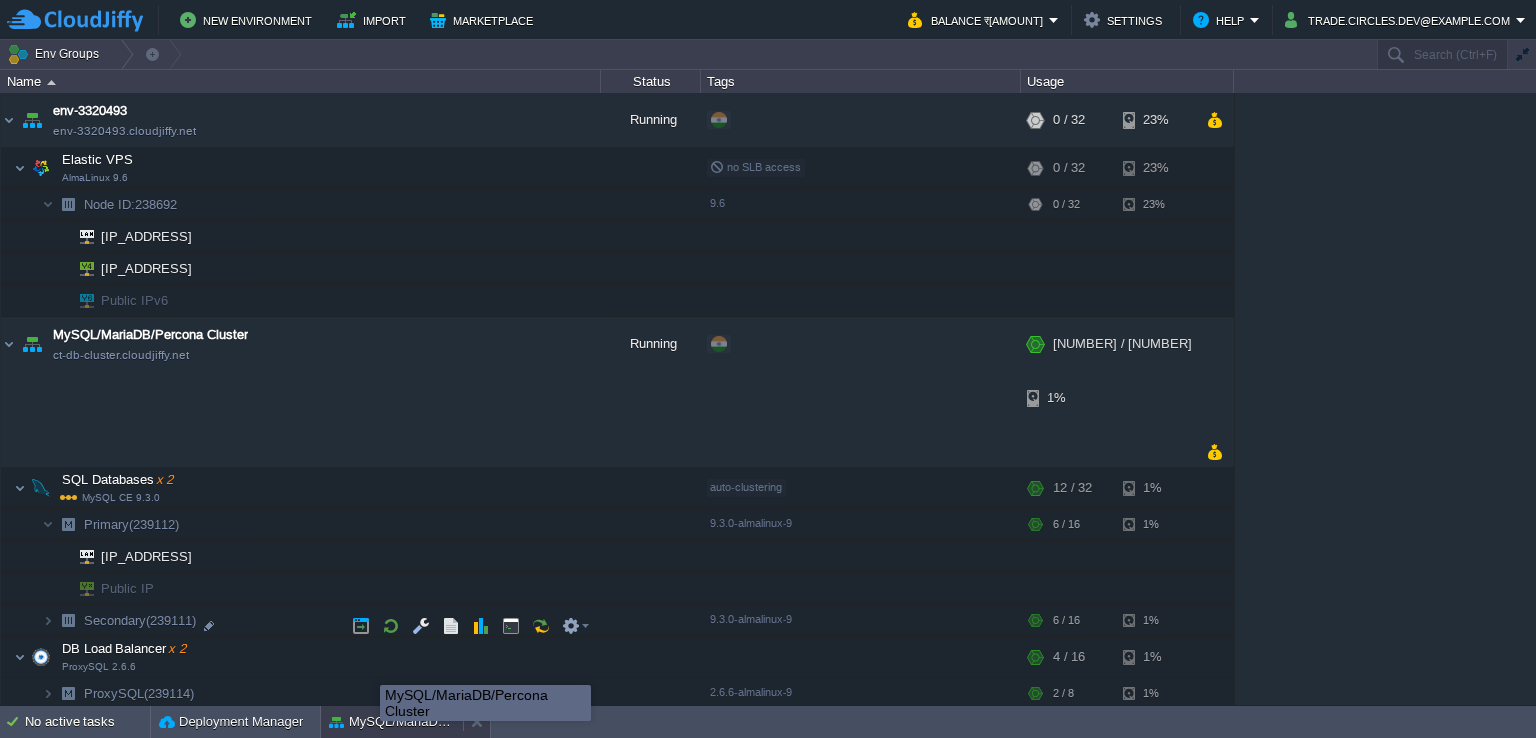 click on "MySQL/MariaDB/Percona Cluster" at bounding box center [392, 722] 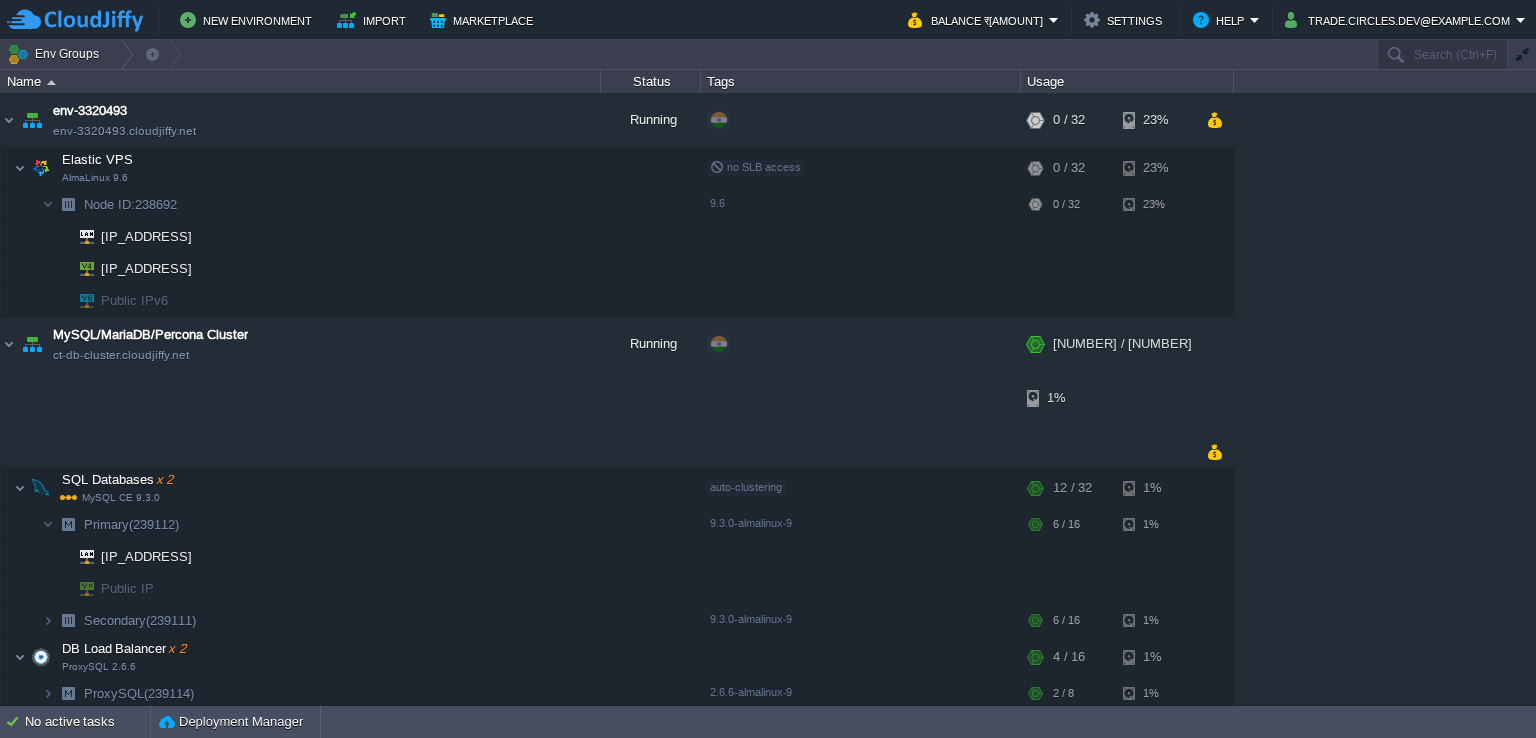 click on "env-3320493 env-3320493.cloudjiffy.net Running                                 + Add to Env Group                                                                                                                                                            RAM                 0%                                         CPU                 0%                             0 / 32                    23%     Elastic VPS AlmaLinux 9.6                                                         no SLB access                                                                                                                                                                                   RAM                 0%                                         CPU                 0%                             0 / 32                    23%     Node ID:  238692                                                9.6" at bounding box center (768, 399) 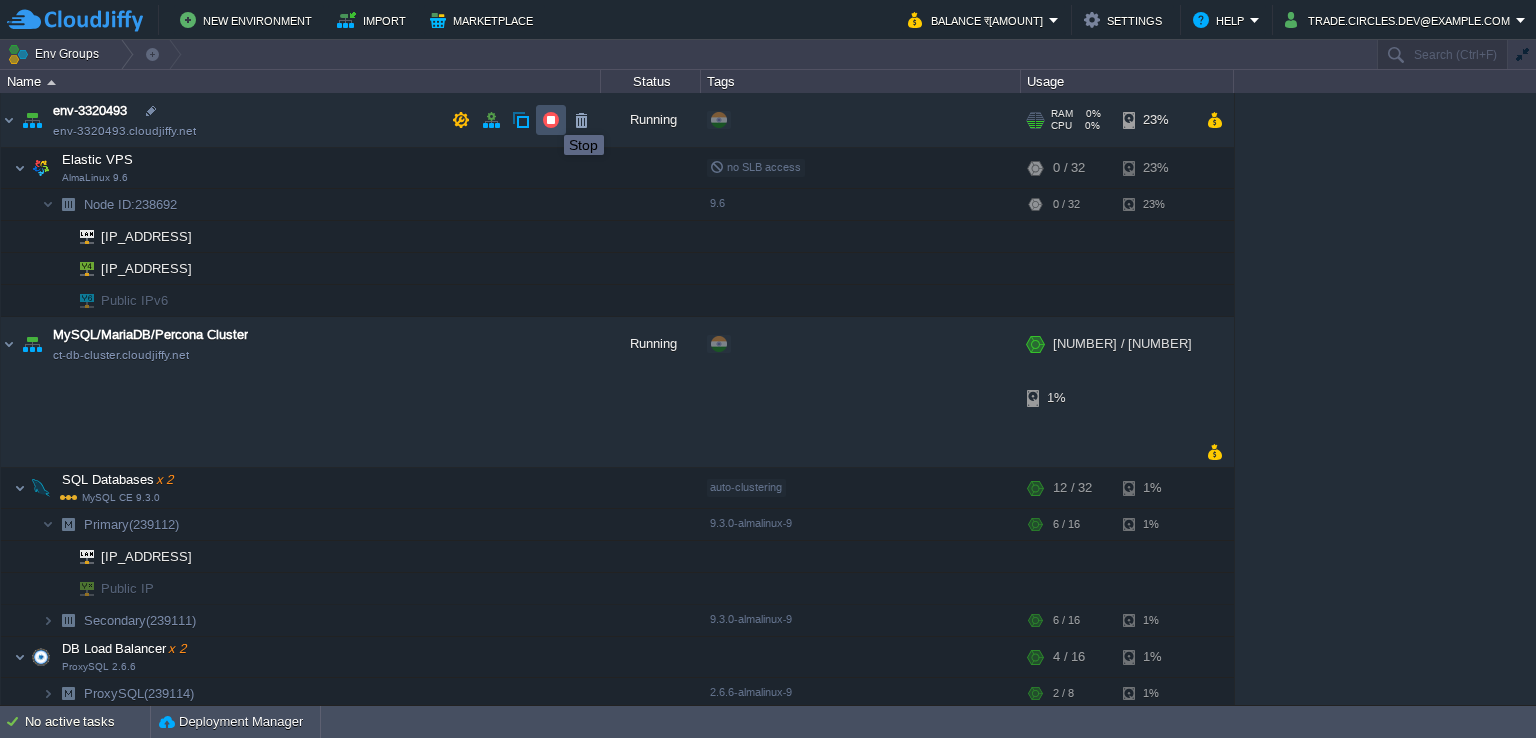 click at bounding box center (551, 120) 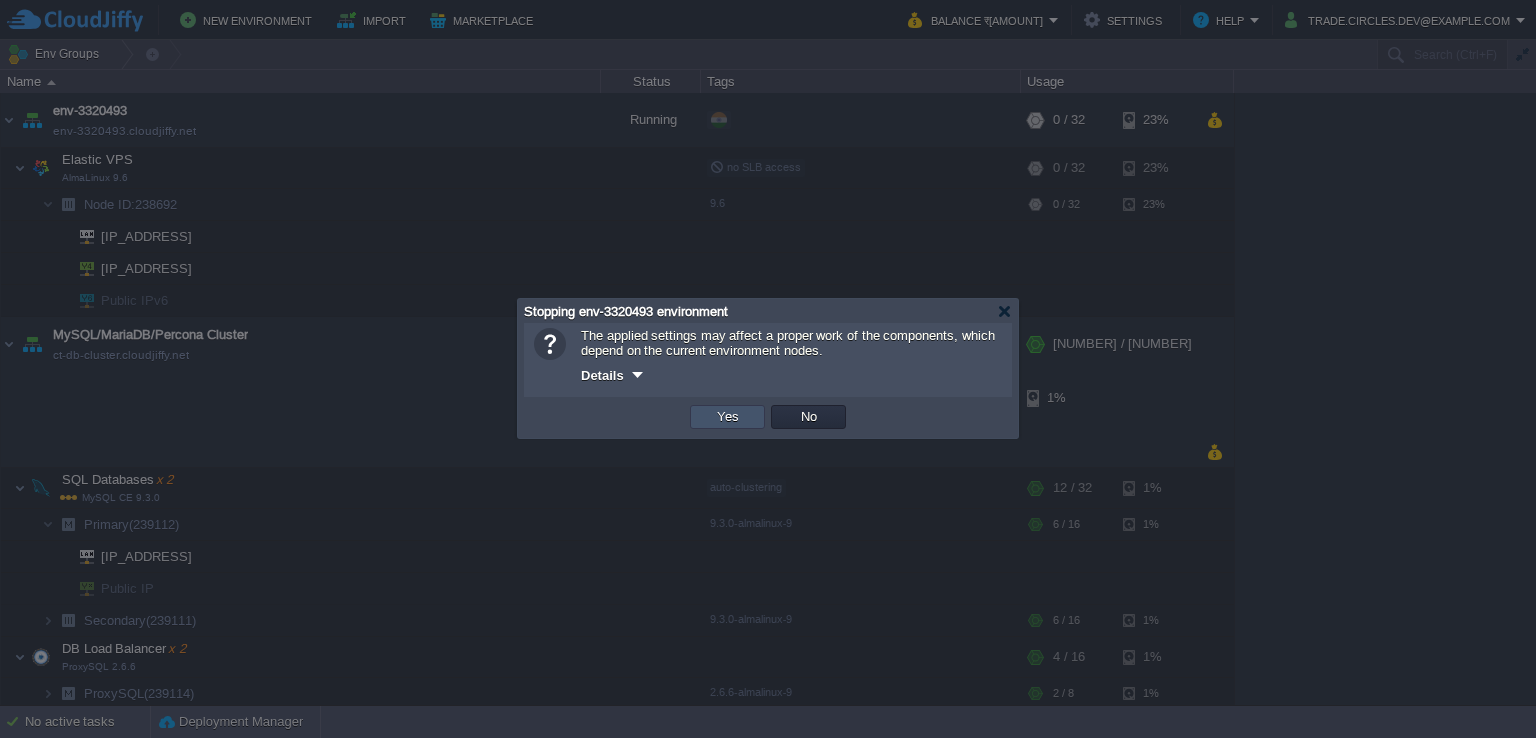 click on "Yes" at bounding box center [728, 417] 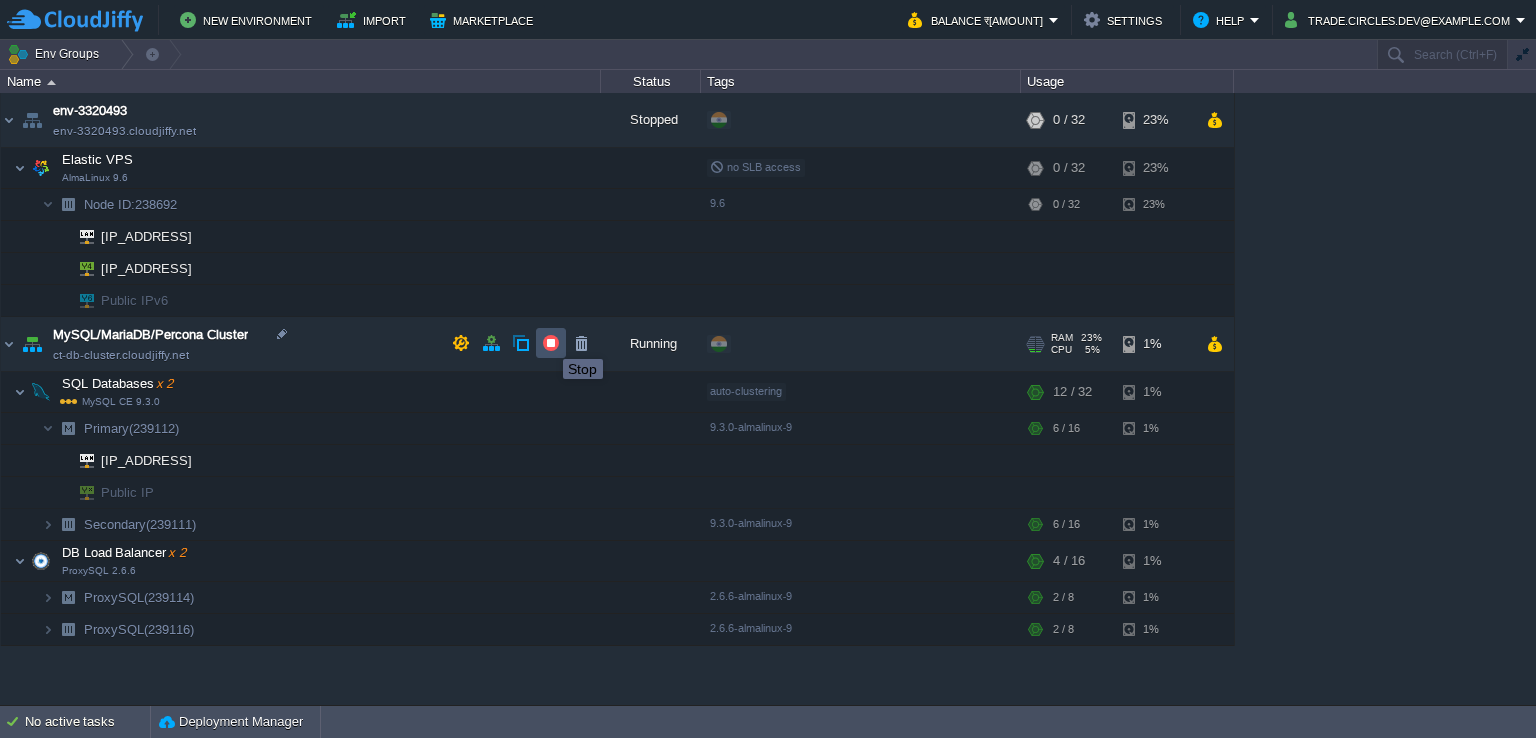click at bounding box center [551, 343] 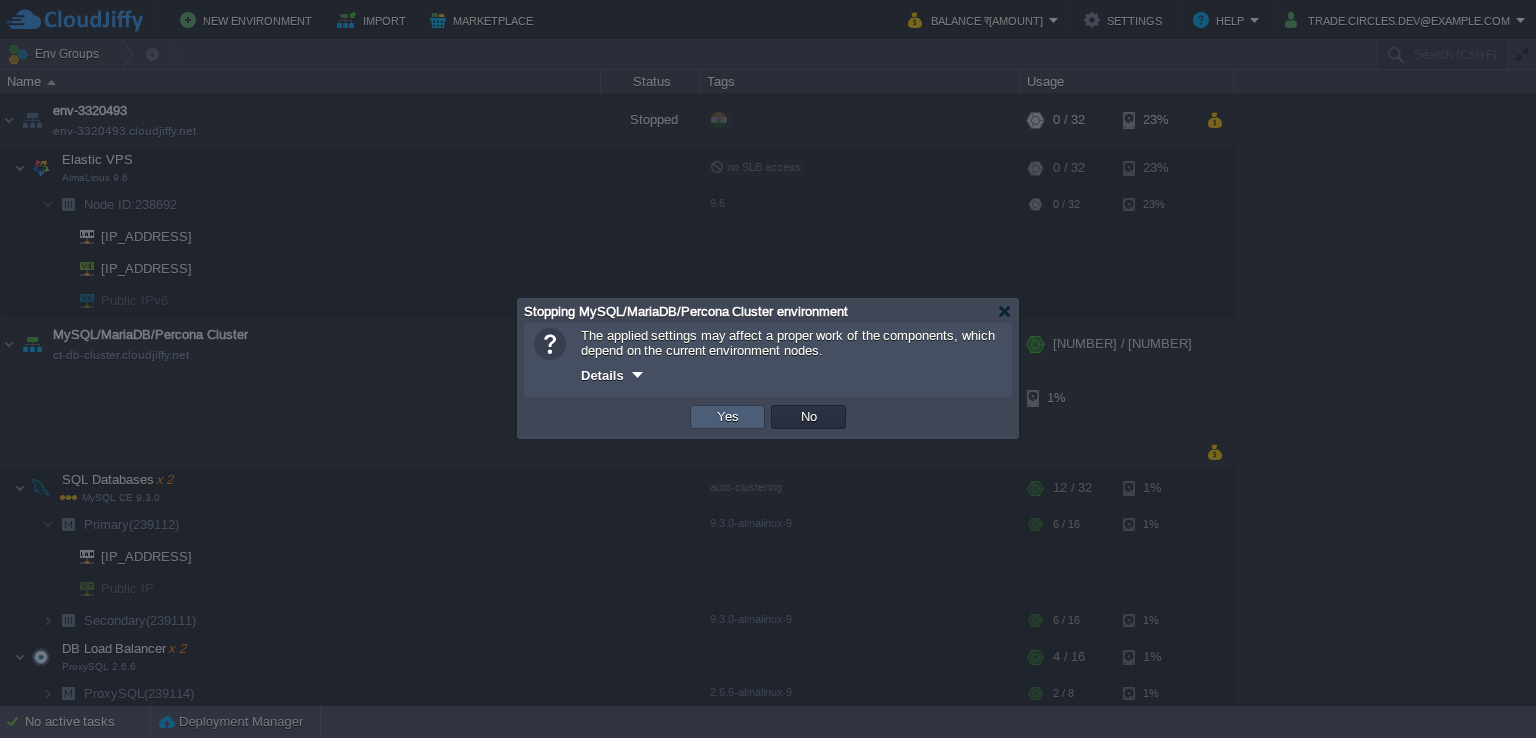 click on "Yes" at bounding box center (727, 417) 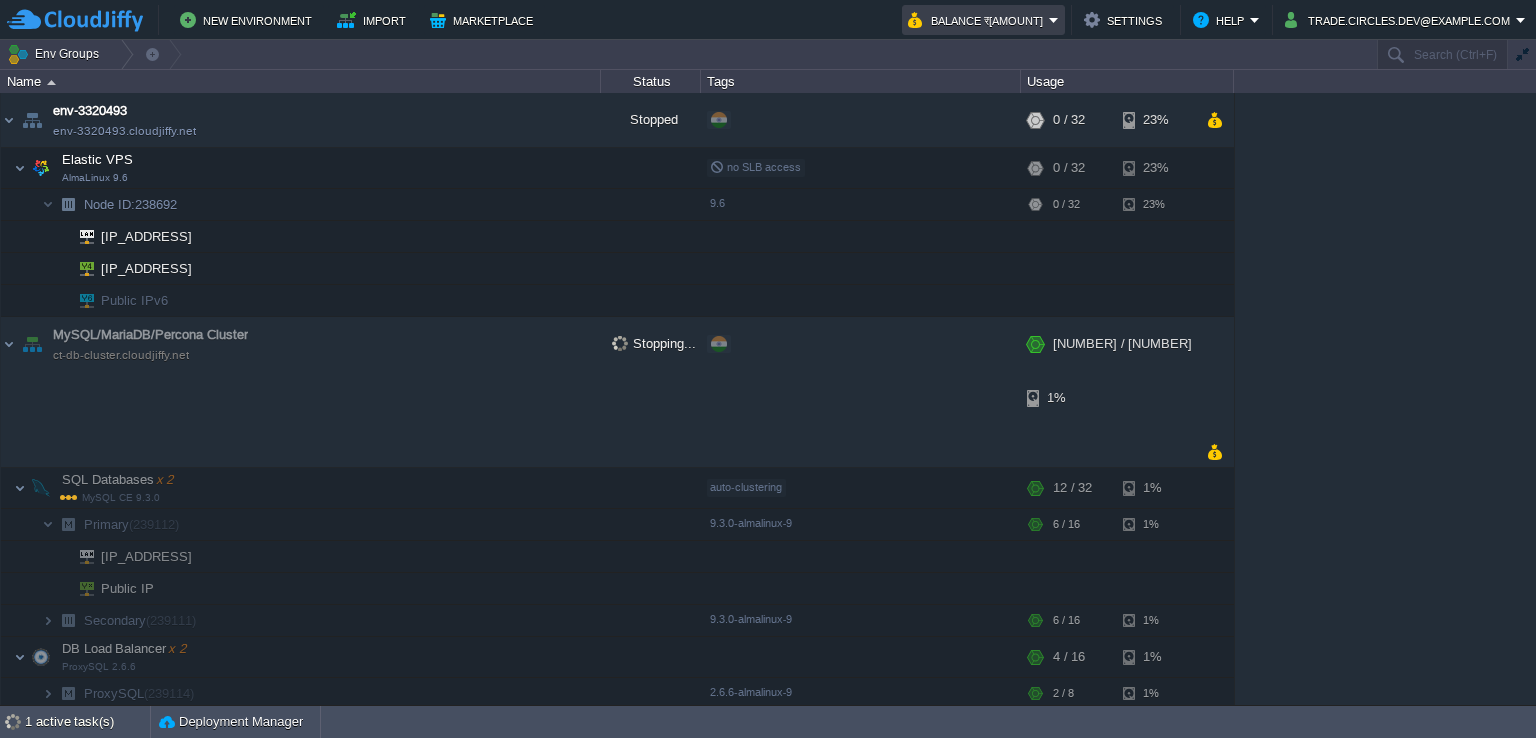 click on "Balance ₹[AMOUNT]" at bounding box center [983, 20] 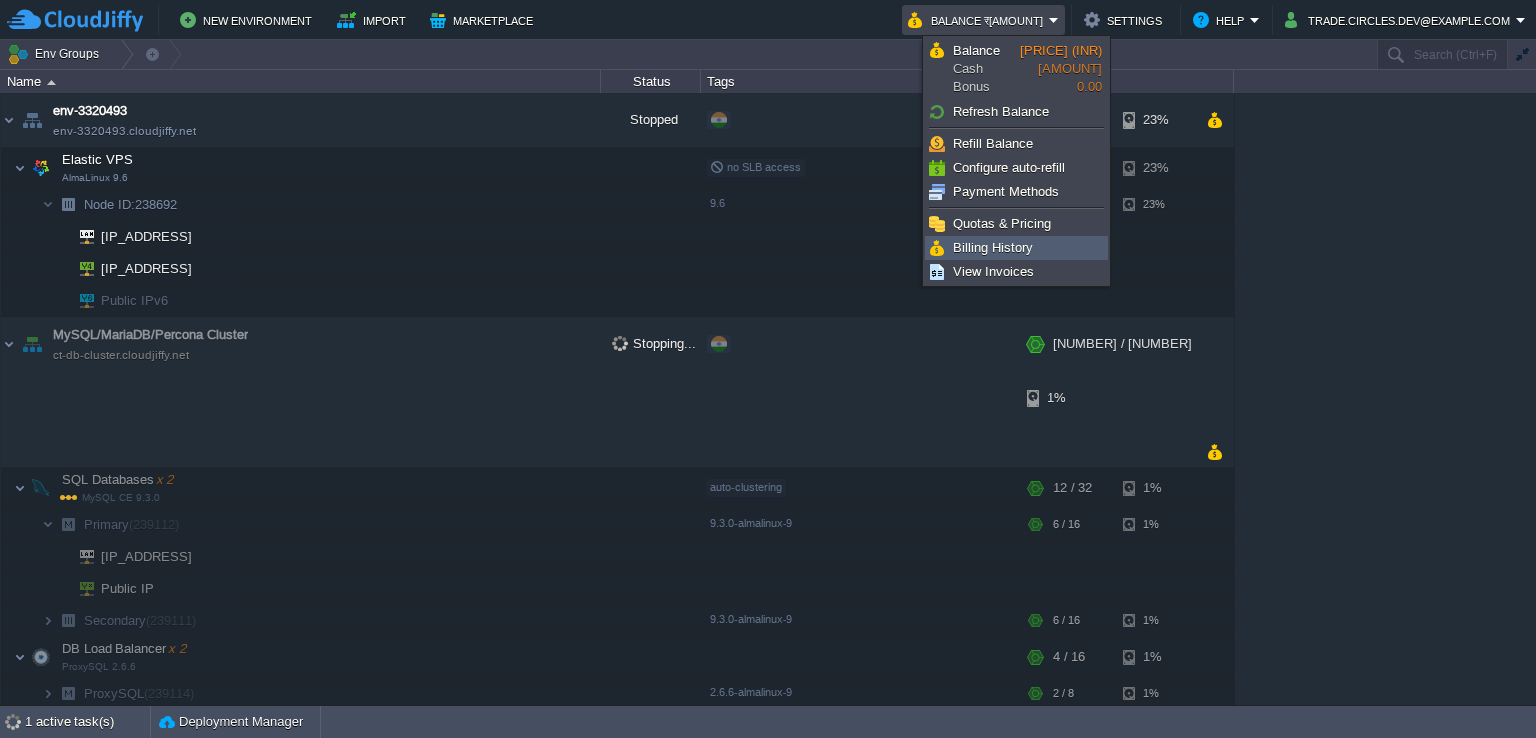 click on "Billing History" at bounding box center (1016, 248) 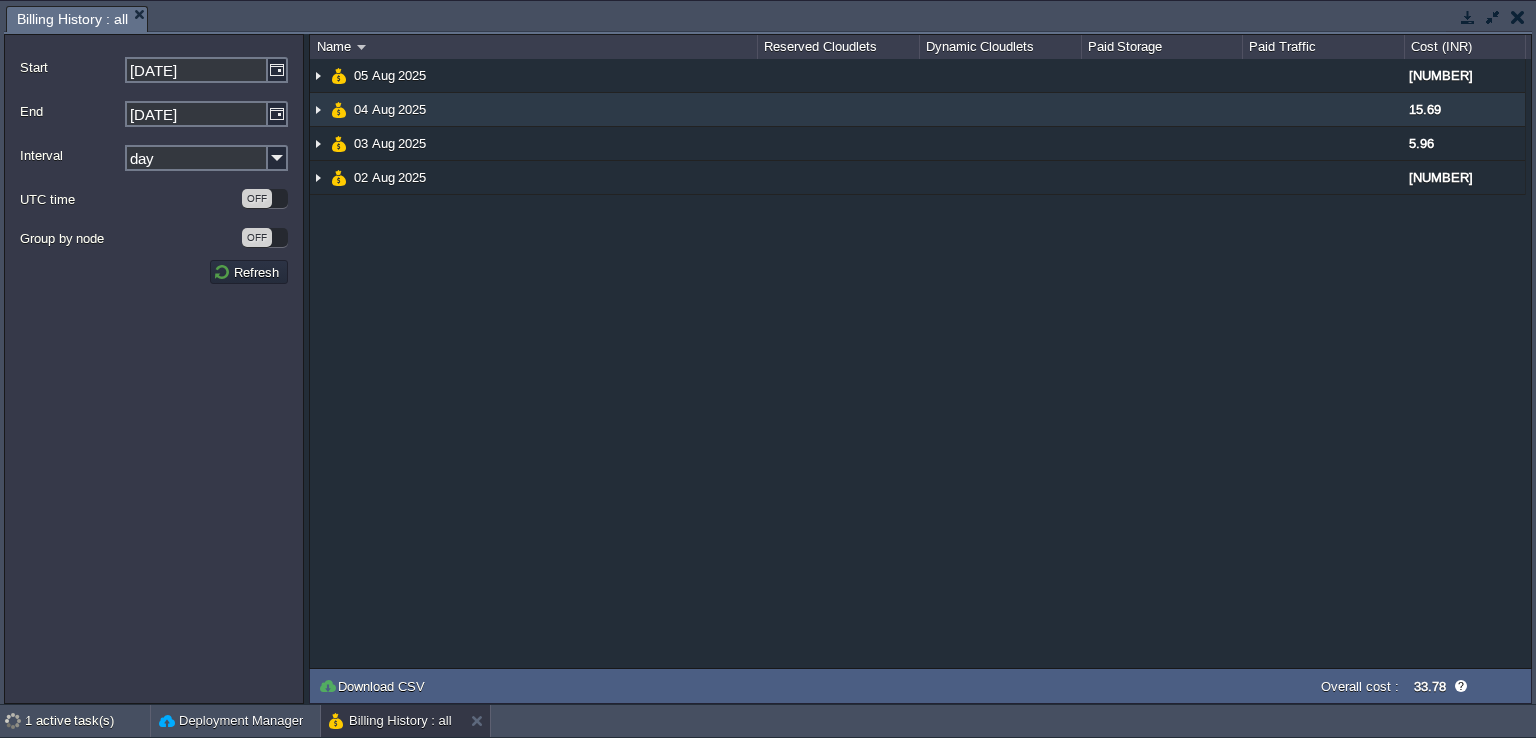 click at bounding box center (318, 109) 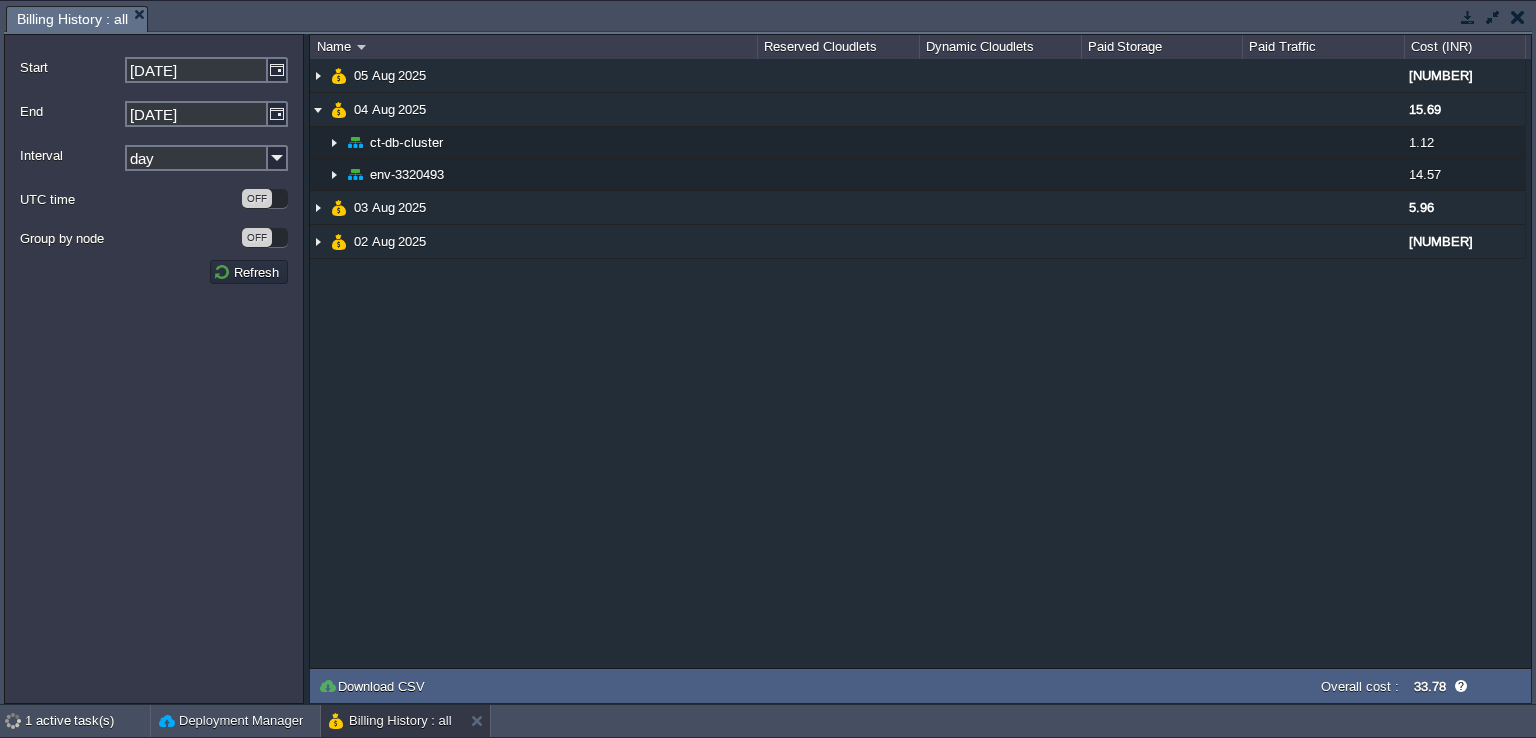 click on "NaN.00 [DATE] [NUMBER] [DATE] [NUMBER] ct-db-cluster 1.12 env-3320493 [NUMBER] [DATE] [NUMBER] [DATE] [NUMBER]" at bounding box center [920, 363] 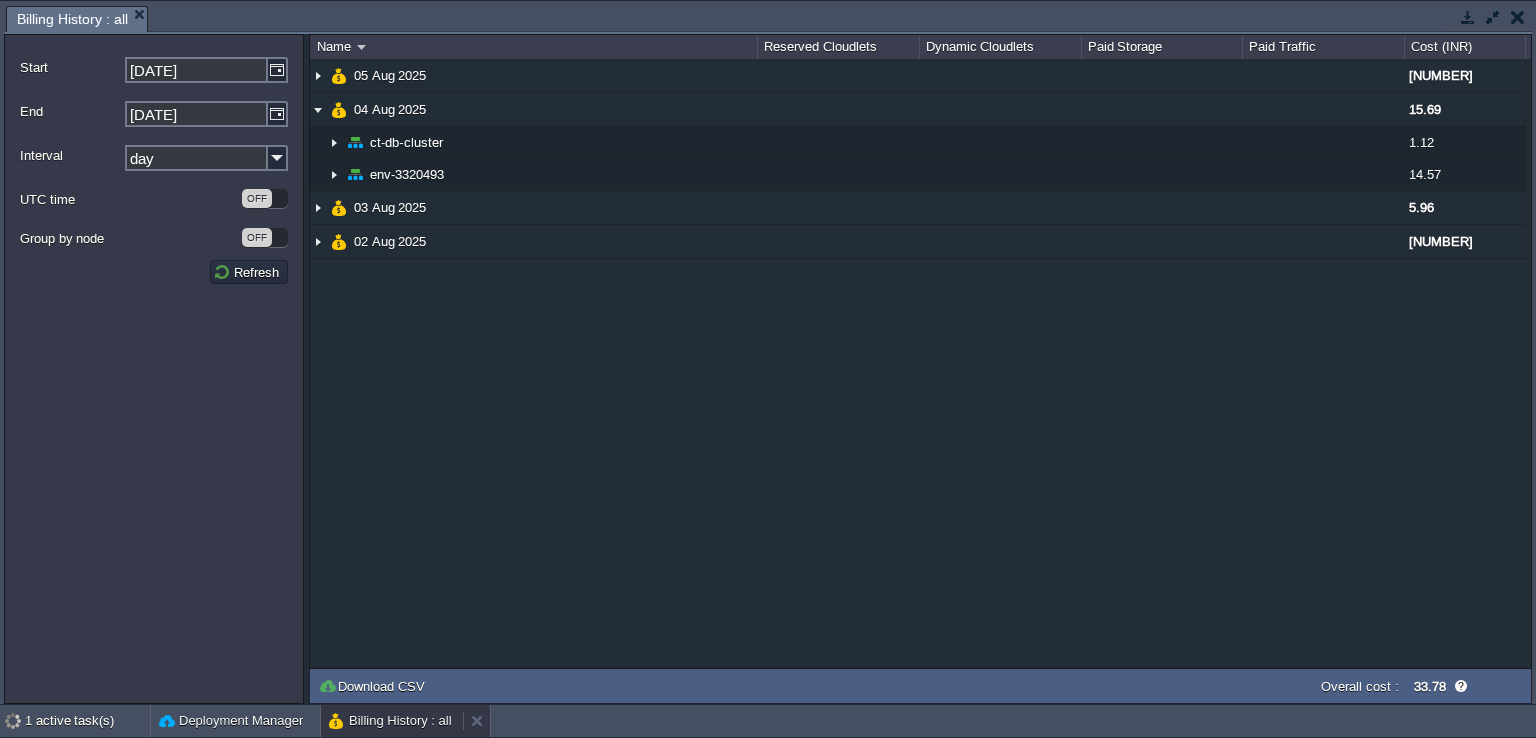 click on "Billing History : all" at bounding box center [390, 721] 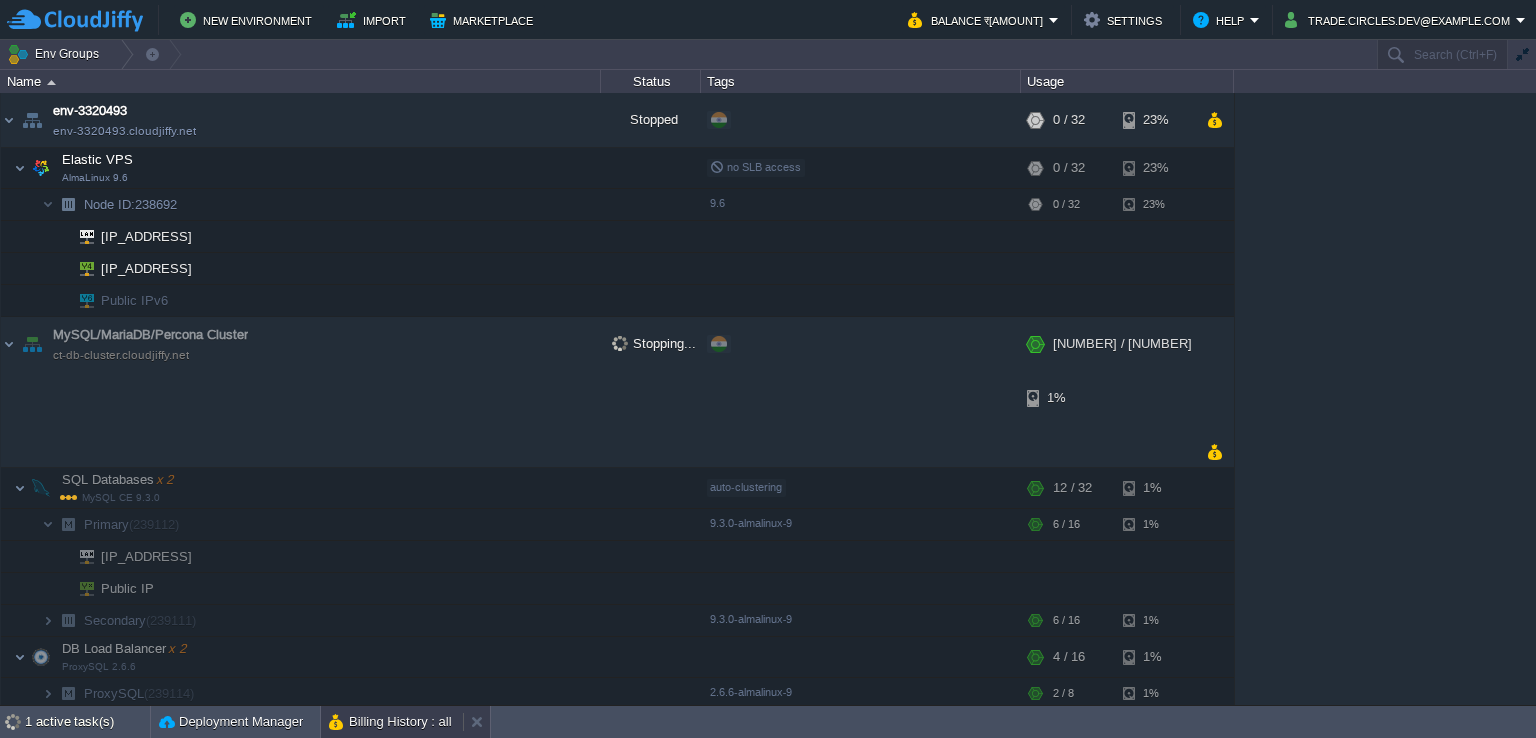 click on "Billing History : all" at bounding box center [390, 722] 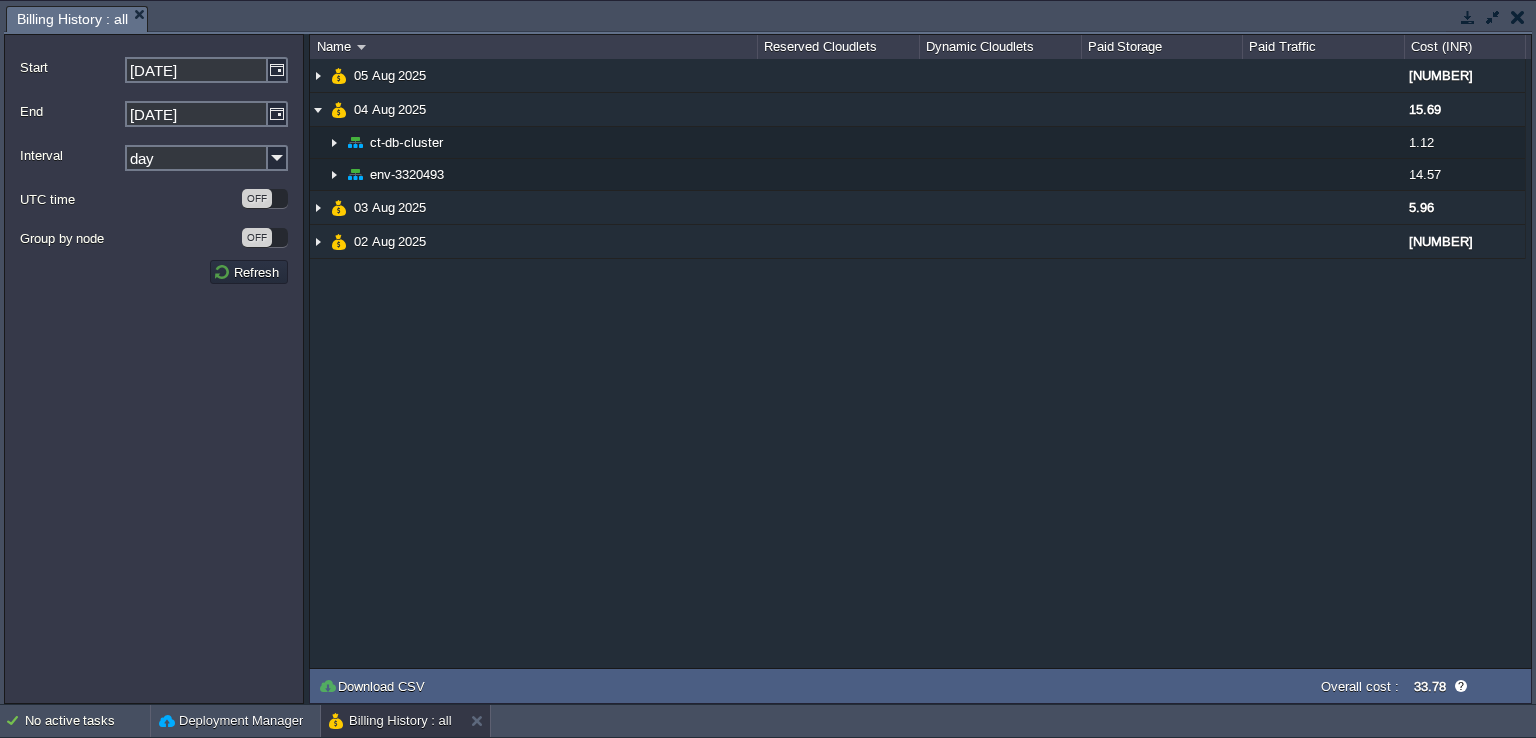 type 